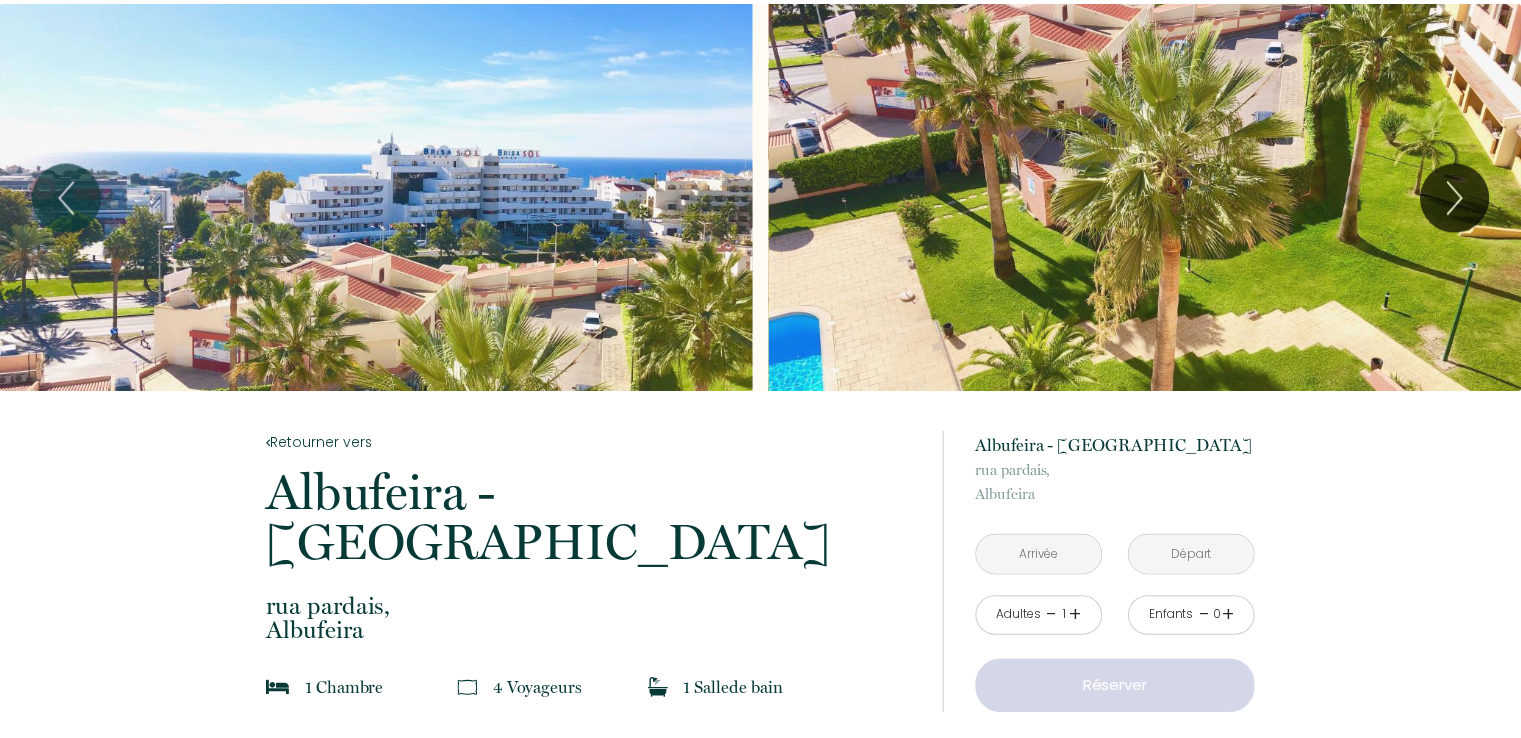 scroll, scrollTop: 0, scrollLeft: 0, axis: both 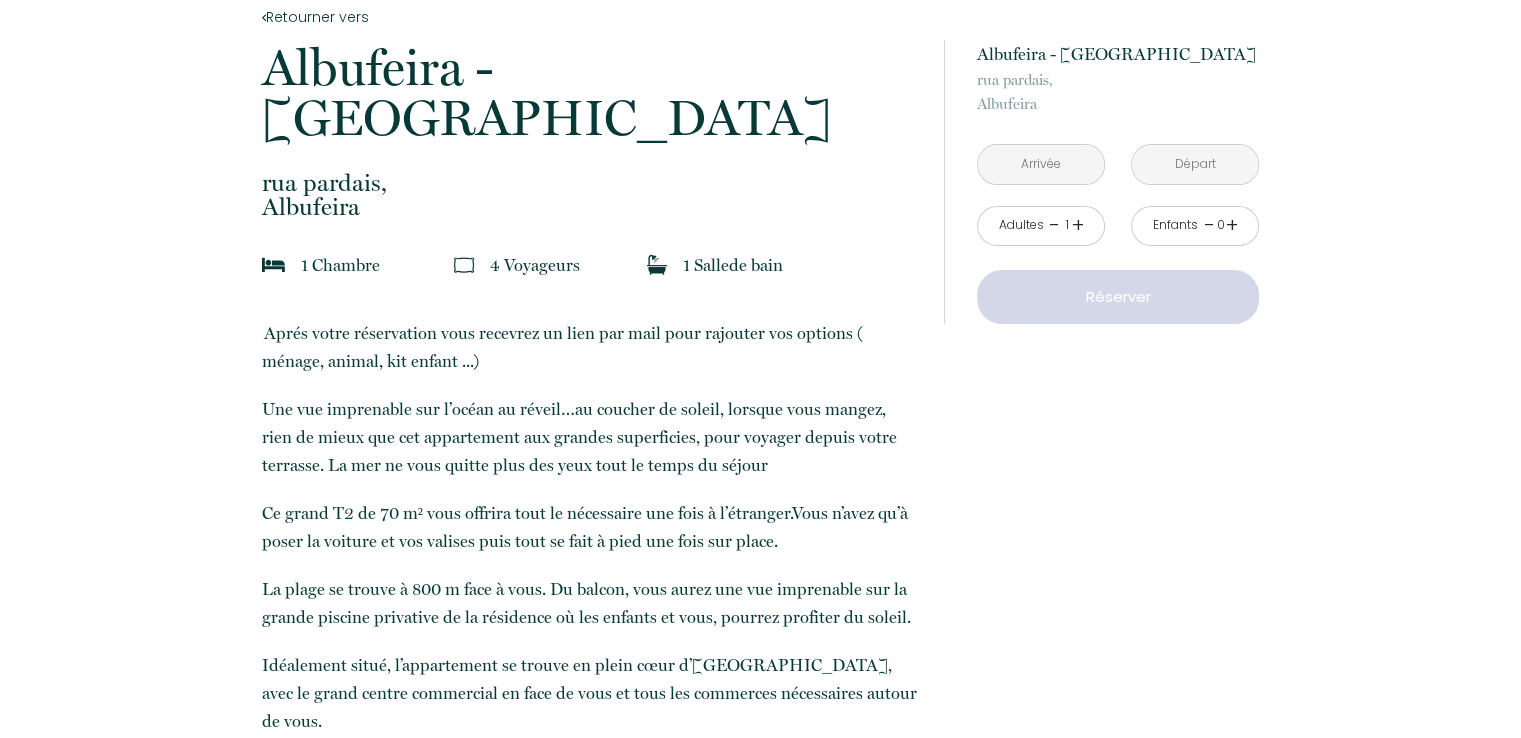 drag, startPoint x: 1528, startPoint y: 47, endPoint x: 1532, endPoint y: 119, distance: 72.11102 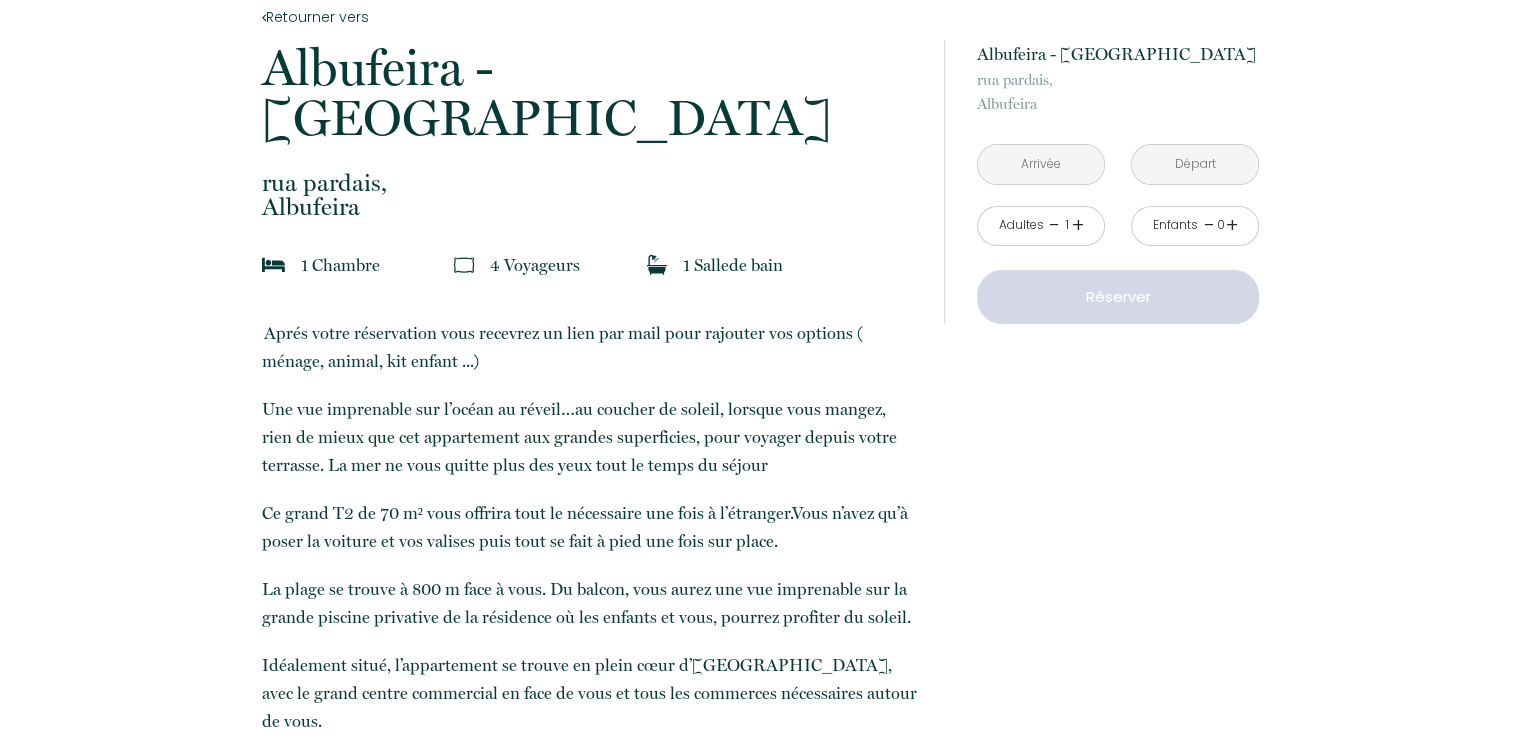 click on "60 €
à partir de
Réserver
1 2 3 4 5 6 7 8 9 10    Retourner vers
Albufeira - [GEOGRAPHIC_DATA],  [GEOGRAPHIC_DATA]
1 Chambre
4 Voyageur s
1 Salle  de bain
​Aprés votre réservation vous recevrez un lien par mail pour rajouter vos options ( ménage, animal, kit enfant ...)  Une vue imprenable sur l’océan au réveil…au coucher de soleil, lorsque vous mangez, rien de mieux que cet appartement aux grandes superficies, pour voyager depuis votre terrasse. La mer ne vous quitte plus des yeux tout le temps du séjour
Ce grand T2 de 70 m² vous offrira tout le nécessaire une fois à l’étranger.Vous n’avez qu’à poser la voiture et vos valises puis tout se fait à pied une fois sur place.
​
Les Espaces" at bounding box center (760, -56) 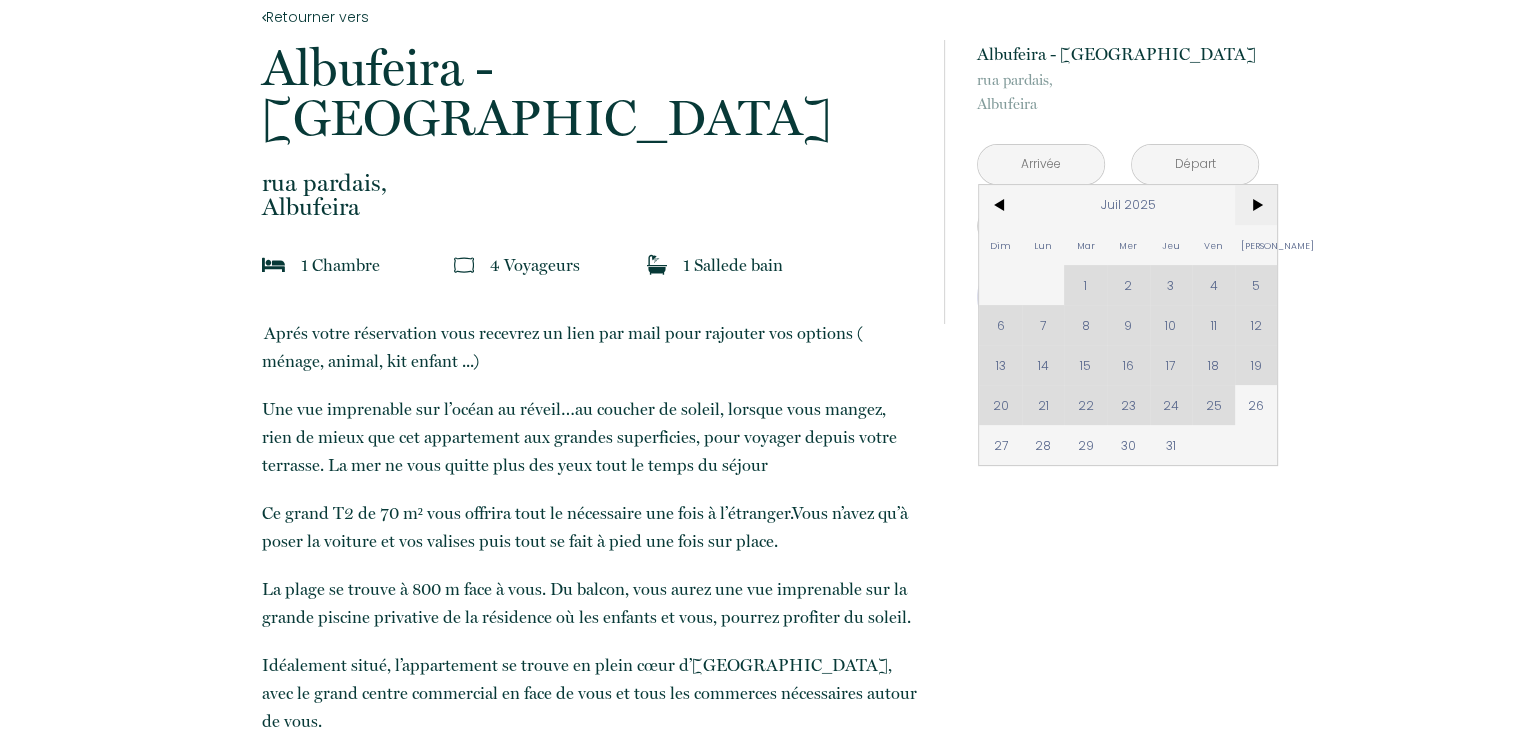 click on ">" at bounding box center [1256, 205] 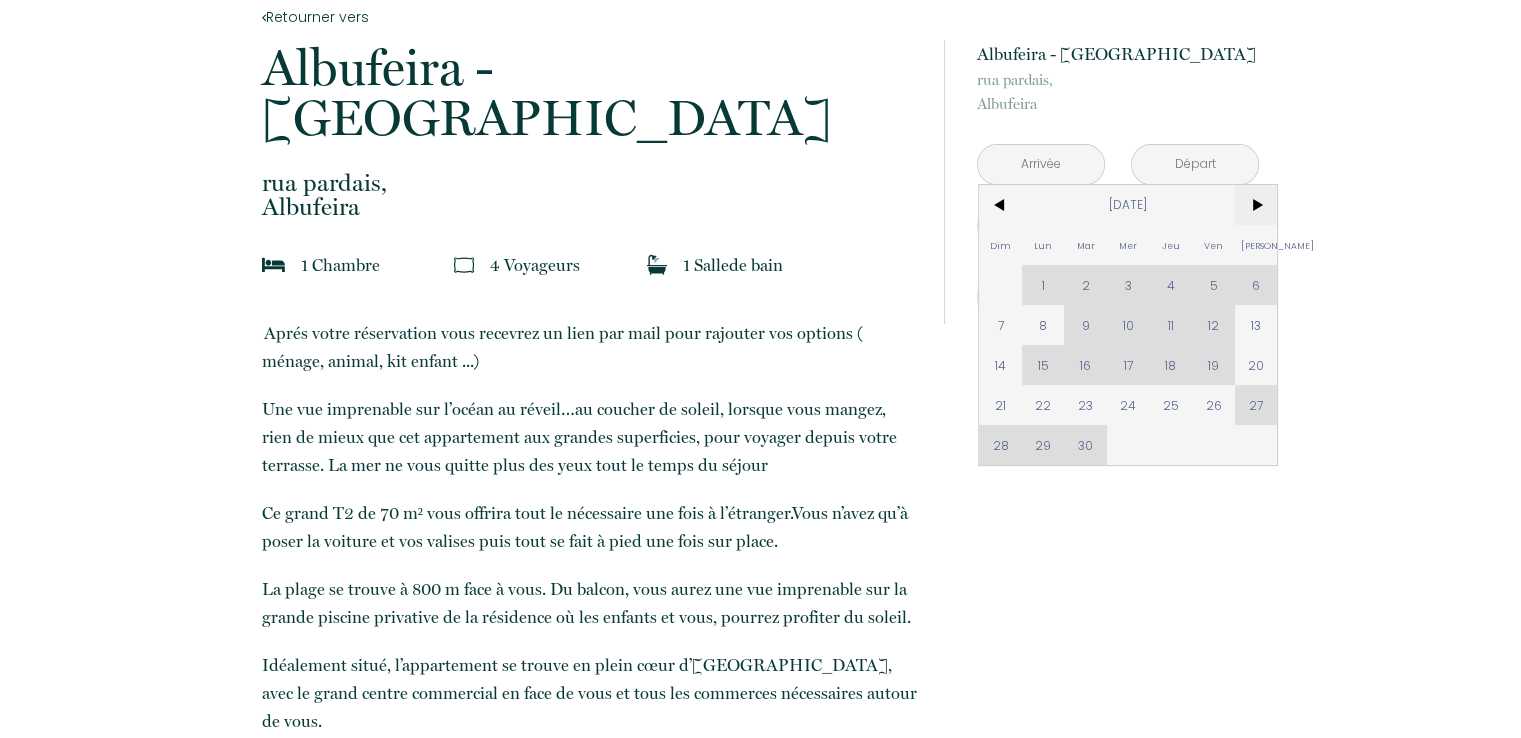 click on ">" at bounding box center (1256, 205) 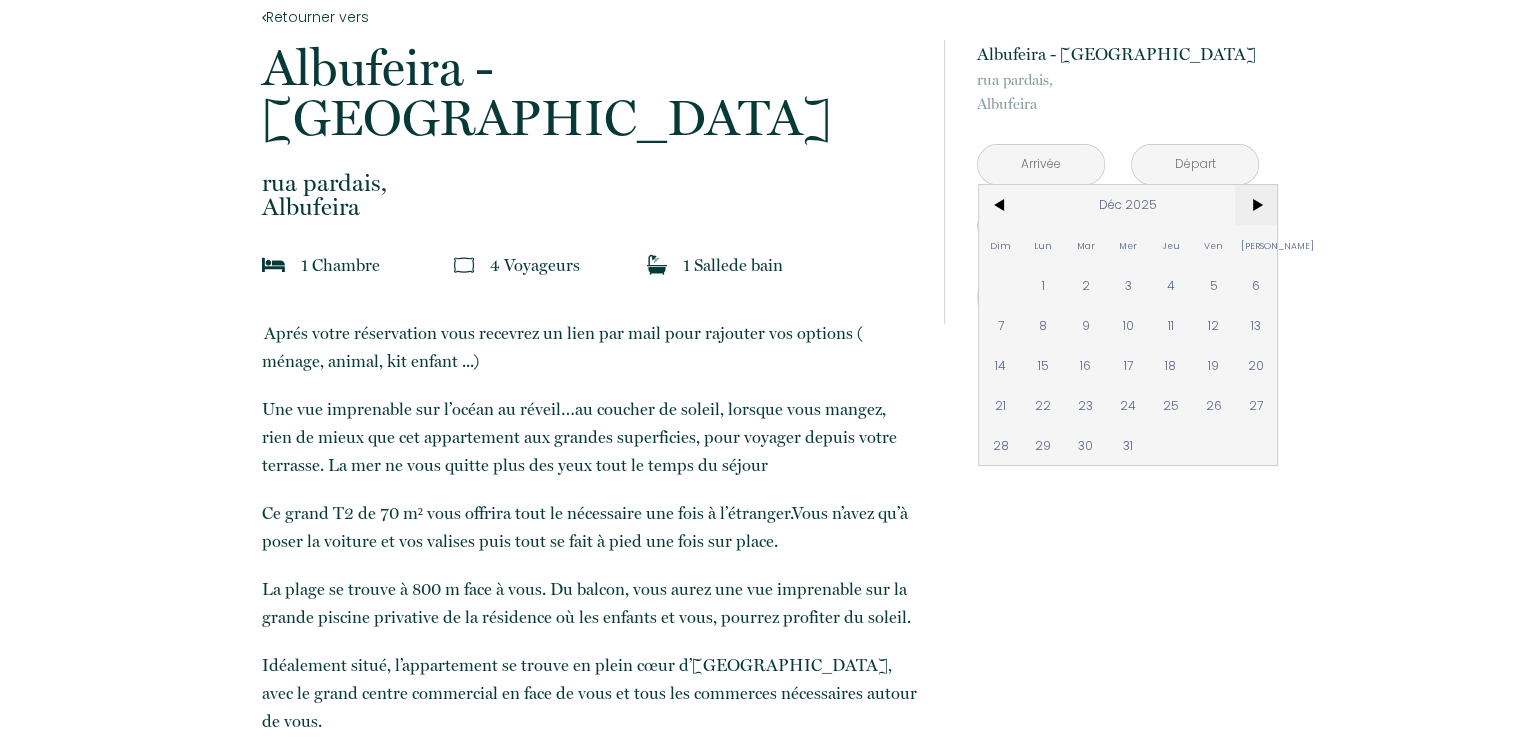 click on ">" at bounding box center [1256, 205] 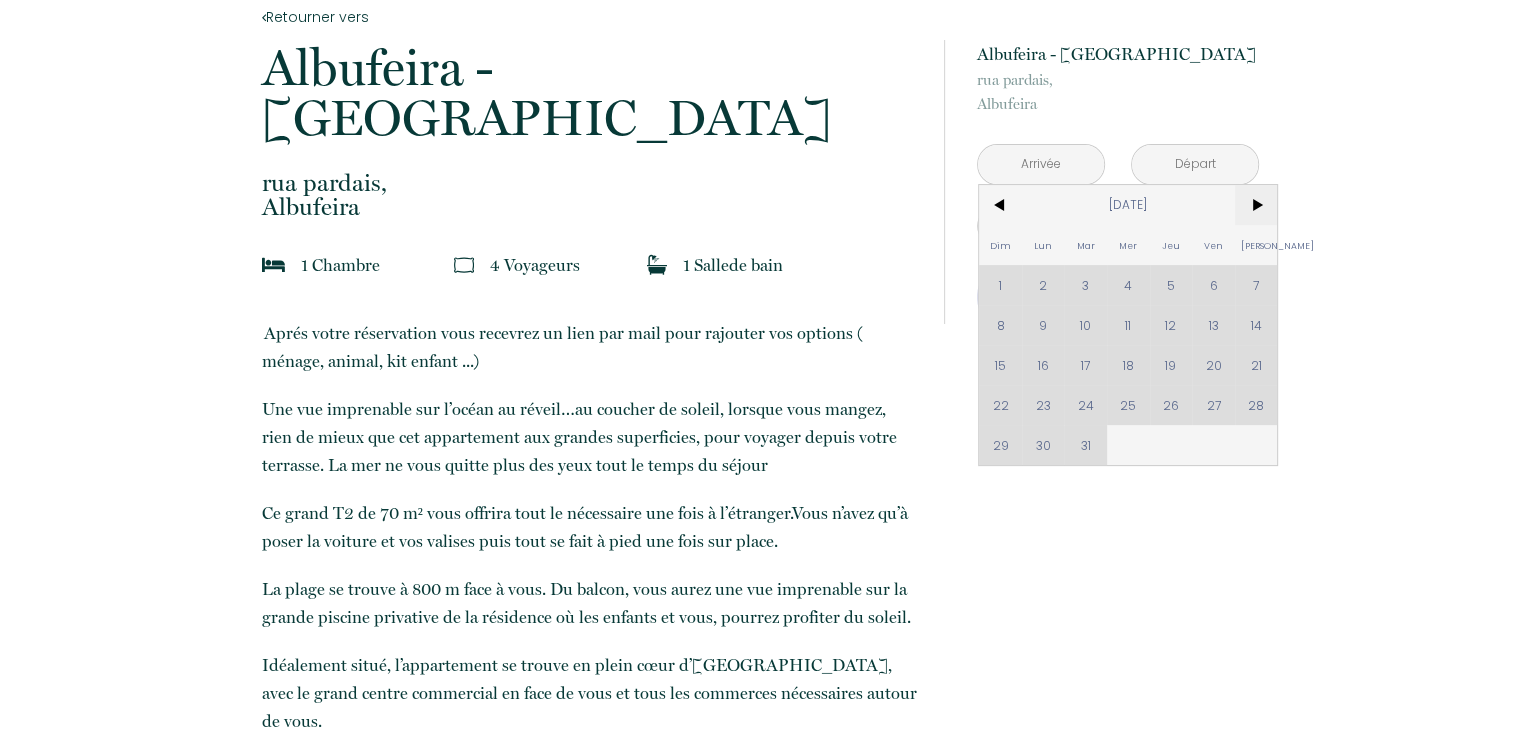 click on ">" at bounding box center [1256, 205] 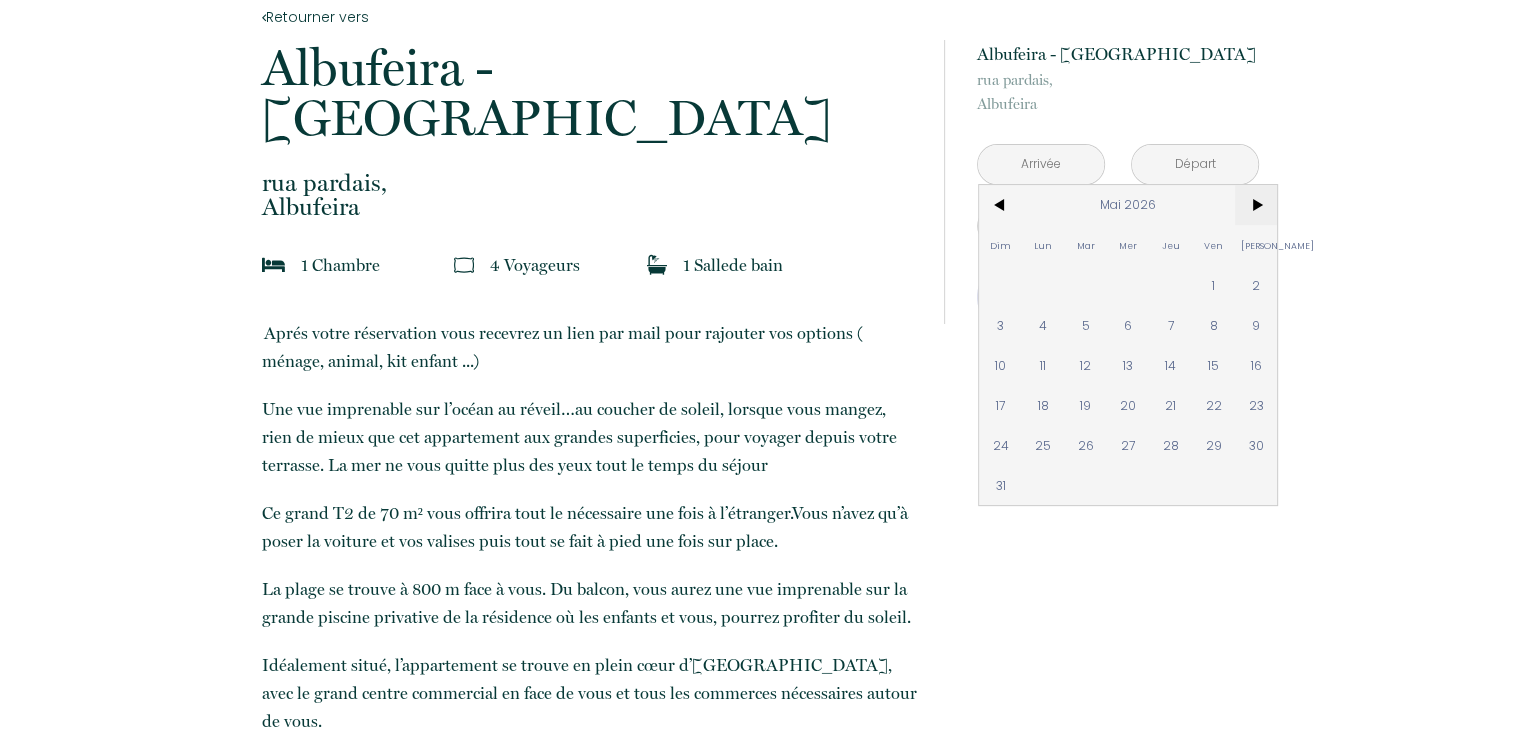 click on ">" at bounding box center (1256, 205) 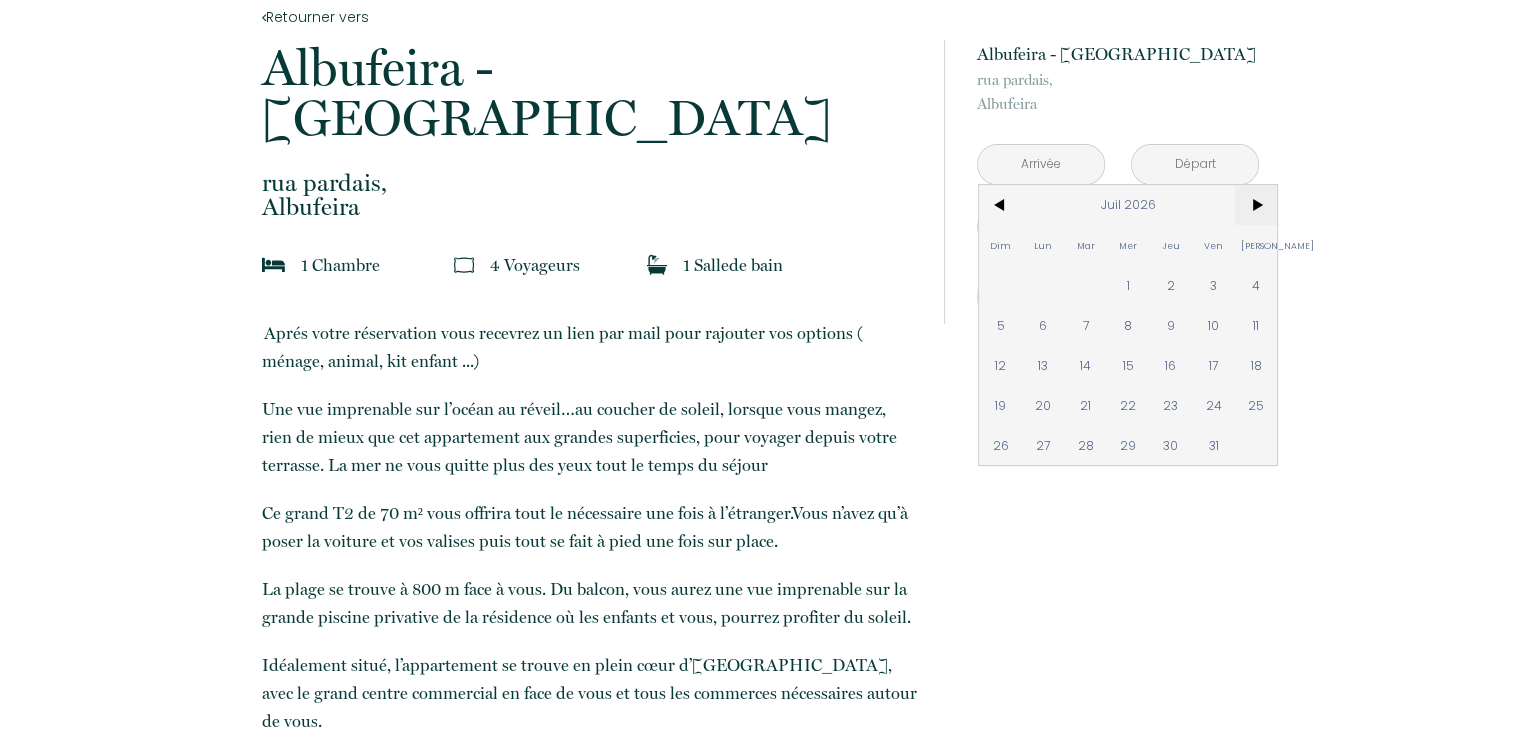 click on ">" at bounding box center [1256, 205] 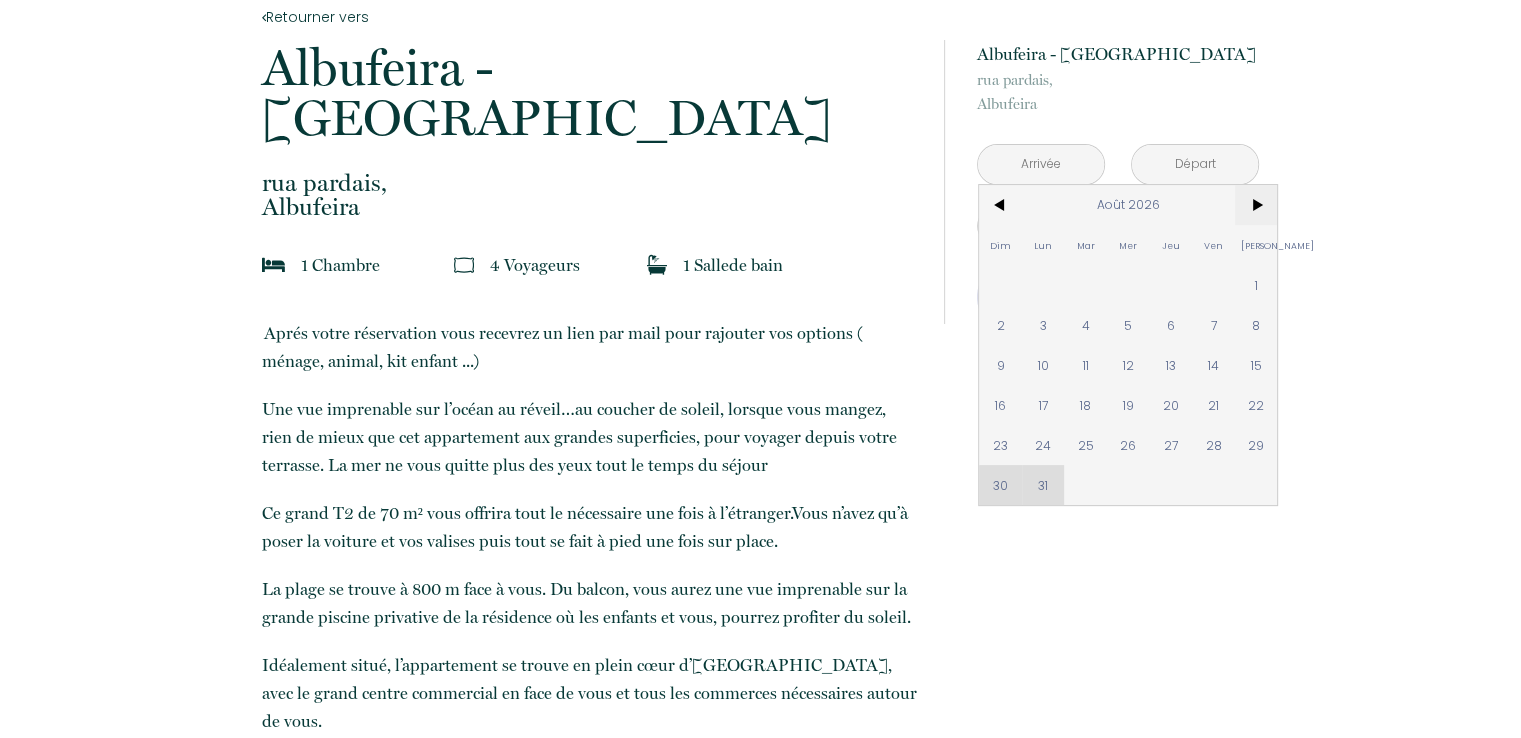 click on ">" at bounding box center (1256, 205) 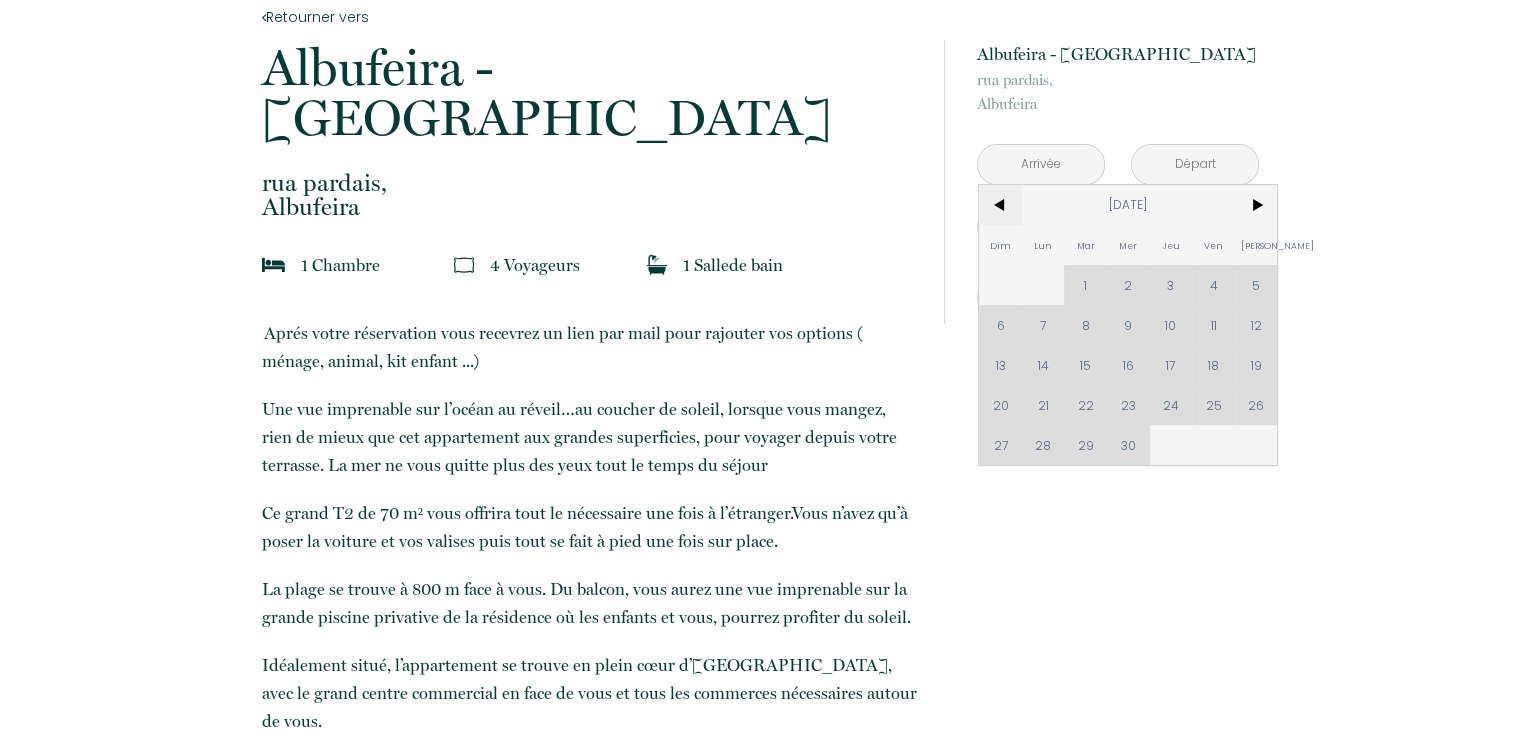 click on "<" at bounding box center (1000, 205) 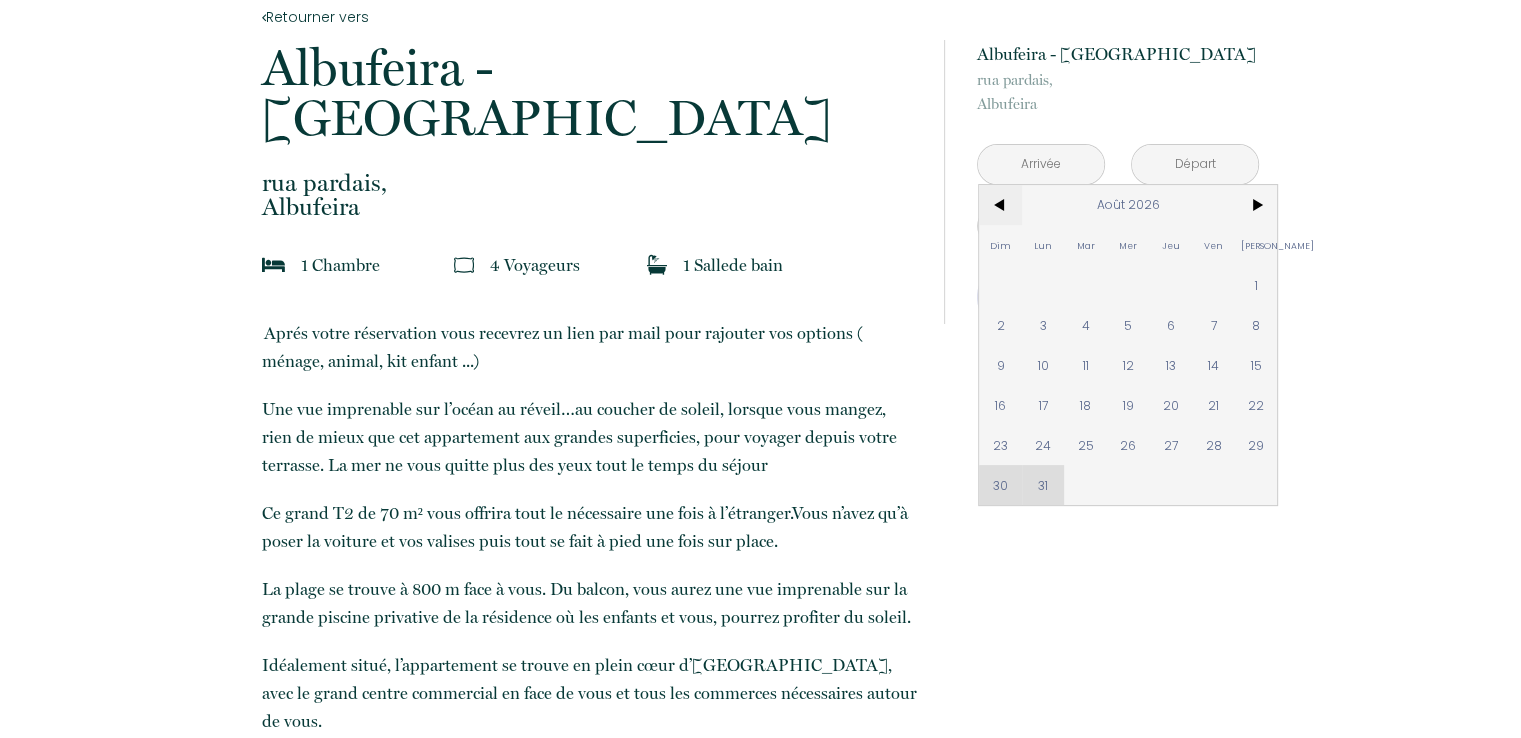 click on "<" at bounding box center (1000, 205) 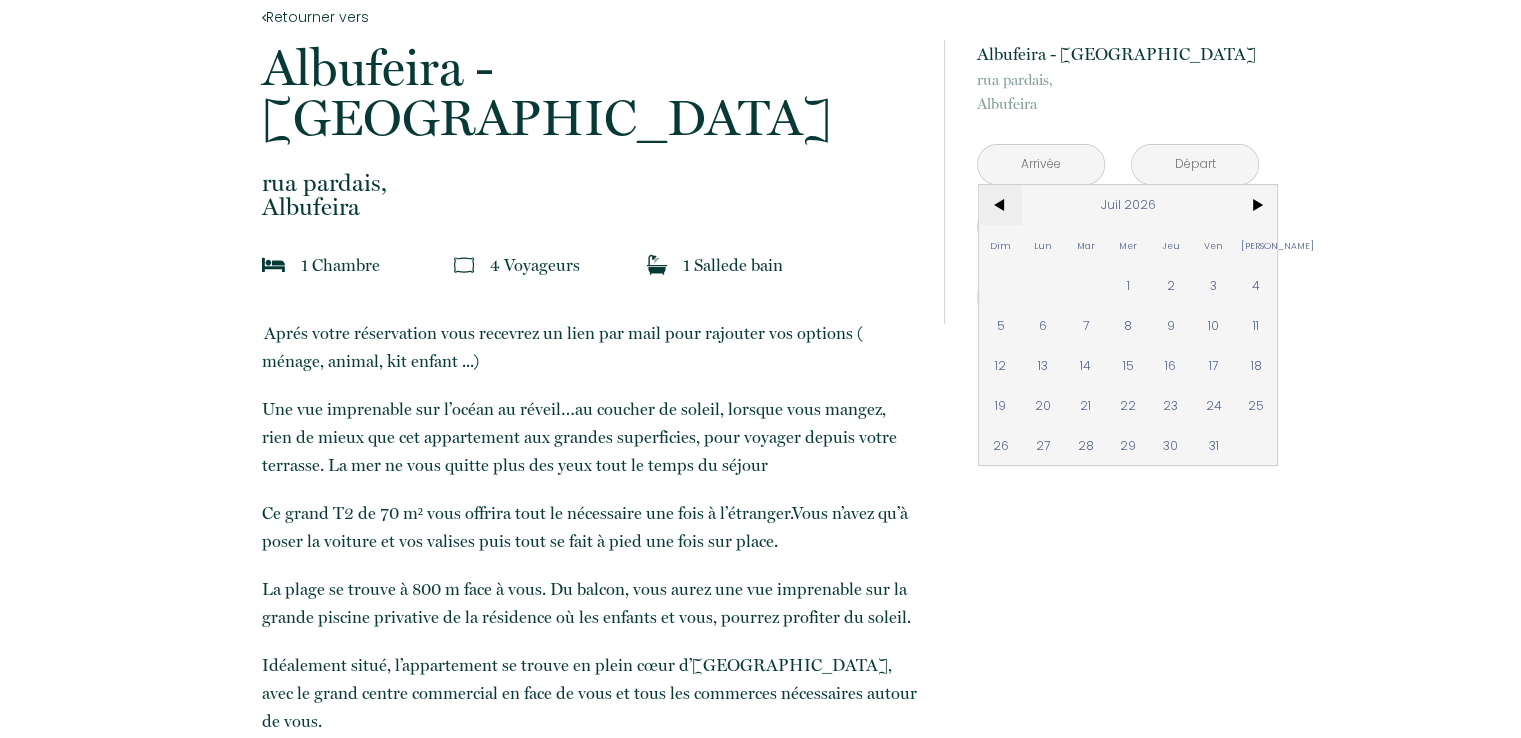 click on "<" at bounding box center [1000, 205] 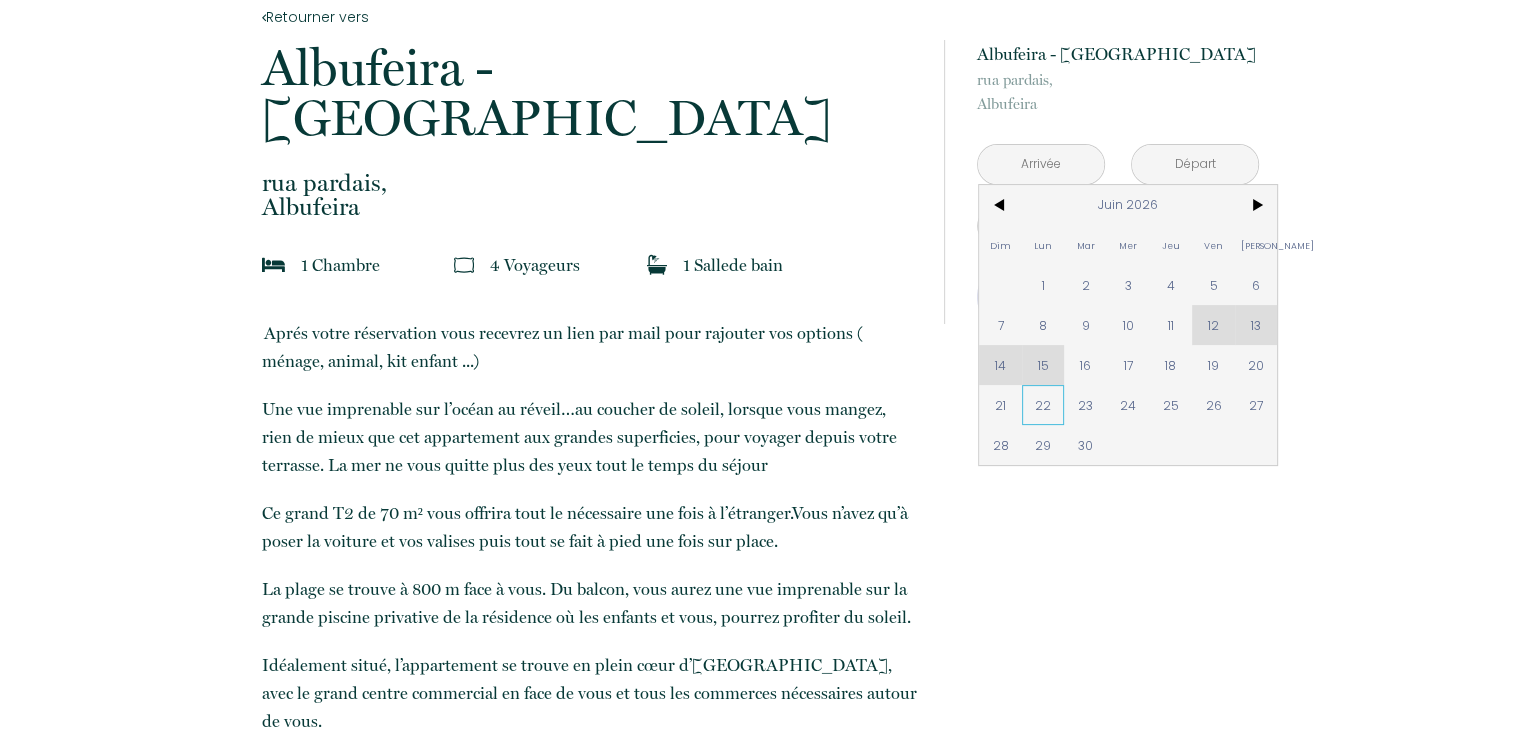 click on "22" at bounding box center (1043, 405) 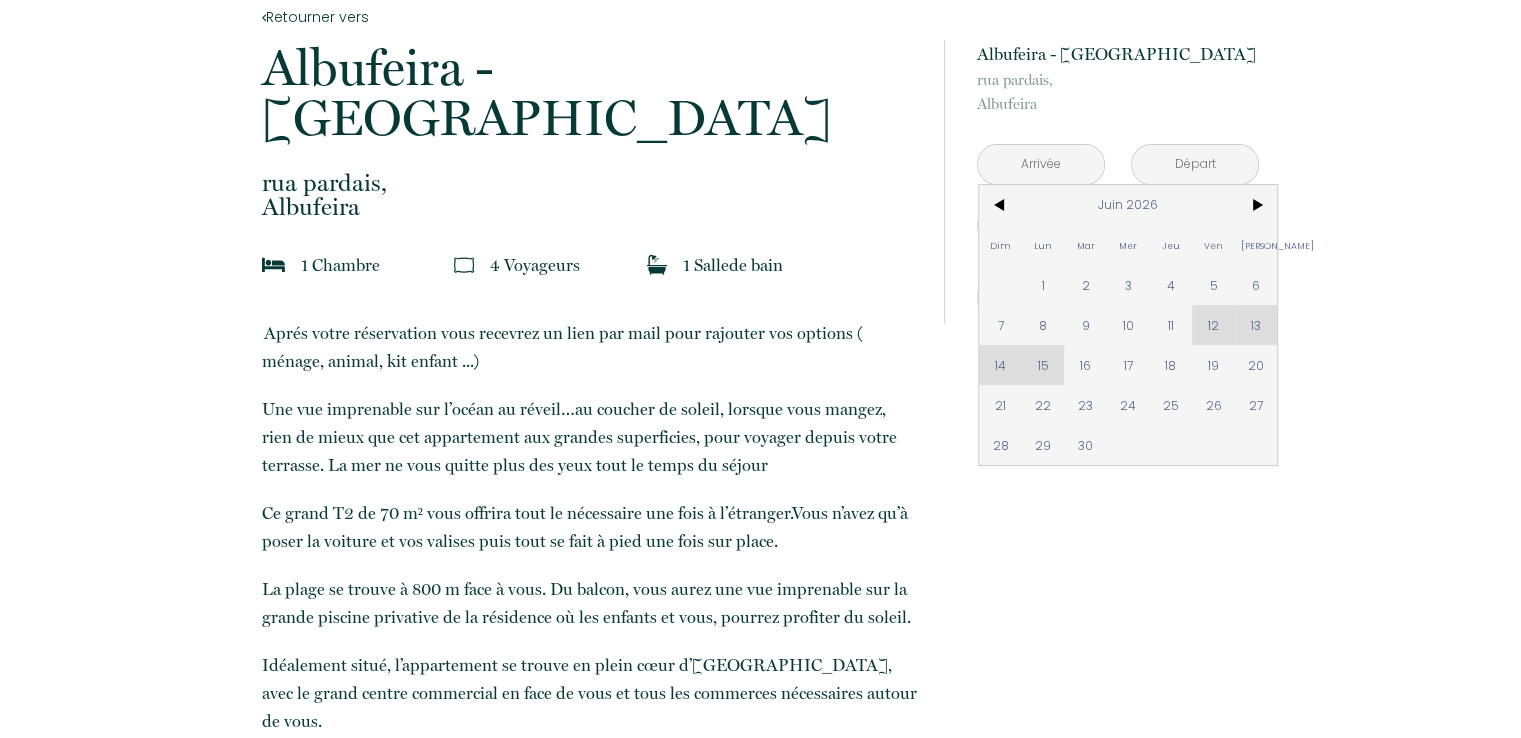 type on "[DATE]" 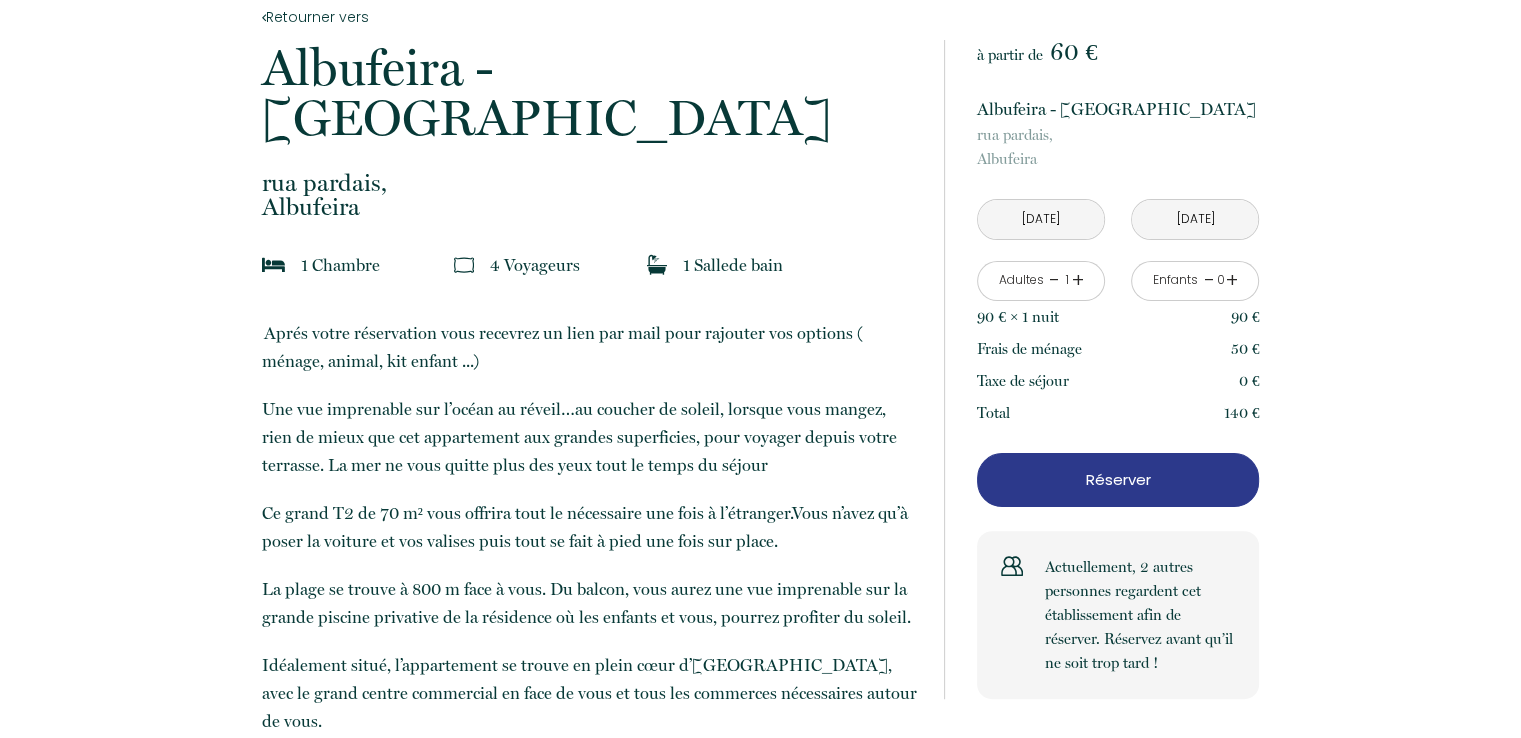click on "[DATE]" at bounding box center (1195, 219) 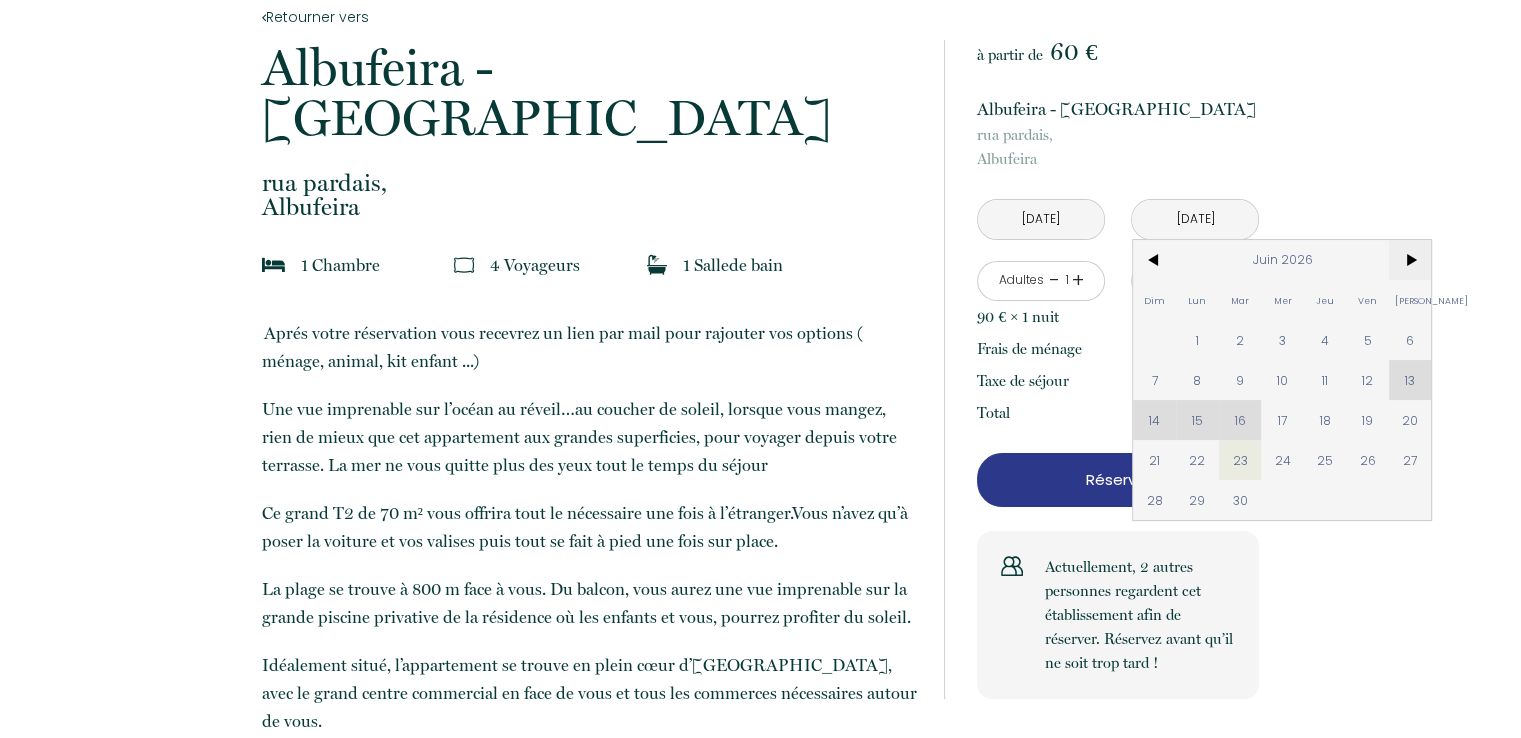 click on ">" at bounding box center (1410, 260) 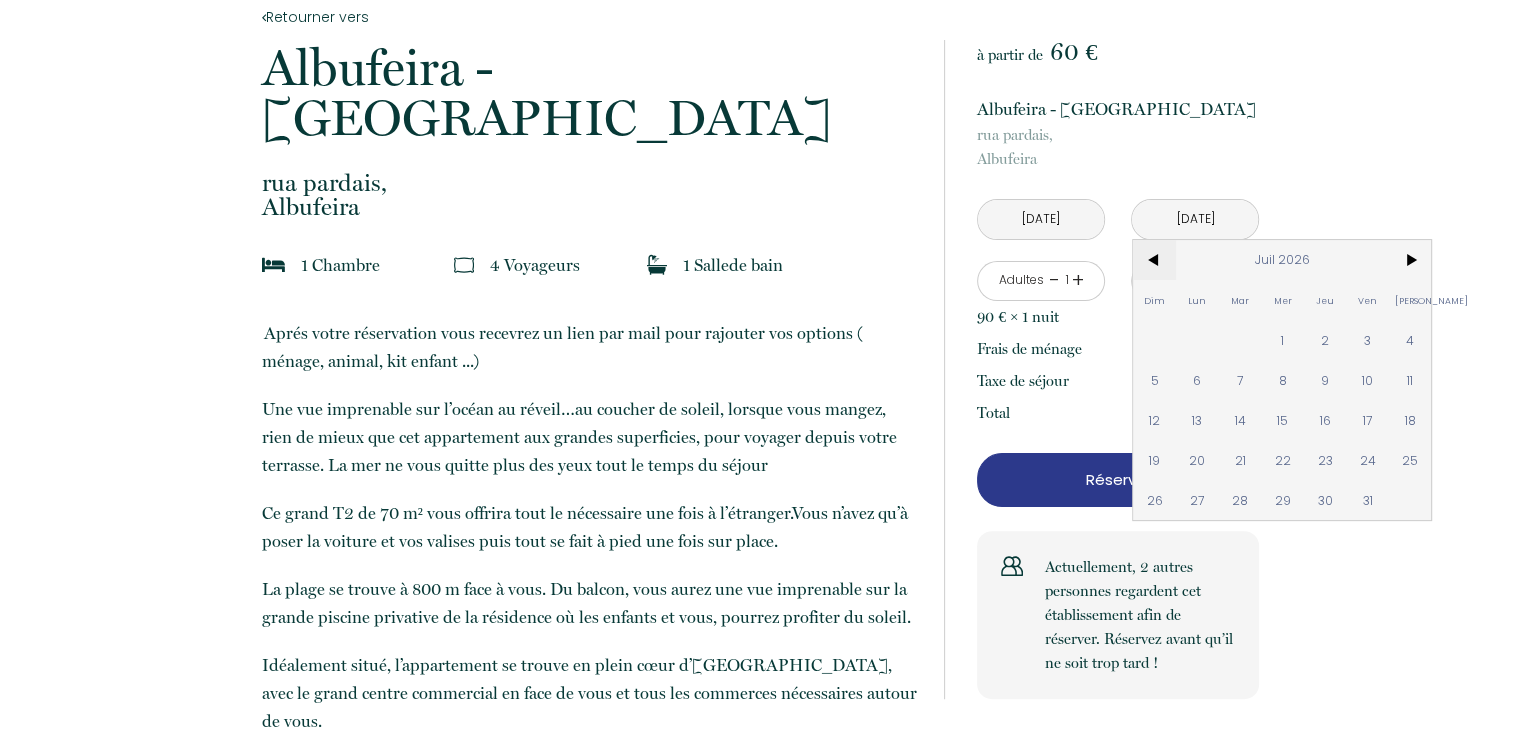 click on "<" at bounding box center [1154, 260] 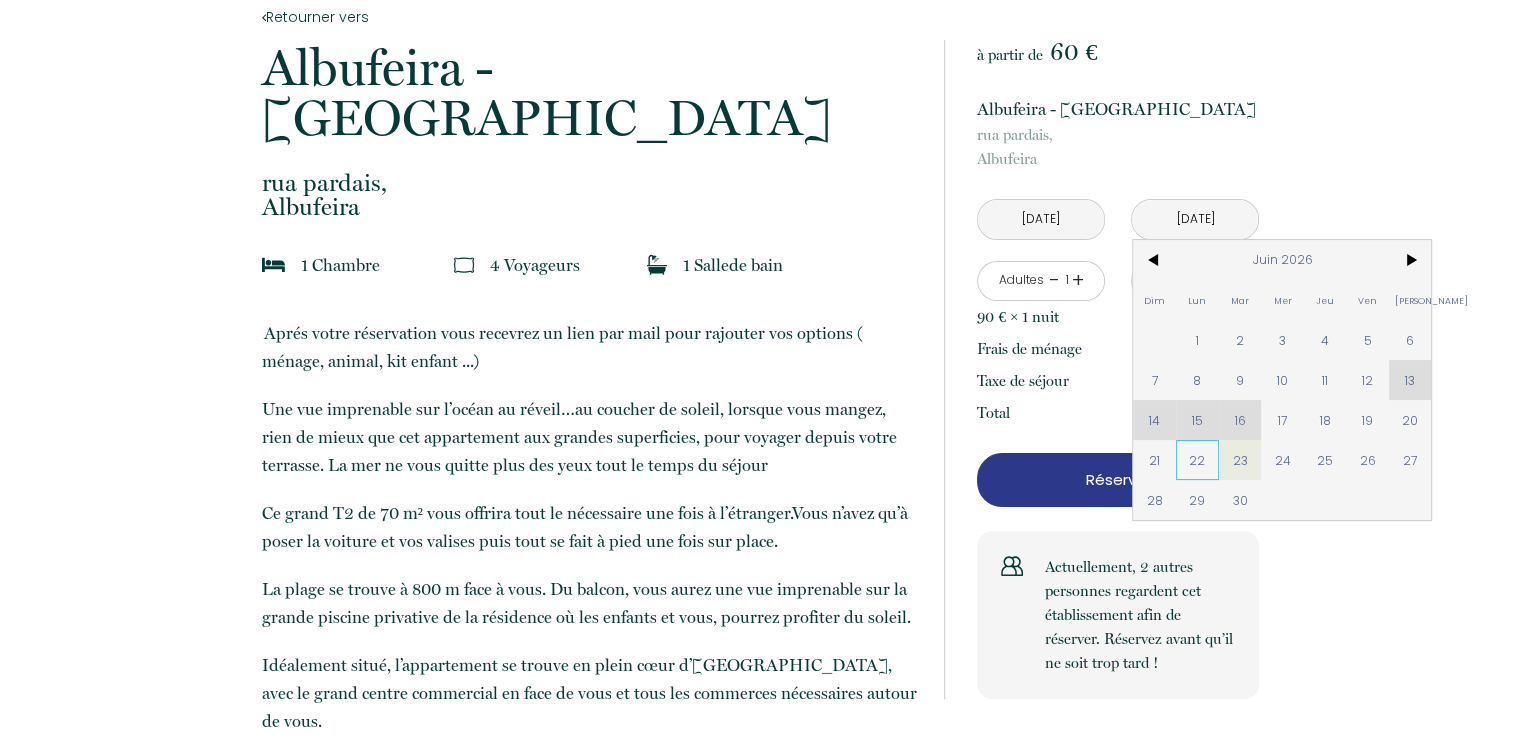 click on "22" at bounding box center (1197, 460) 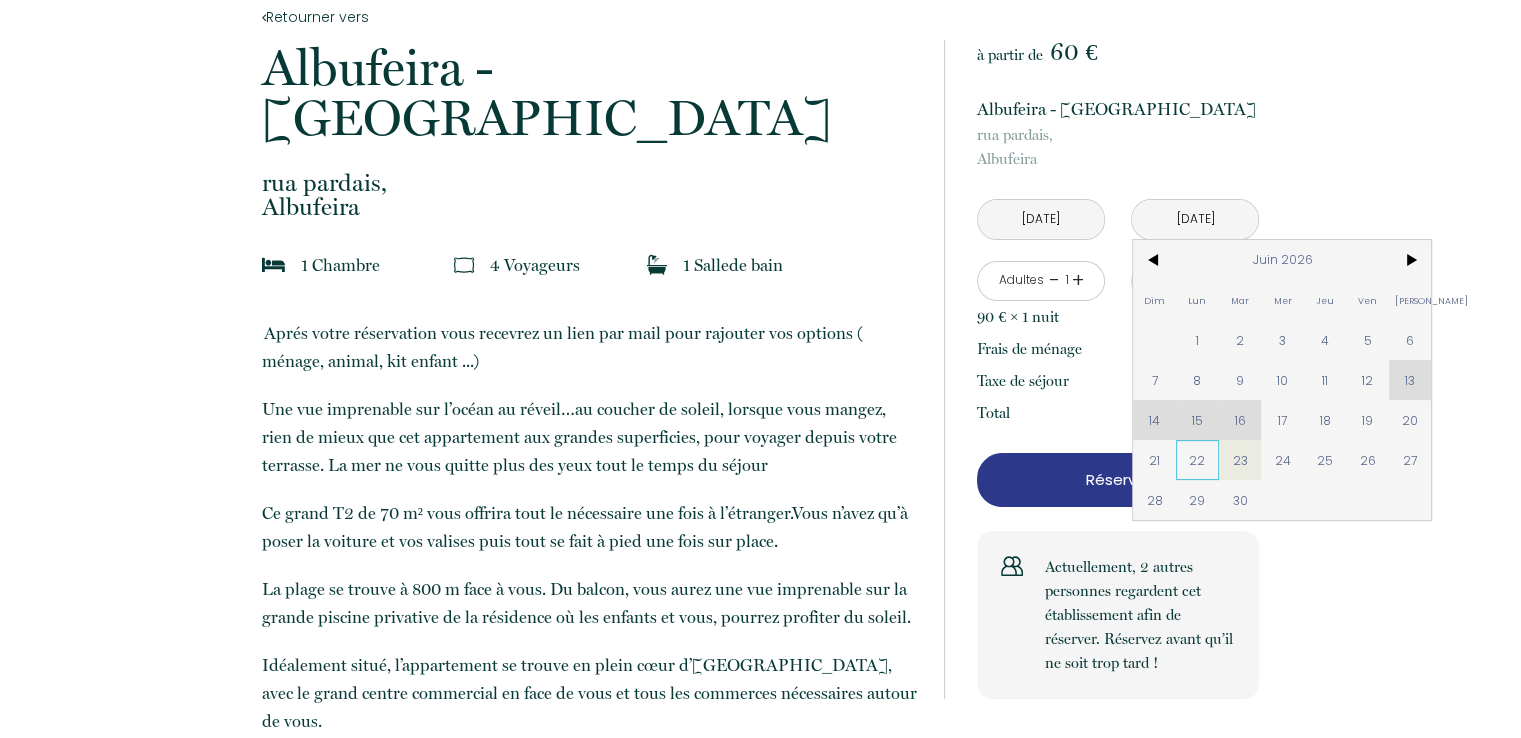 type on "[DATE]" 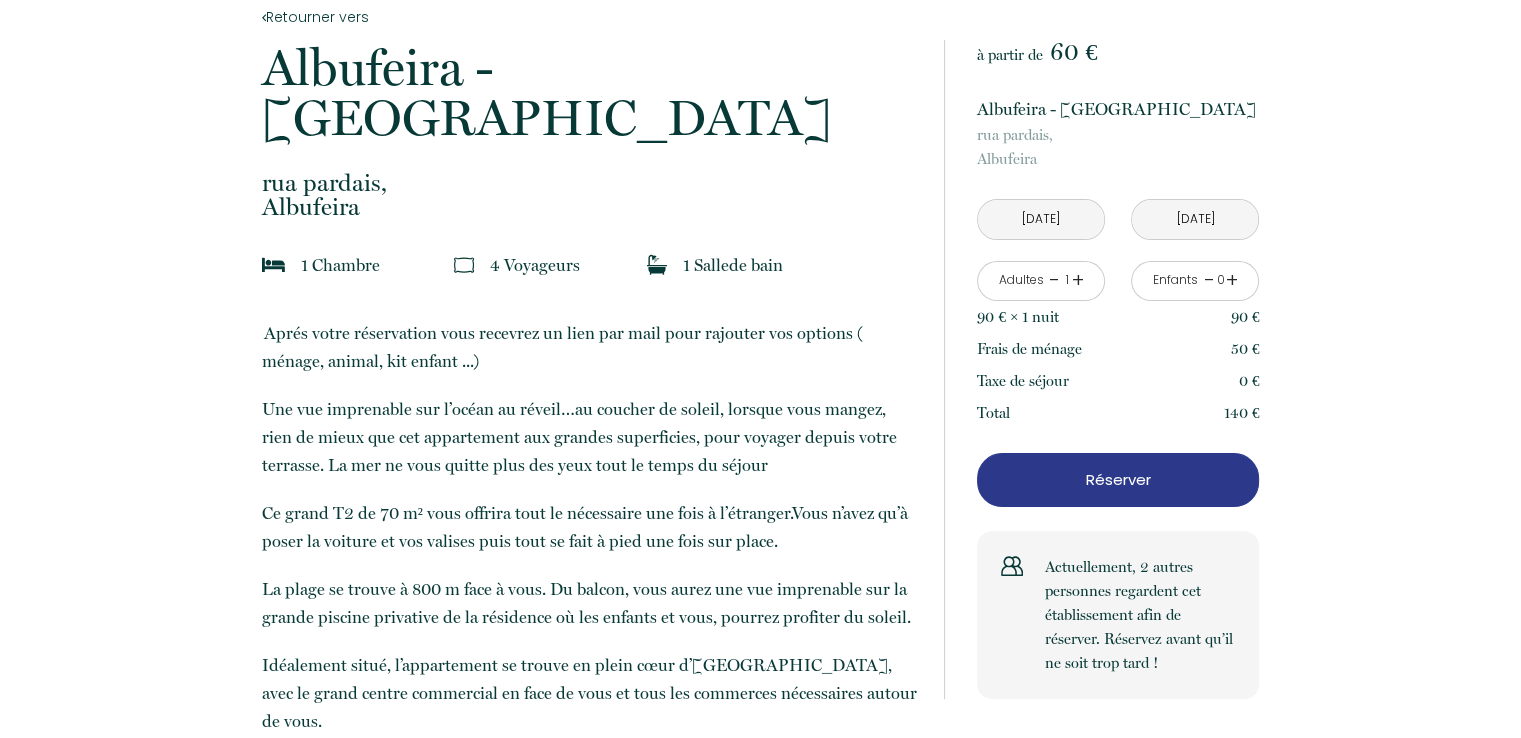 click on "[DATE]" at bounding box center (1041, 219) 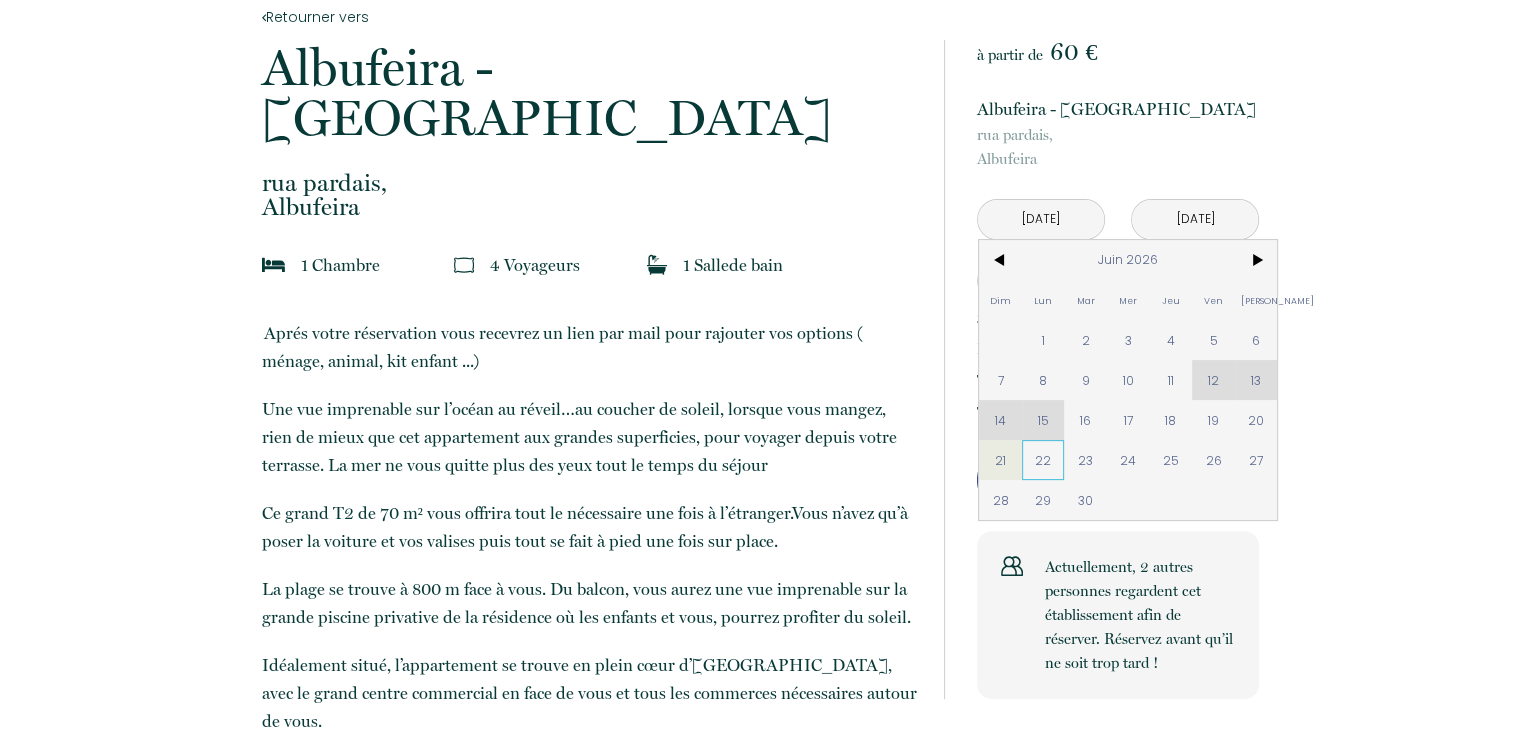 click on "22" at bounding box center [1043, 460] 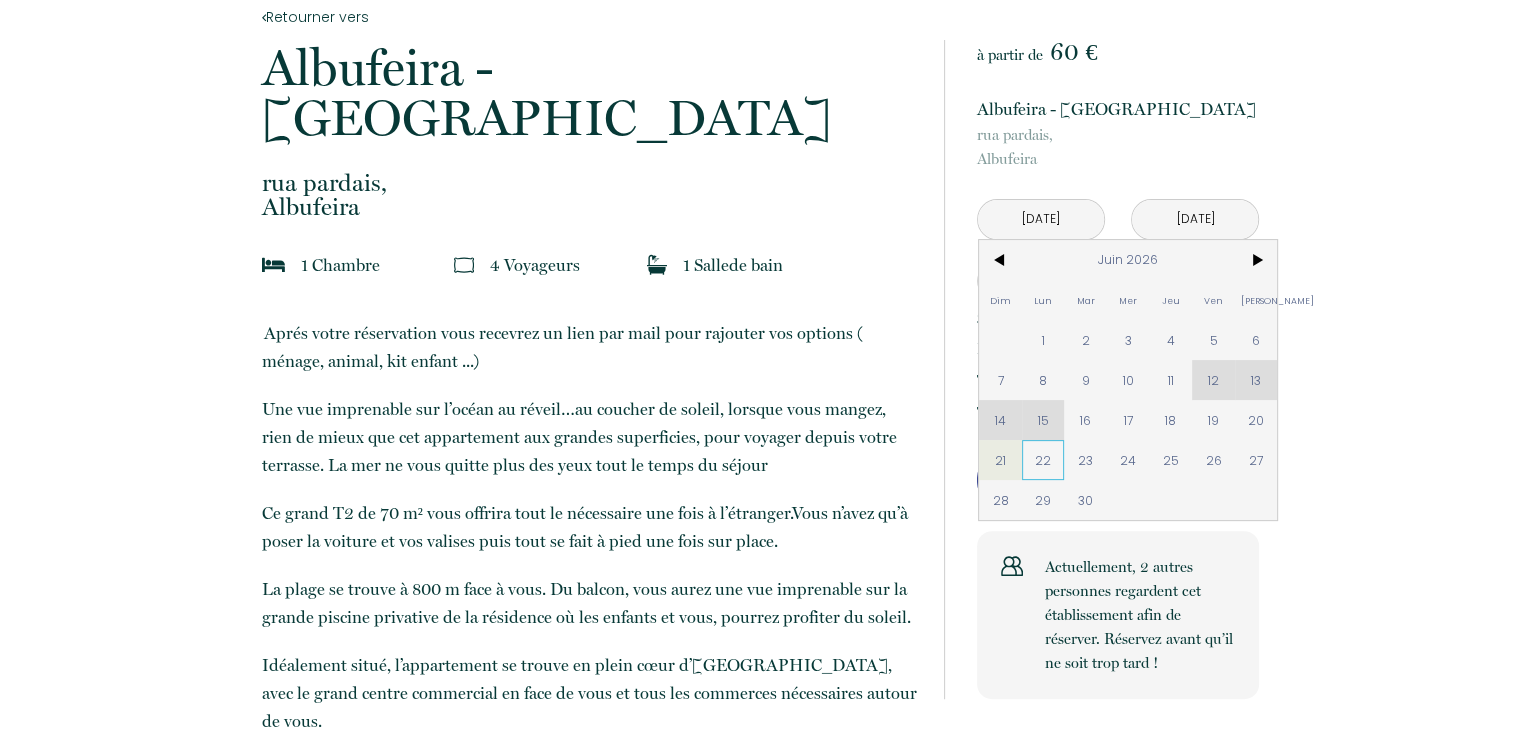 type on "[DATE]" 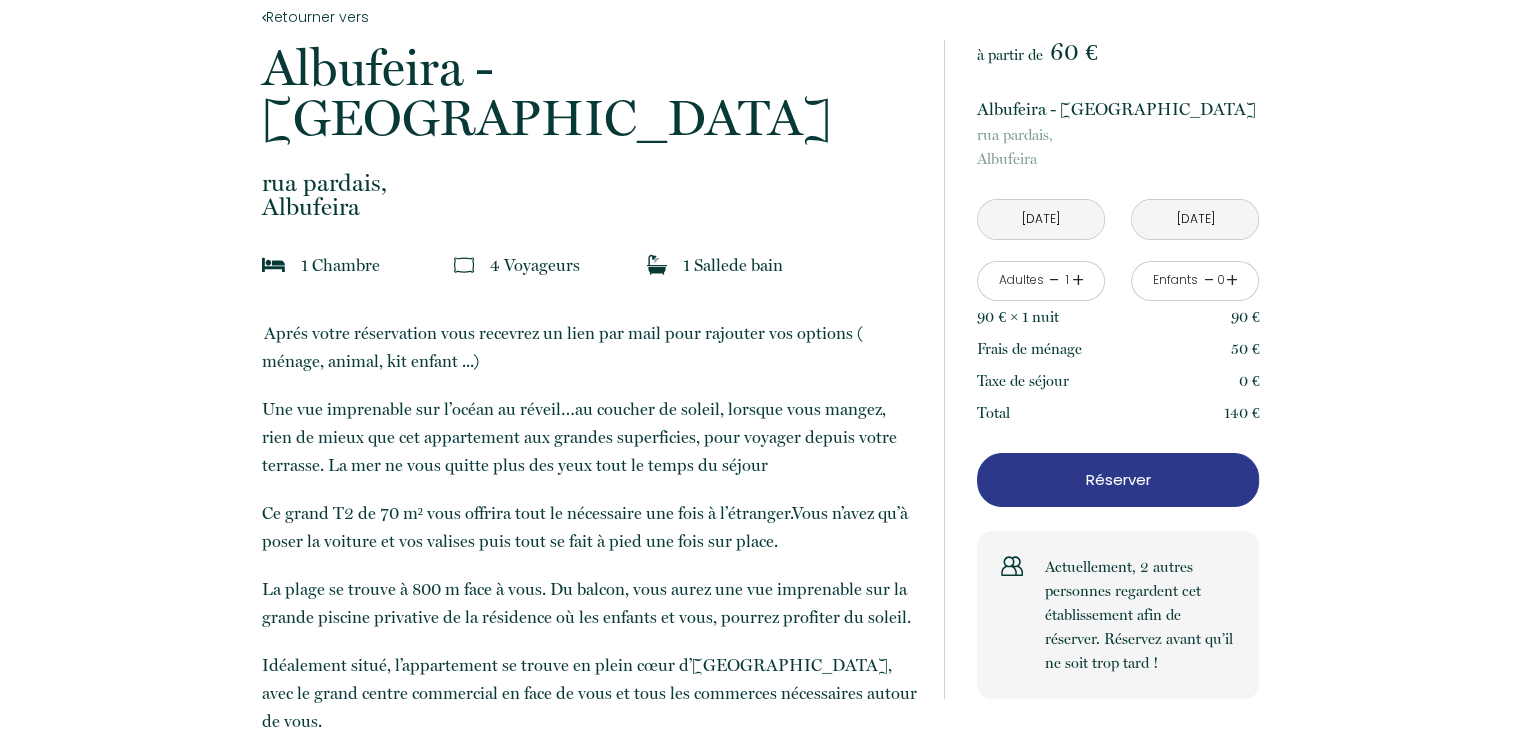 click on "[DATE]" at bounding box center (1195, 219) 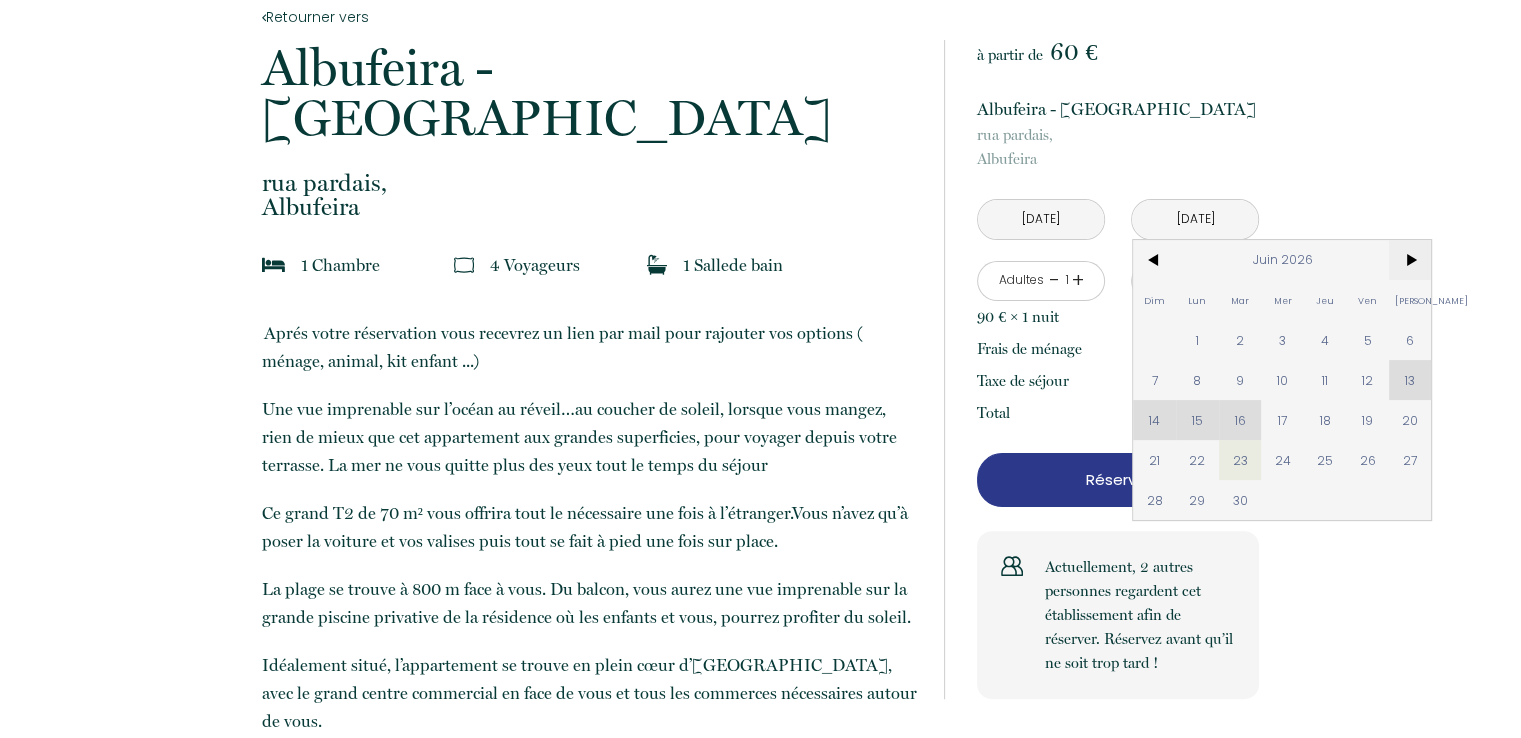 click on ">" at bounding box center (1410, 260) 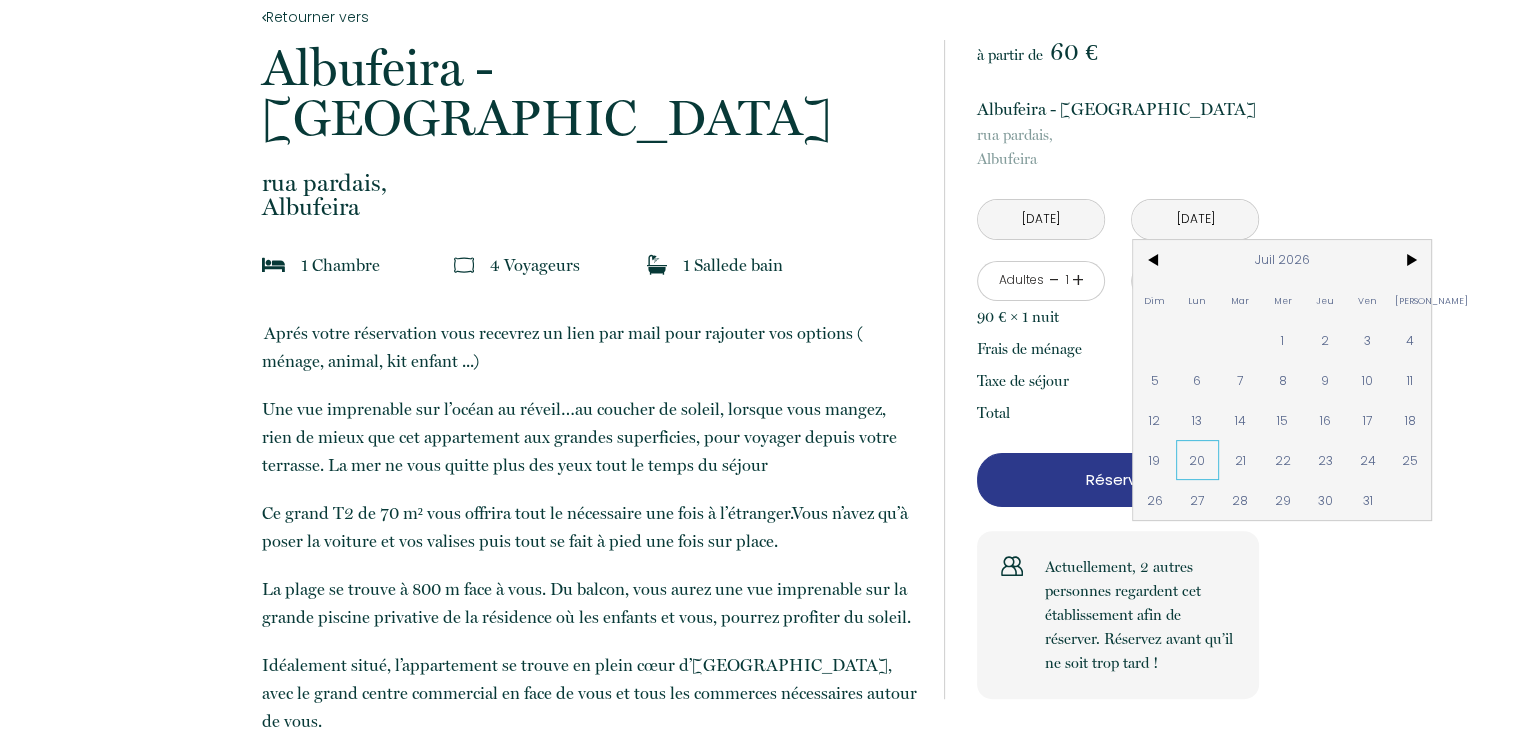 click on "20" at bounding box center (1197, 460) 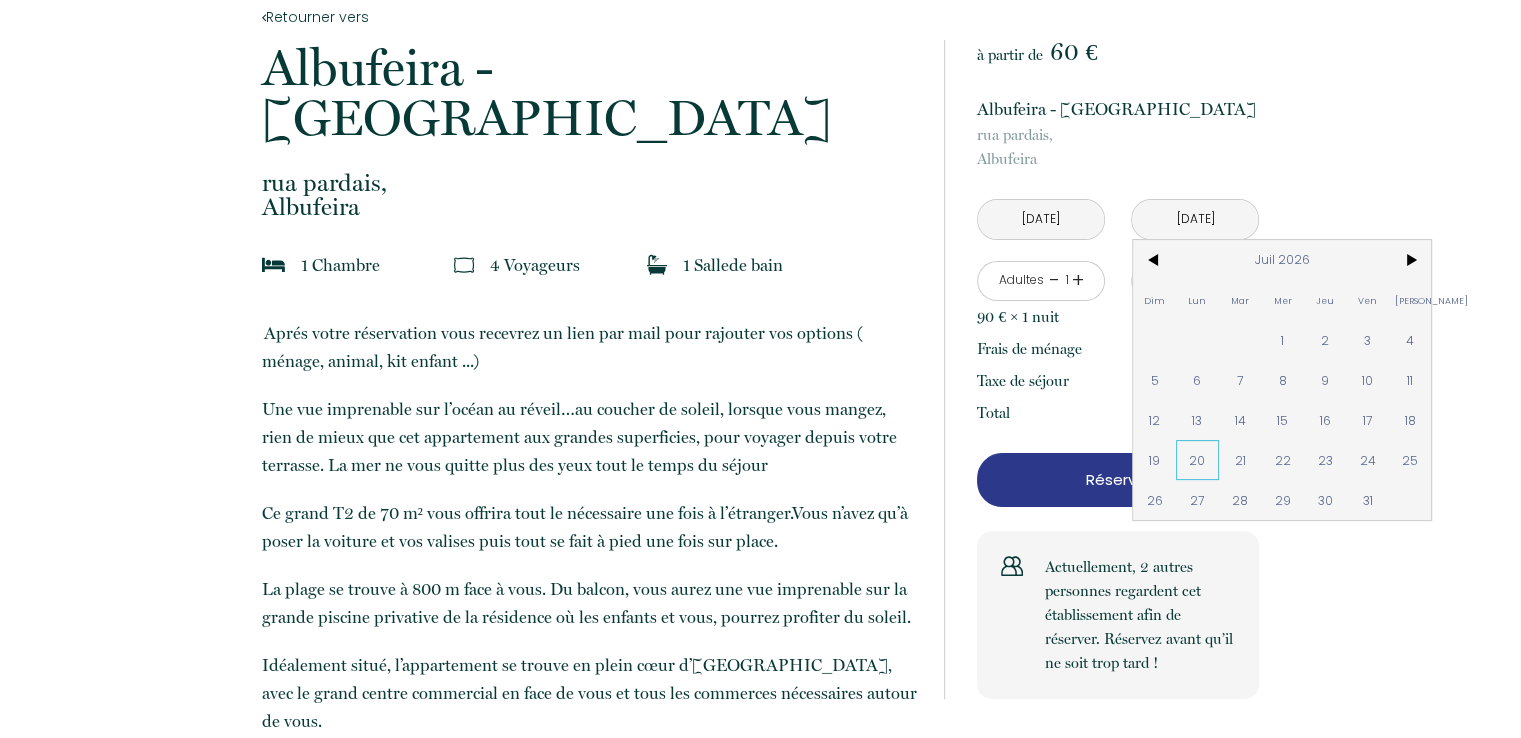 type on "[DATE]" 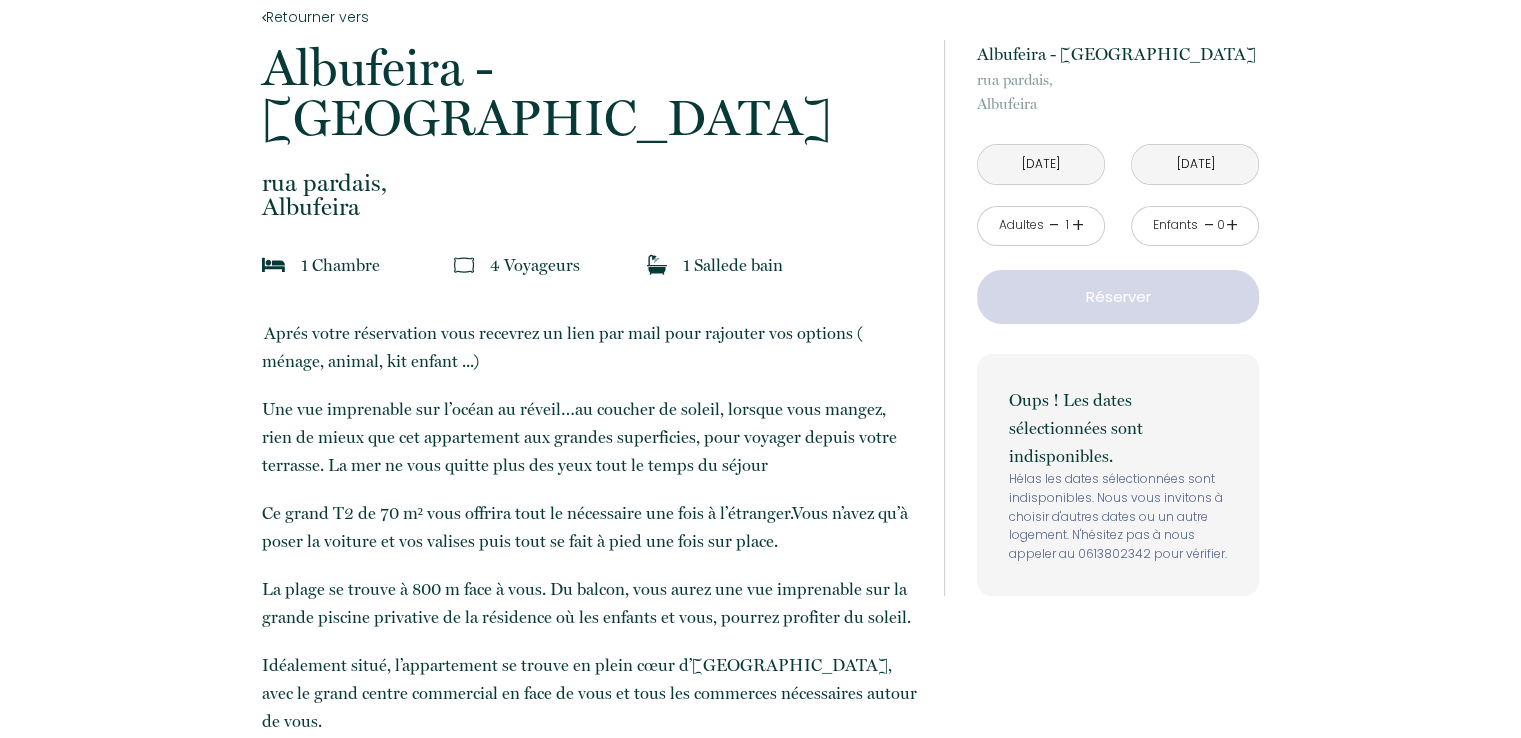 click on "Adultes   -   1   +" at bounding box center [1041, 226] 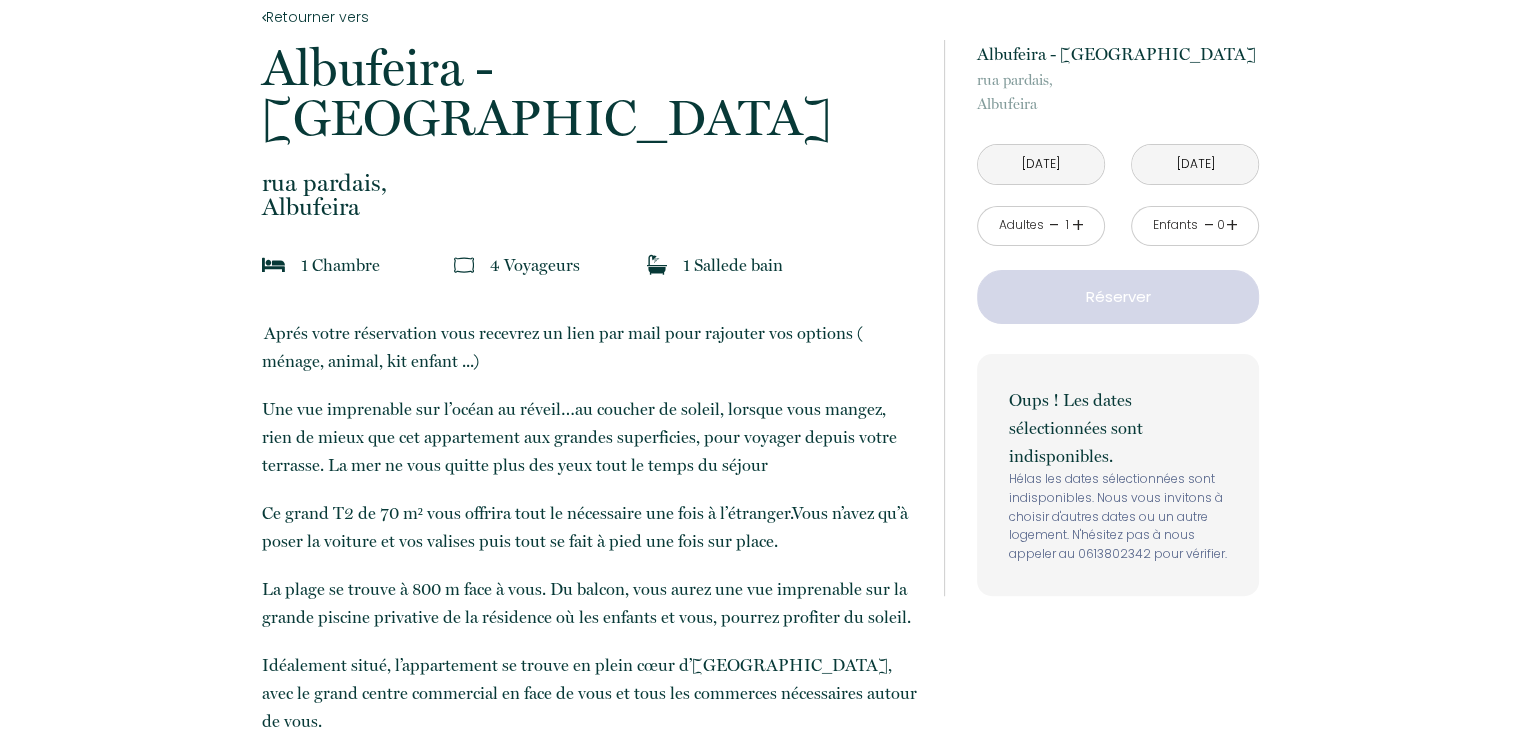 click on "+" at bounding box center [1078, 225] 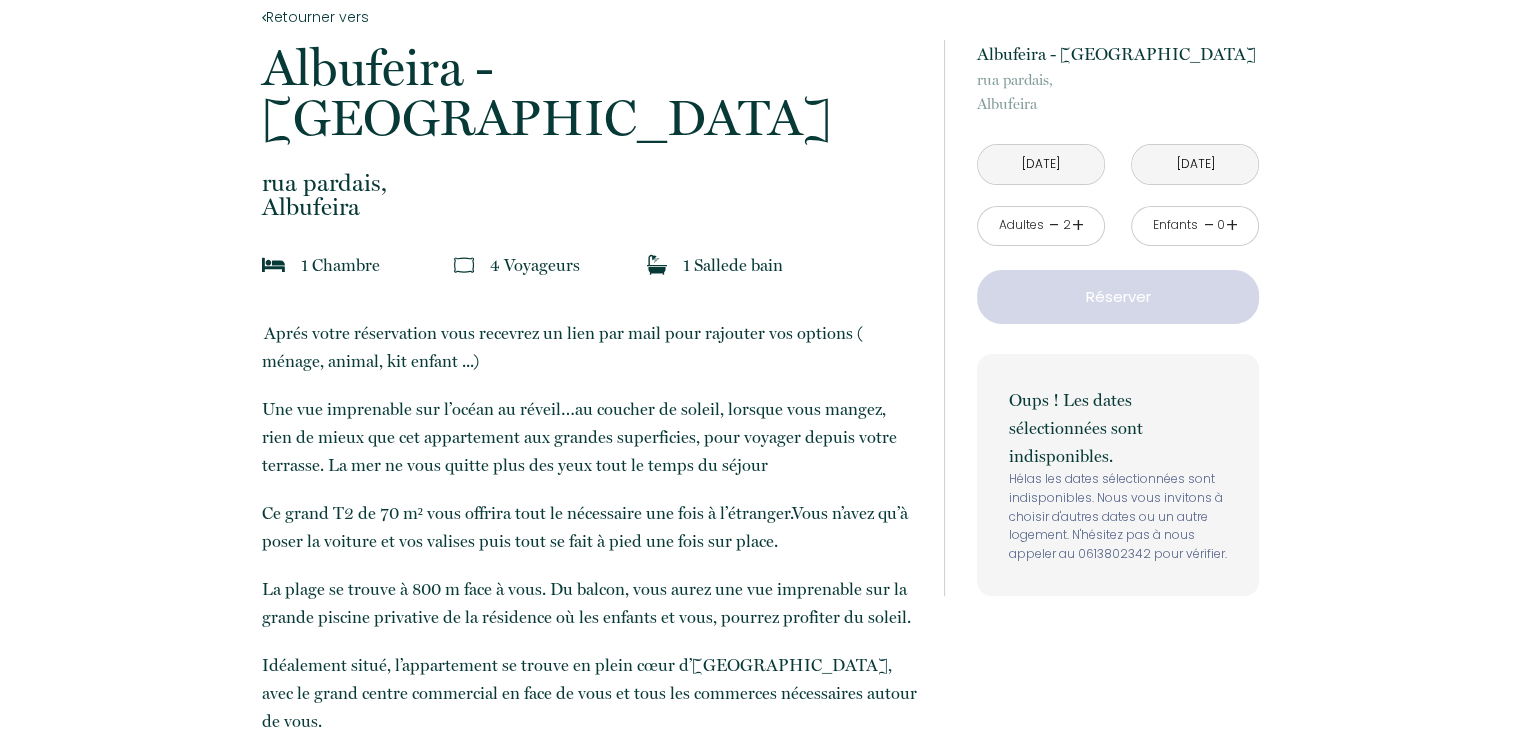 click on "+" at bounding box center (1078, 225) 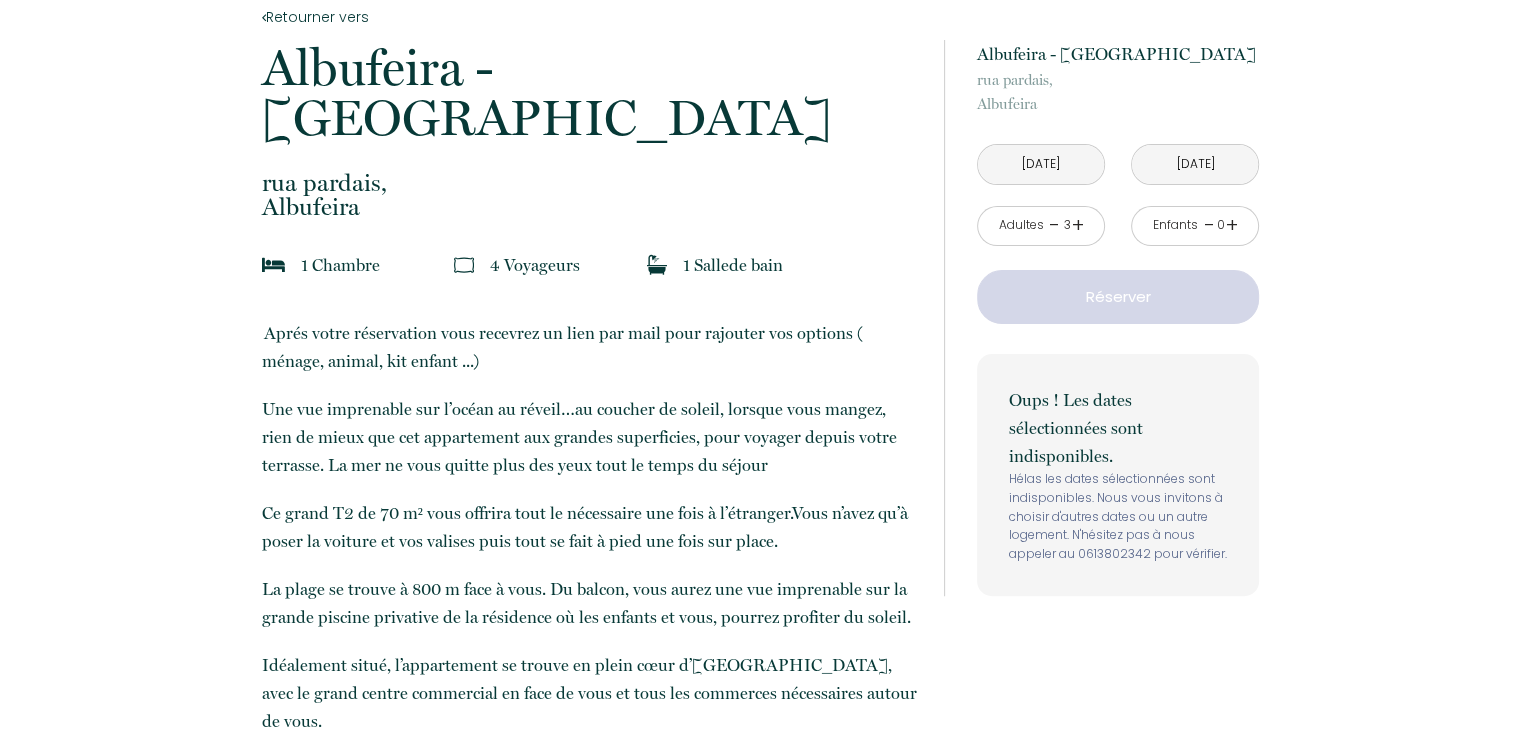 click on "-" at bounding box center (1054, 225) 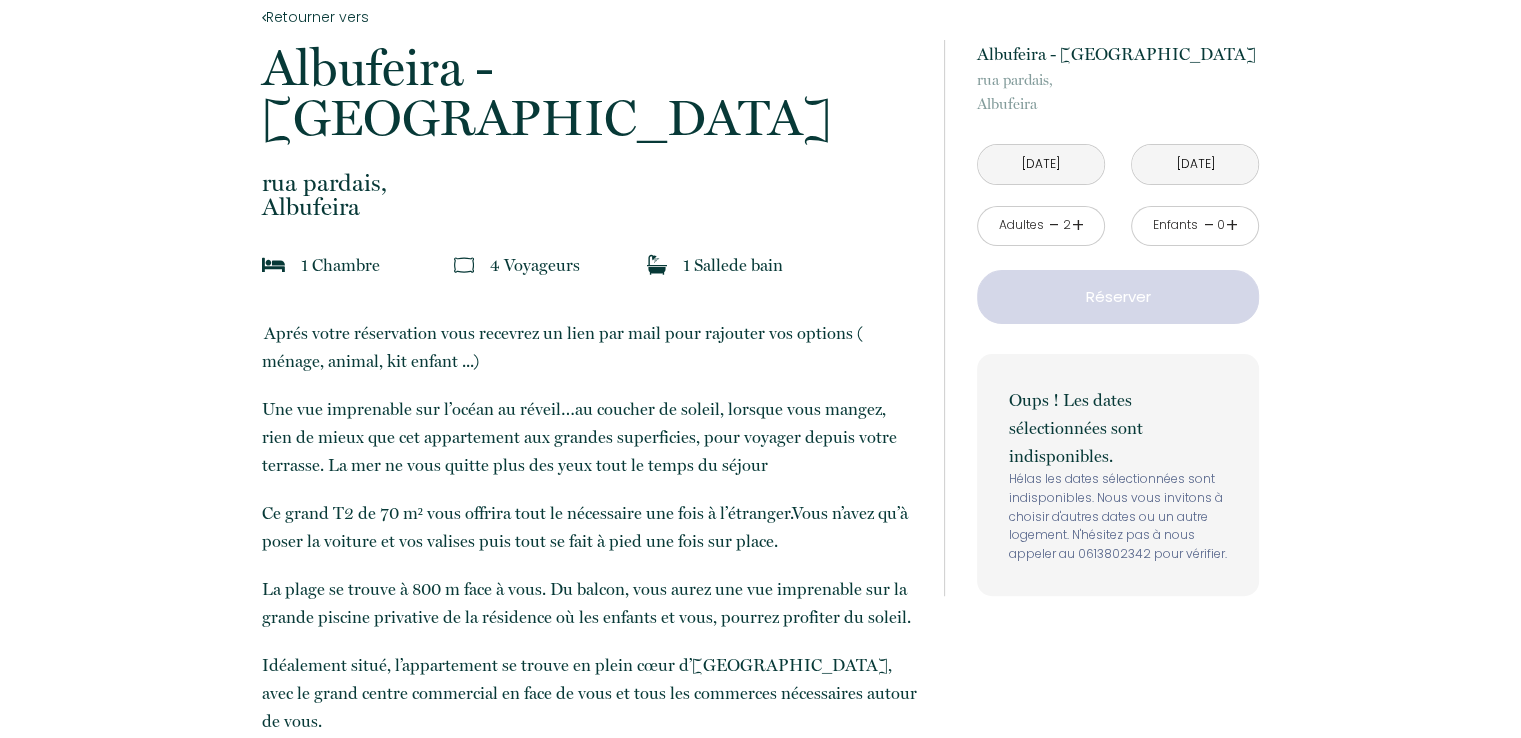 click on "+" at bounding box center [1232, 225] 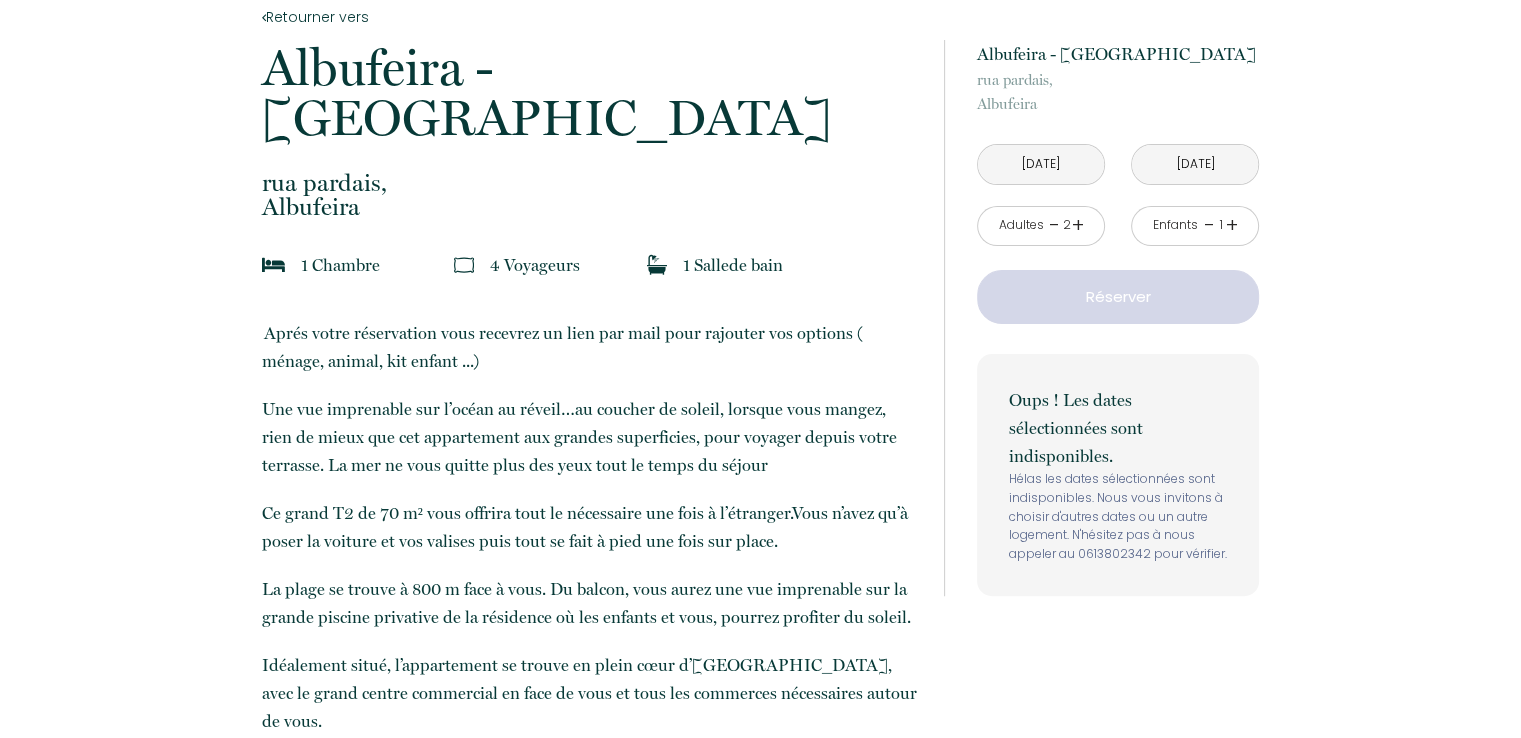 click on "+" at bounding box center (1232, 225) 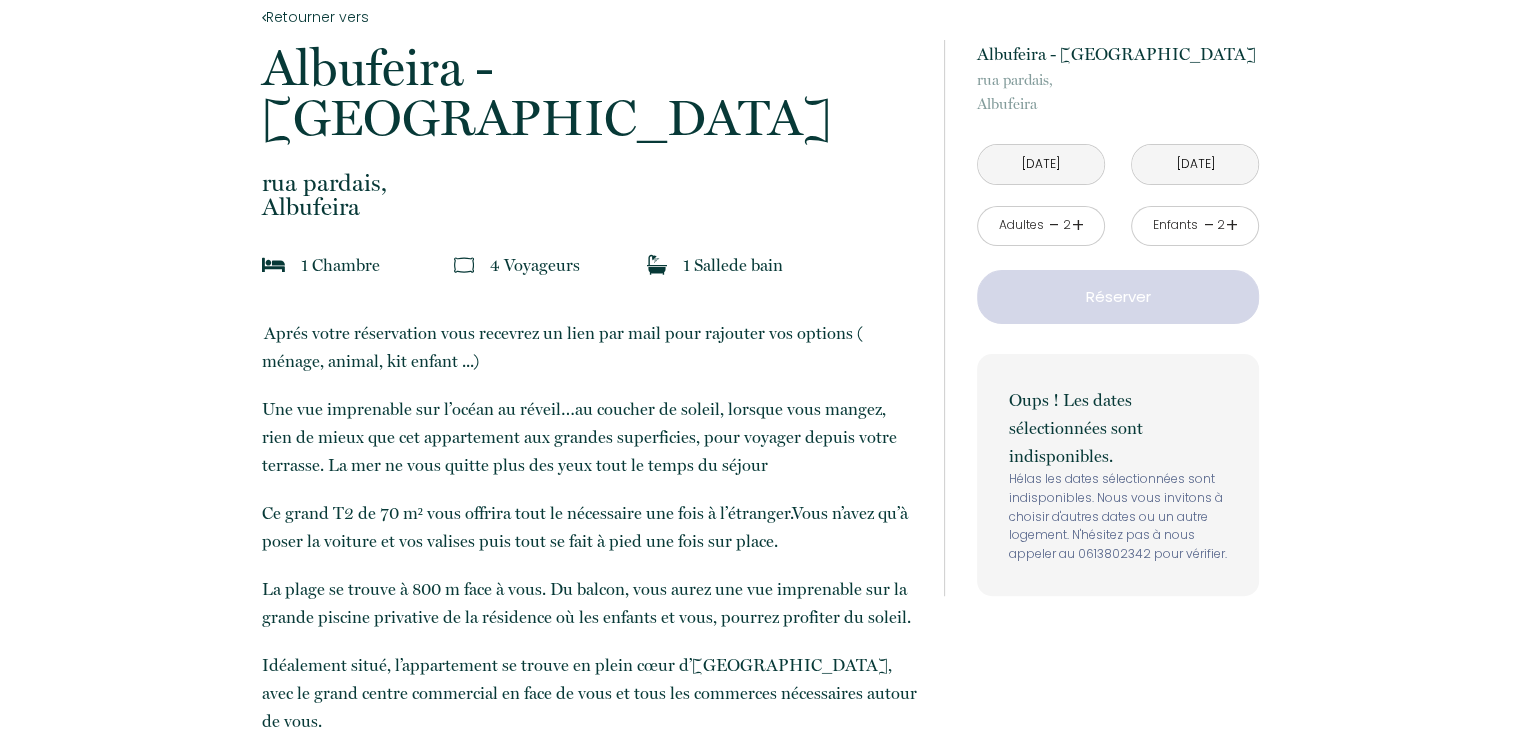 click on "Réserver" at bounding box center [1118, 297] 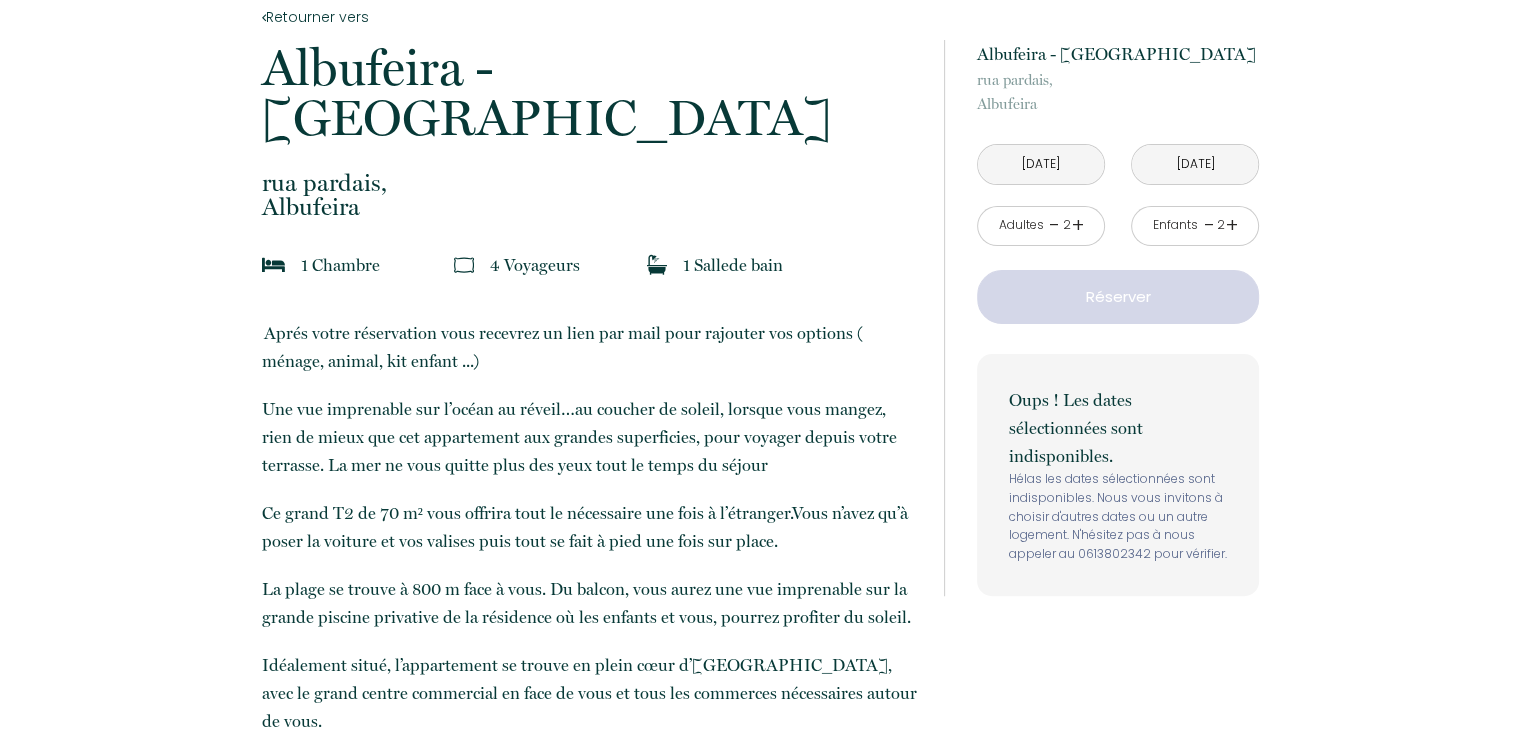 click on "Réserver" at bounding box center [1118, 297] 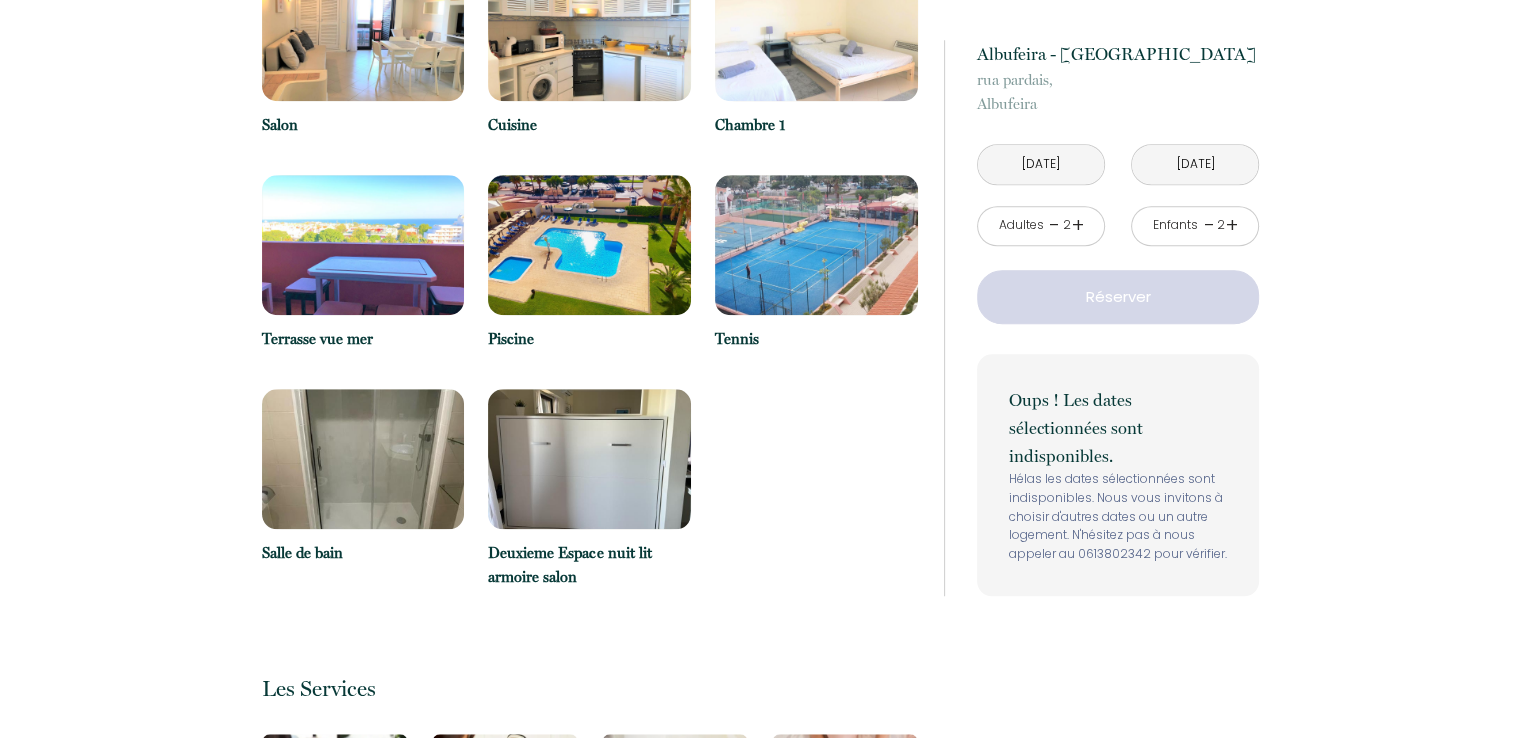 scroll, scrollTop: 1599, scrollLeft: 0, axis: vertical 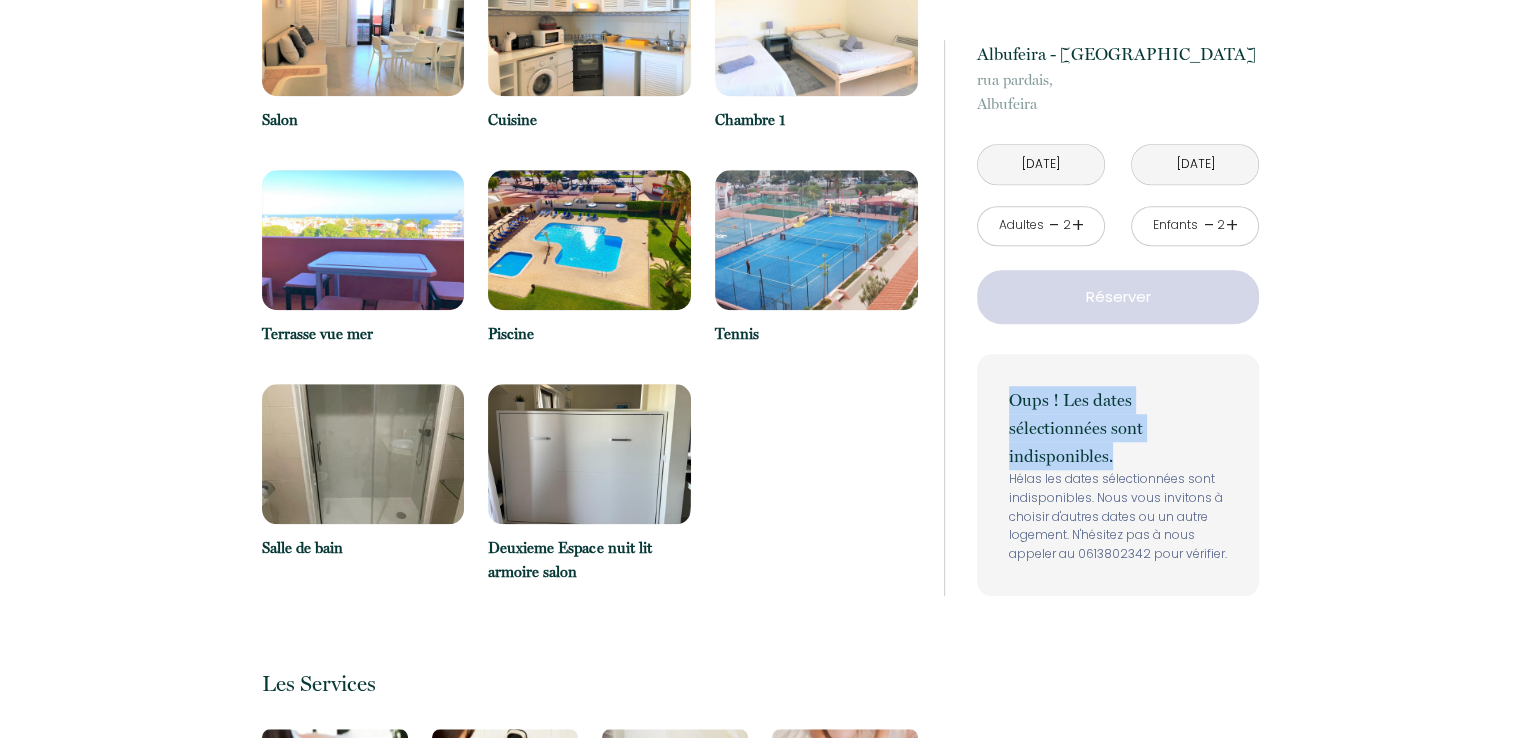 drag, startPoint x: 1008, startPoint y: 395, endPoint x: 1113, endPoint y: 455, distance: 120.93387 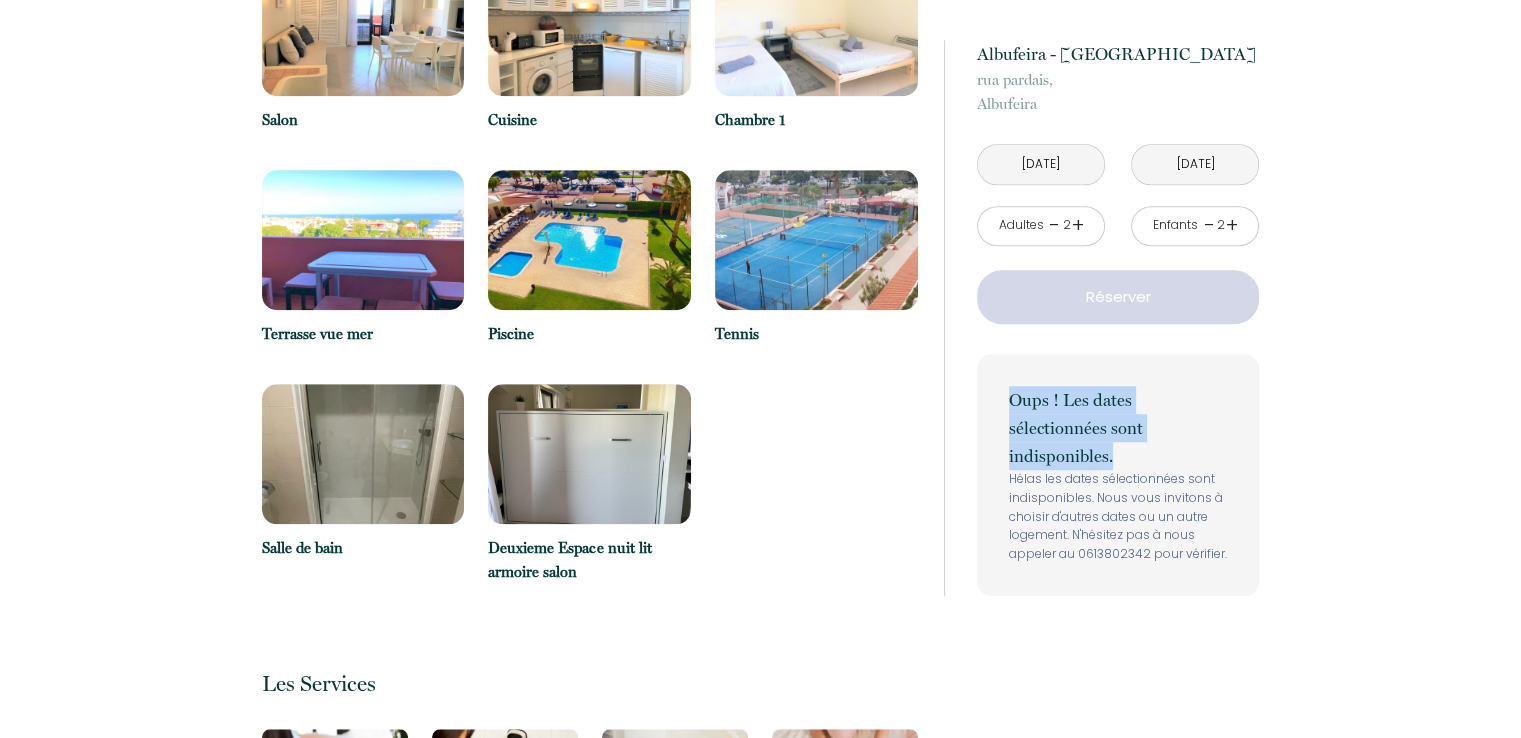 click on "Oups ! Les dates sélectionnées sont indisponibles.   Hélas les dates sélectionnées sont indisponibles. Nous vous invitons à choisir d'autres dates ou un autre logement.
N'hésitez pas à nous appeler au 0613802342 pour vérifier." at bounding box center [1118, 475] 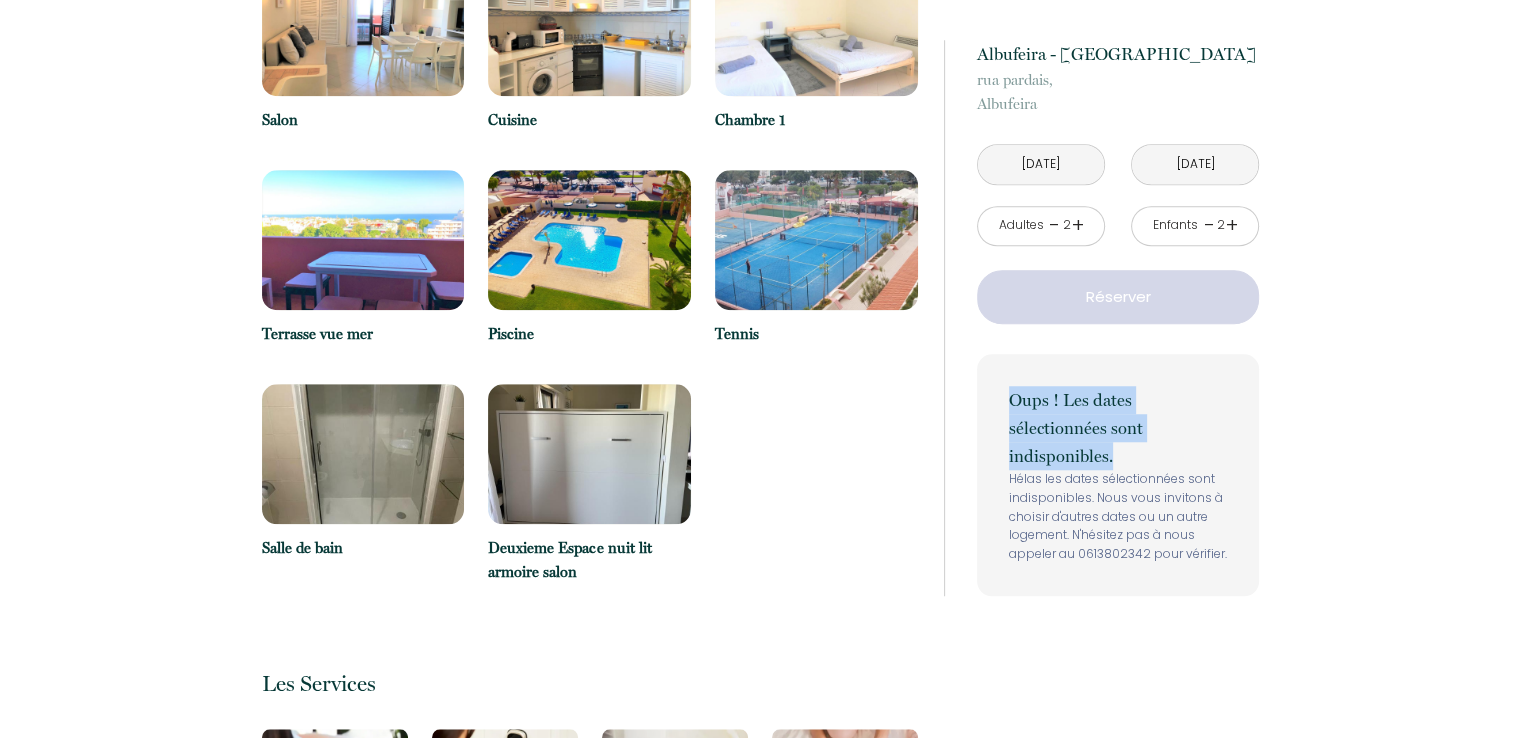 copy on "Oups ! Les dates sélectionnées sont indisponibles." 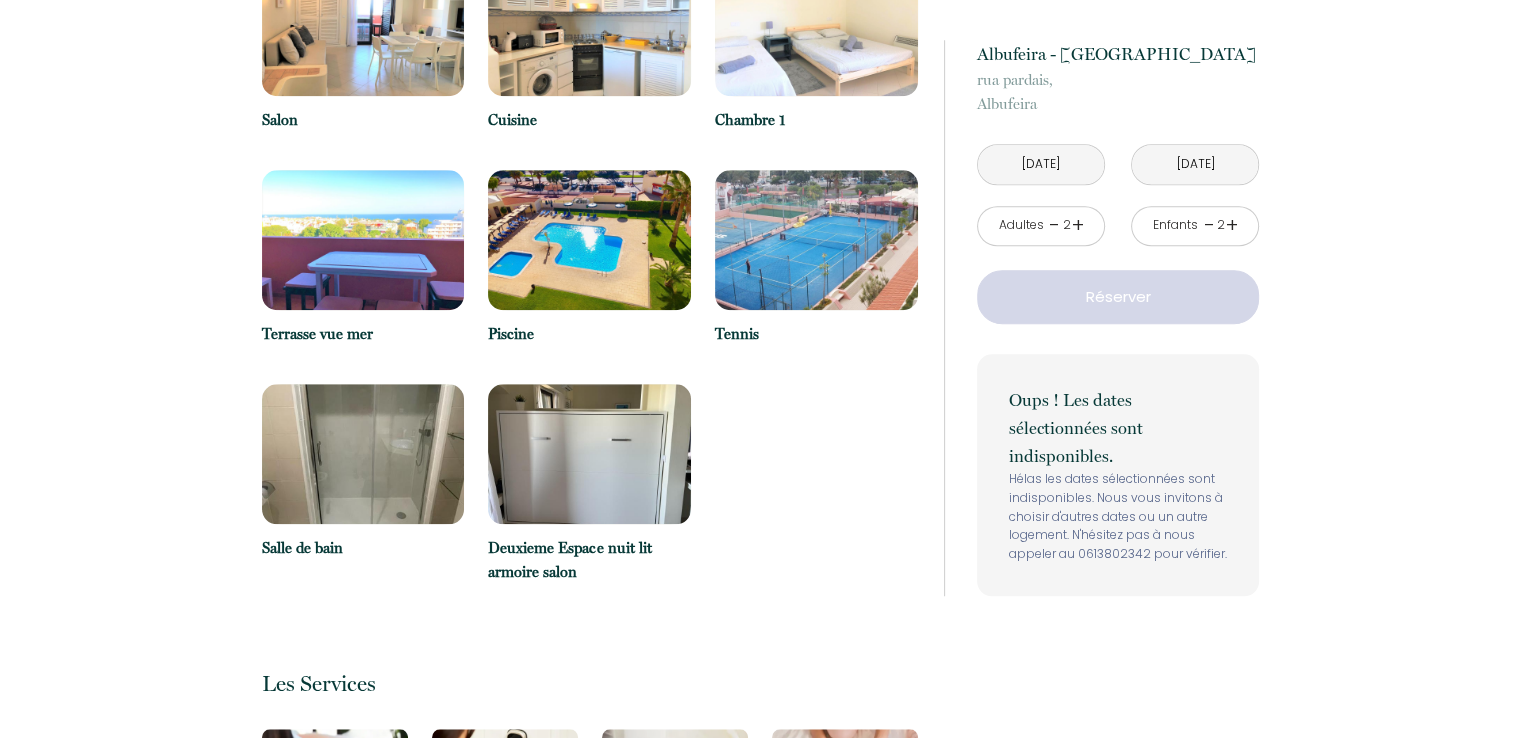 click on "[DATE]" at bounding box center (1041, 164) 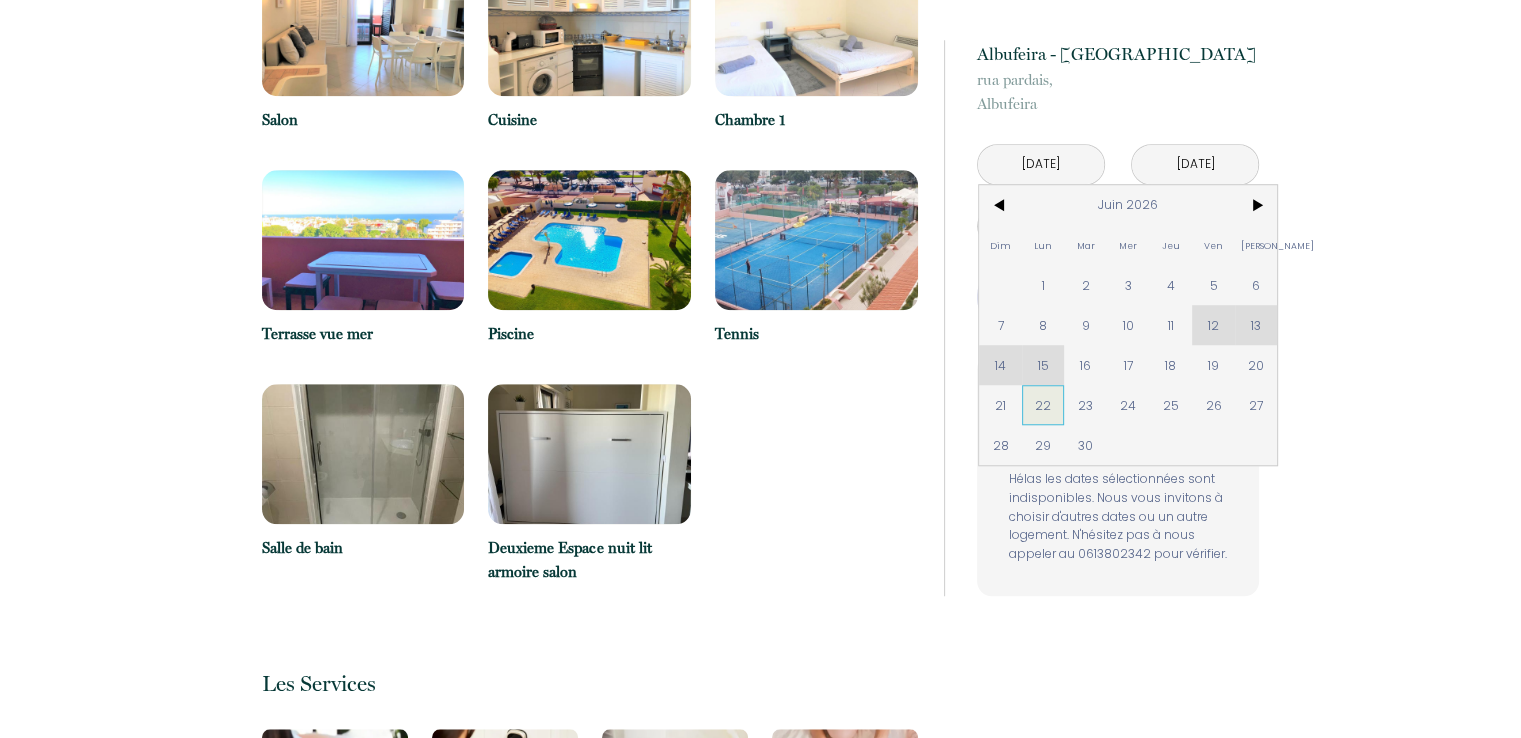 click on "22" at bounding box center [1043, 405] 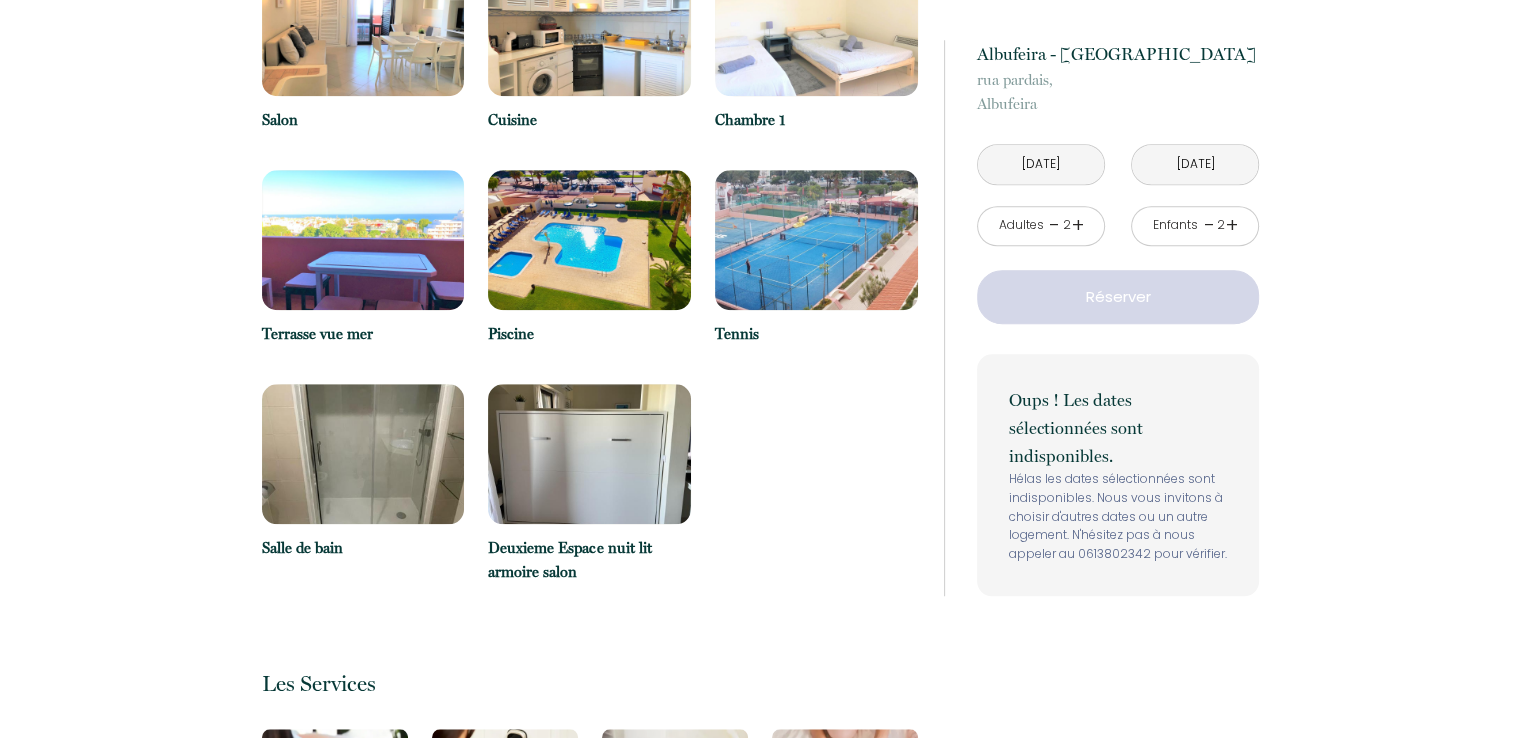 click on "Réserver" at bounding box center (1118, 297) 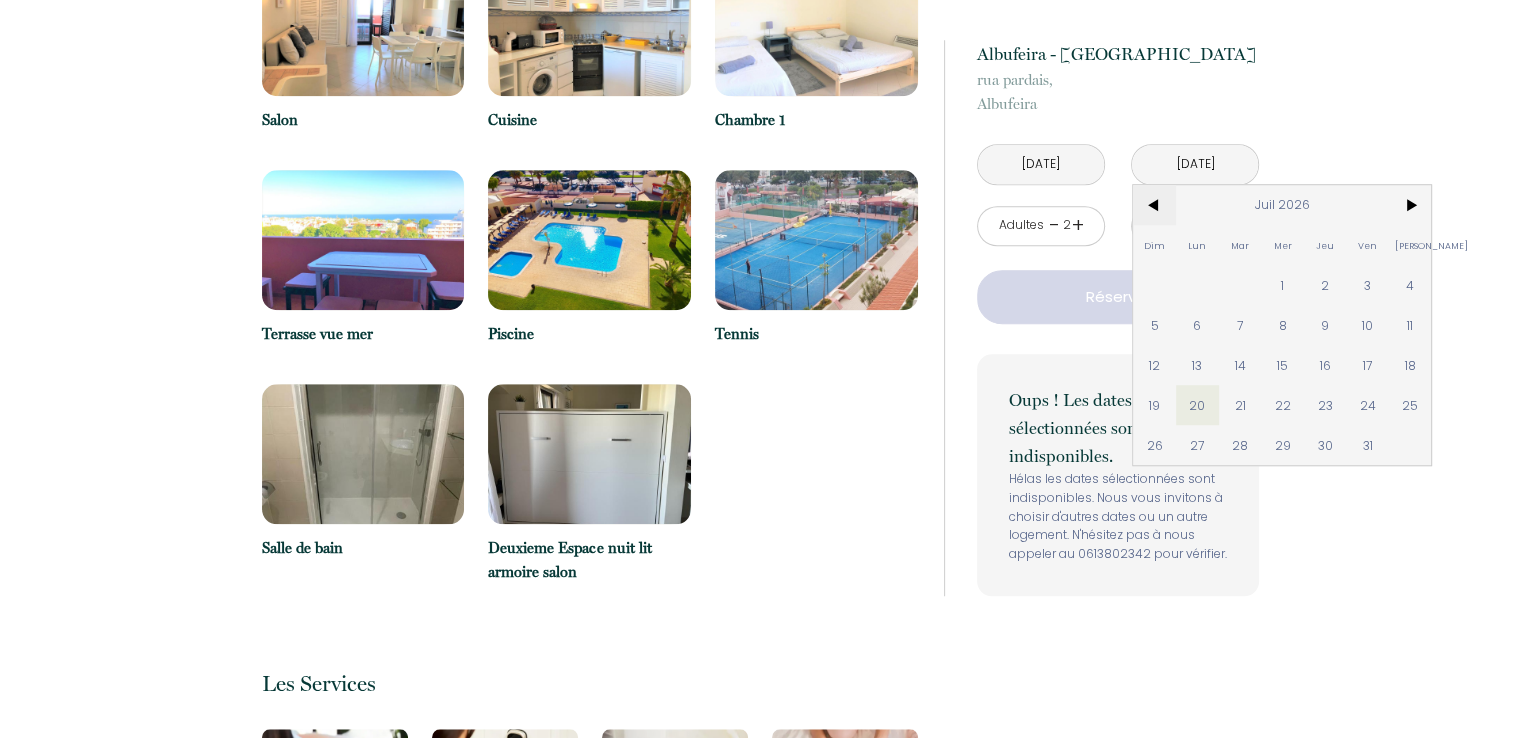 click on "<" at bounding box center [1154, 205] 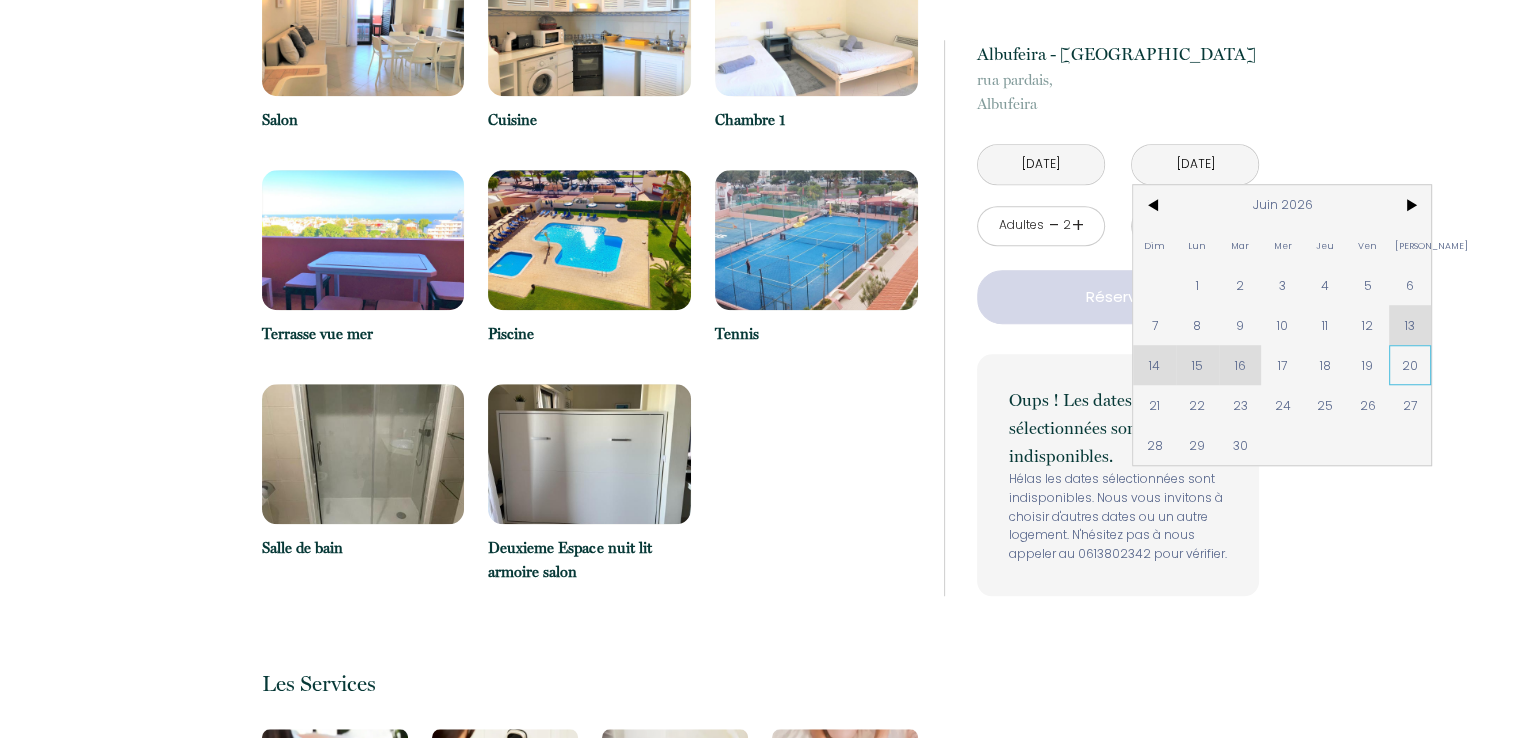 click on "20" at bounding box center (1410, 365) 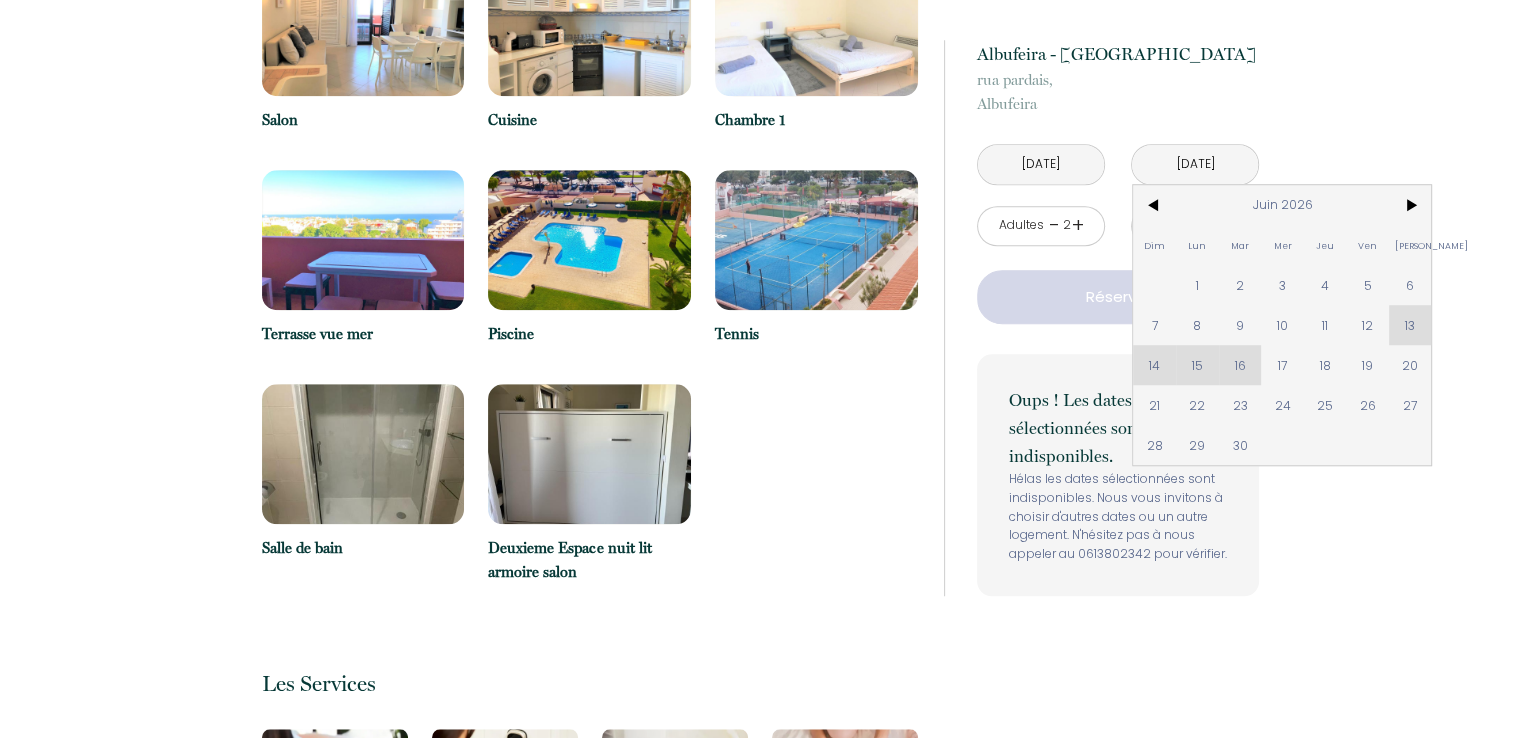 type on "[DATE]" 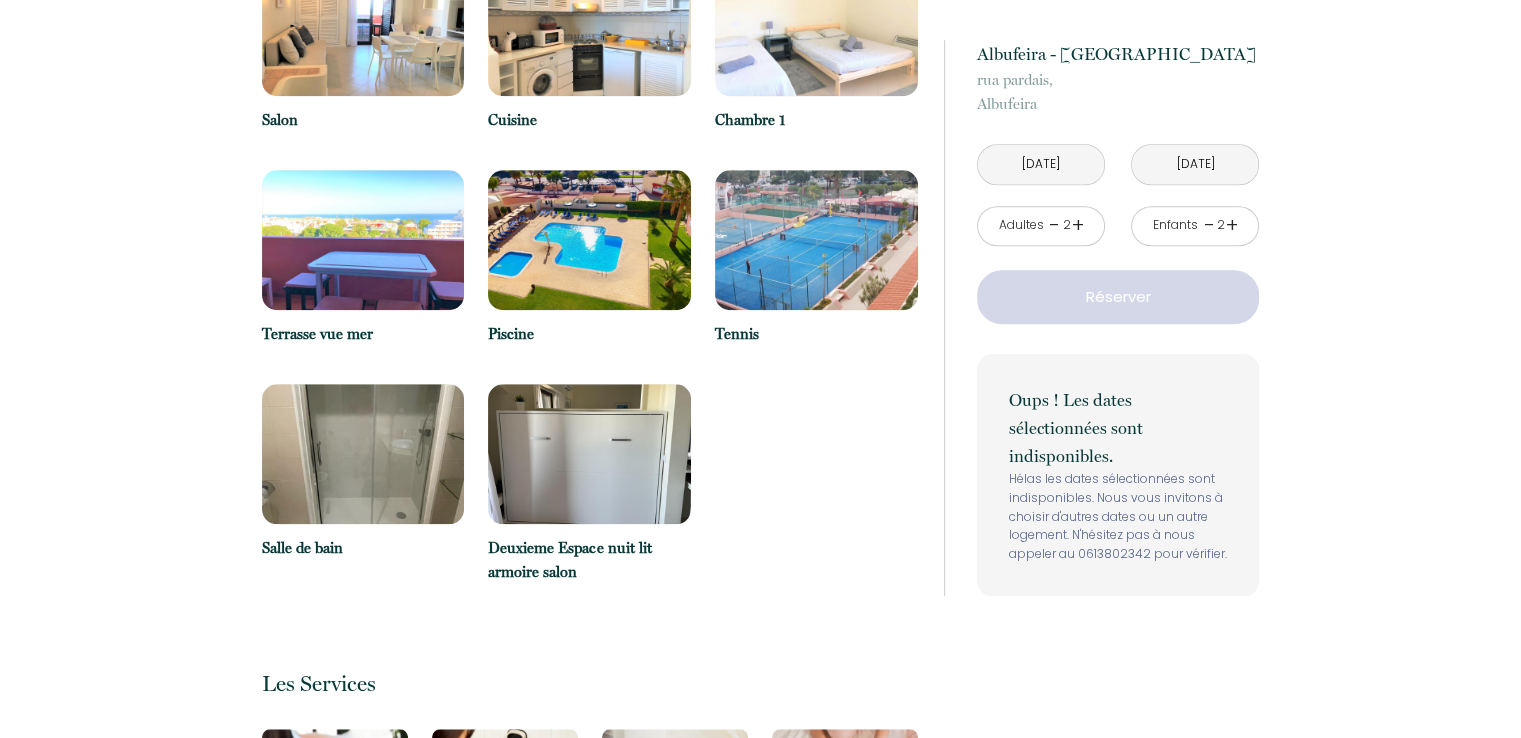 click on "Retourner vers
Albufeira - [GEOGRAPHIC_DATA],  [GEOGRAPHIC_DATA]
1 Chambre
4 Voyageur s
1 Salle  de bain
​Aprés votre réservation vous recevrez un lien par mail pour rajouter vos options ( ménage, animal, kit enfant ...)  Une vue imprenable sur l’océan au réveil…au coucher de soleil, lorsque vous mangez, rien de mieux que cet appartement aux grandes superficies, pour voyager depuis votre terrasse. La mer ne vous quitte plus des yeux tout le temps du séjour
Ce grand T2 de 70 m² vous offrira tout le nécessaire une fois à l’étranger.Vous n’avez qu’à poser la voiture et vos valises puis tout se fait à pied une fois sur place.
La plage se trouve à 800 m face à vous. Du balcon, vous aurez une vue imprenable sur la grande piscine privative de la résidence où les enfants et vous, pourrez profiter du soleil.
​
Les Espaces" at bounding box center [760, 711] 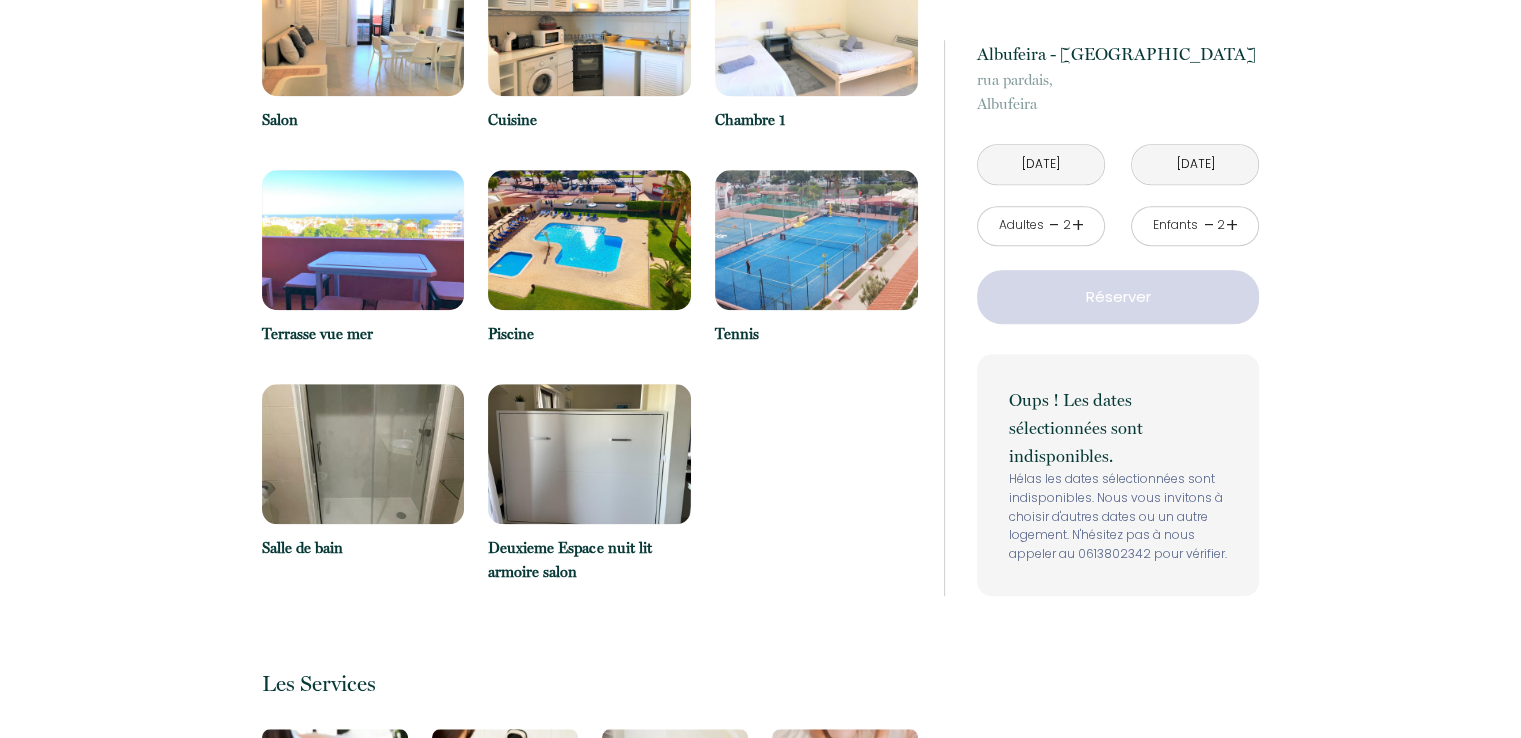 click on "Retourner vers
Albufeira - [GEOGRAPHIC_DATA],  [GEOGRAPHIC_DATA]
1 Chambre
4 Voyageur s
1 Salle  de bain
​Aprés votre réservation vous recevrez un lien par mail pour rajouter vos options ( ménage, animal, kit enfant ...)  Une vue imprenable sur l’océan au réveil…au coucher de soleil, lorsque vous mangez, rien de mieux que cet appartement aux grandes superficies, pour voyager depuis votre terrasse. La mer ne vous quitte plus des yeux tout le temps du séjour
Ce grand T2 de 70 m² vous offrira tout le nécessaire une fois à l’étranger.Vous n’avez qu’à poser la voiture et vos valises puis tout se fait à pied une fois sur place.
La plage se trouve à 800 m face à vous. Du balcon, vous aurez une vue imprenable sur la grande piscine privative de la résidence où les enfants et vous, pourrez profiter du soleil.
​
Les Espaces" at bounding box center [760, 711] 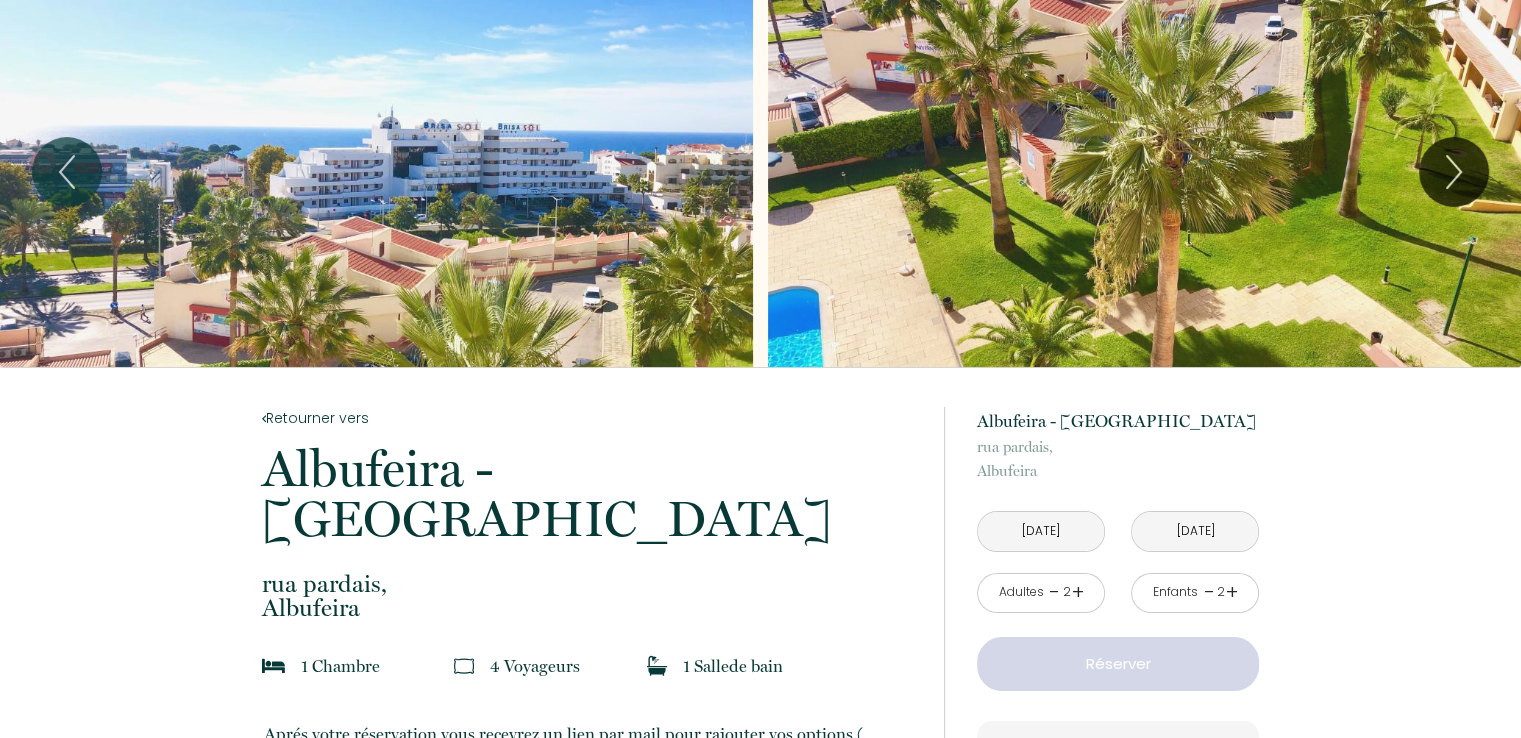 scroll, scrollTop: 0, scrollLeft: 0, axis: both 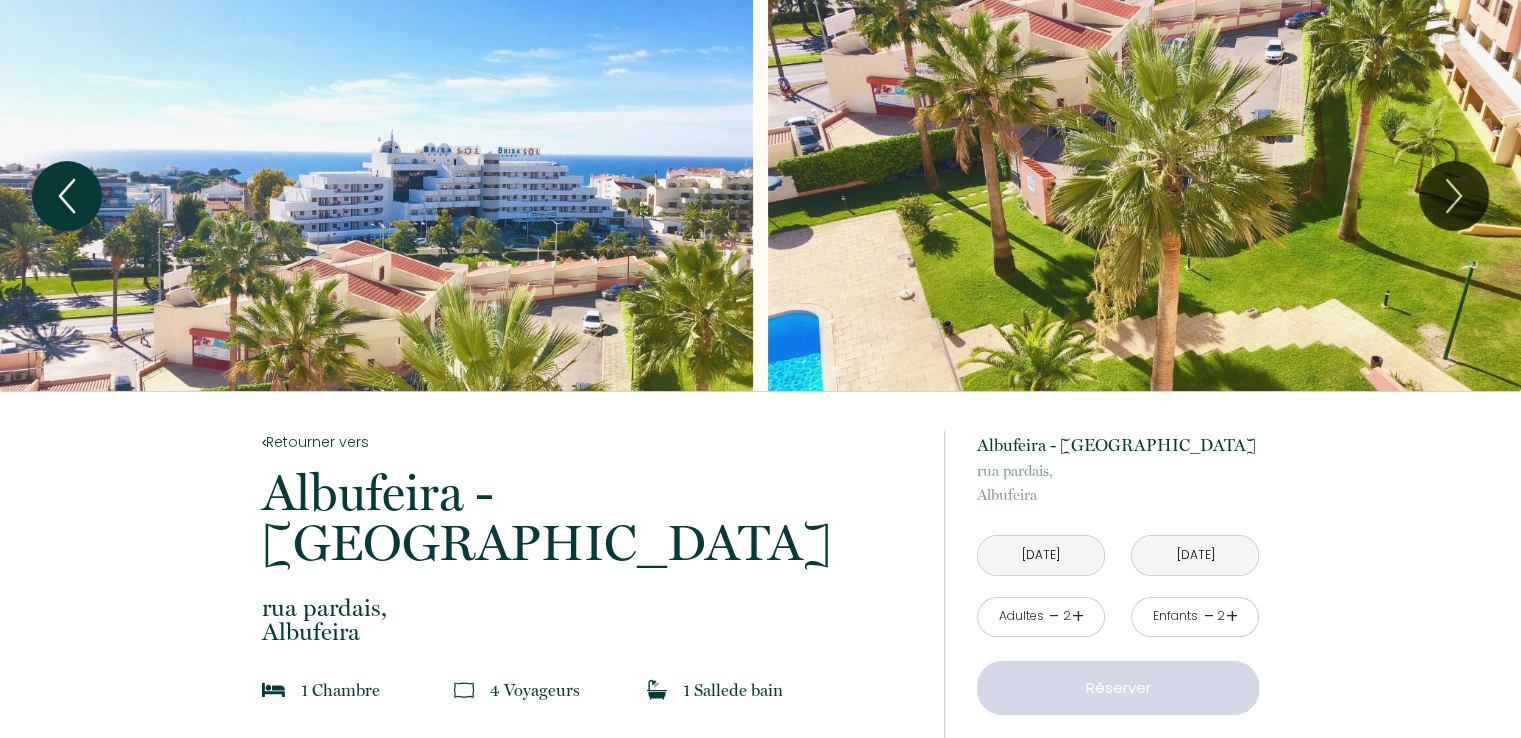 click 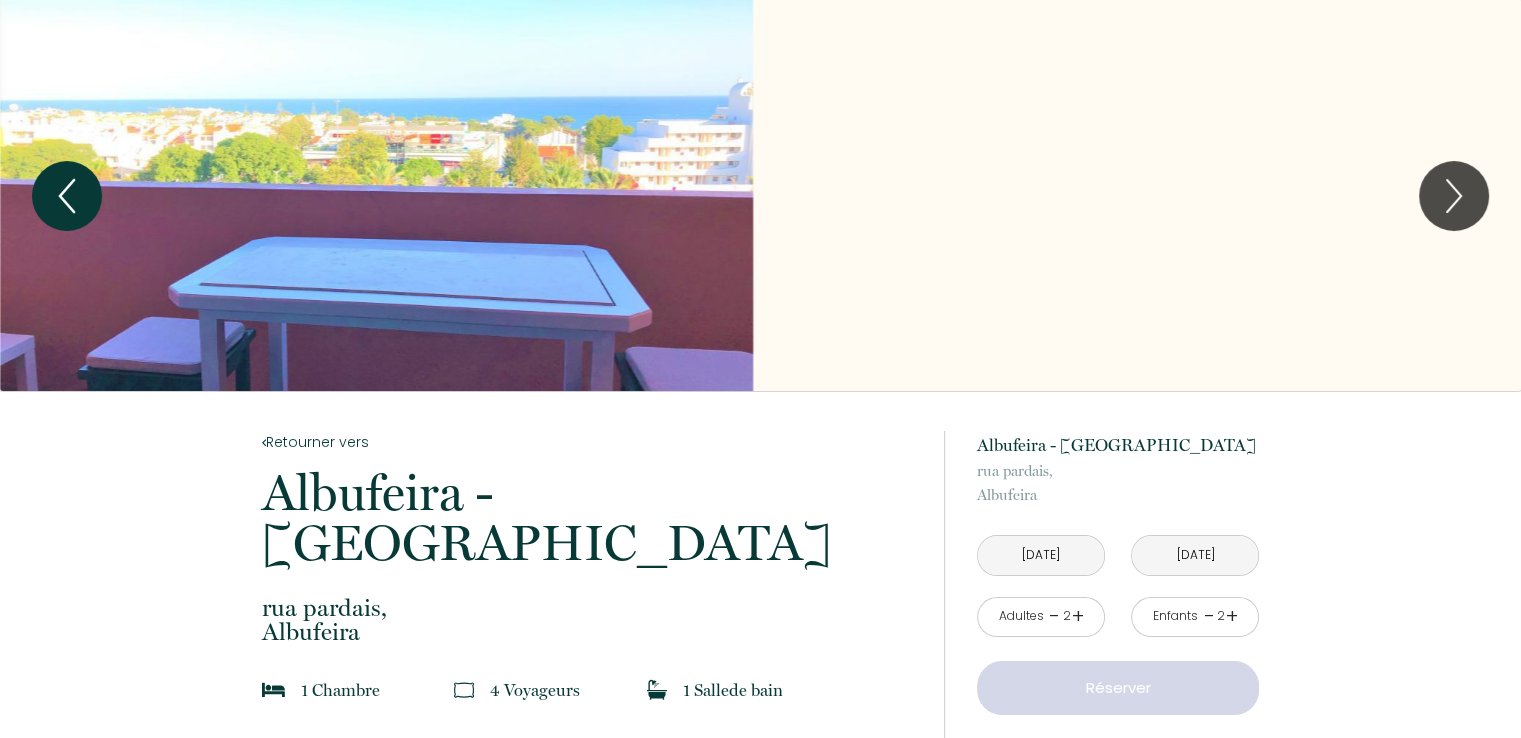 click 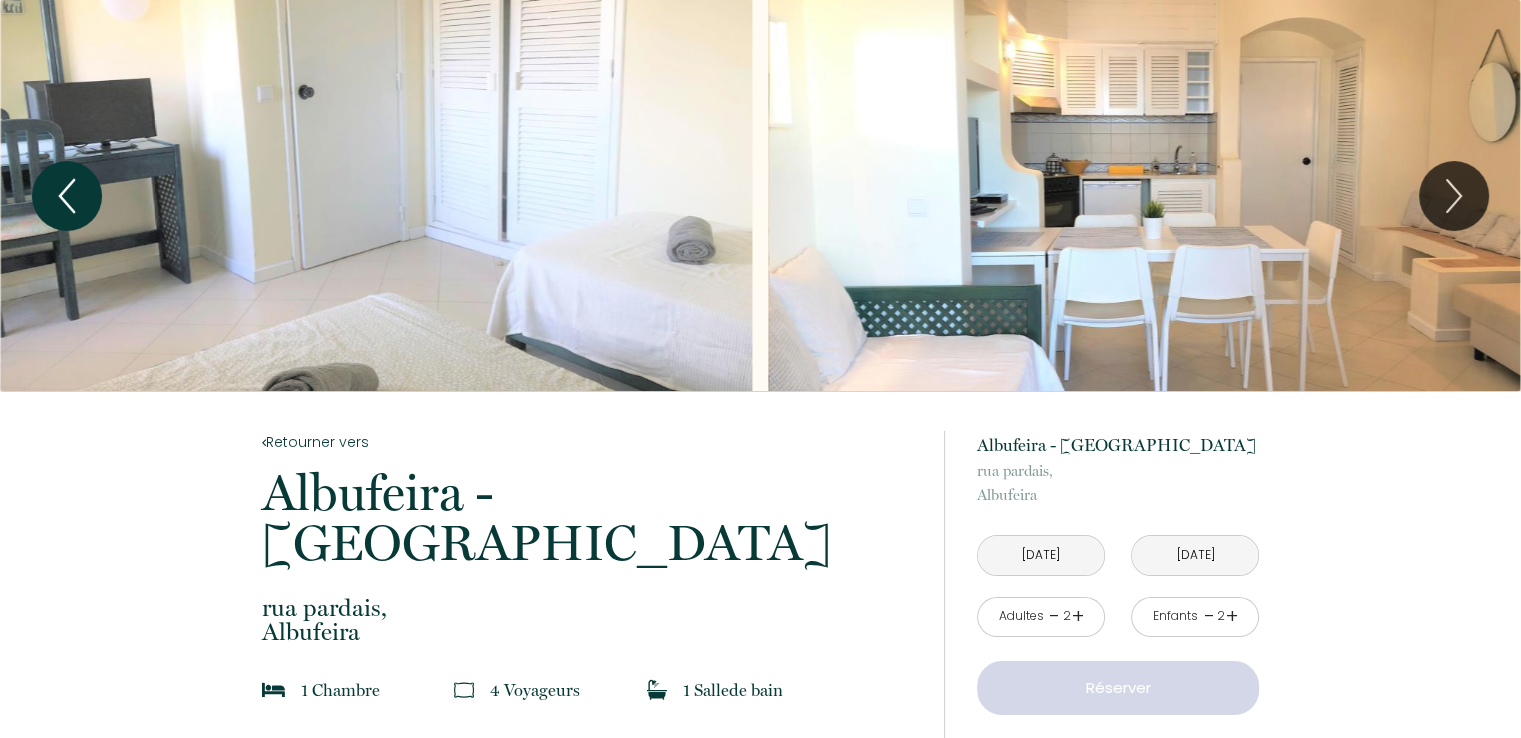 click 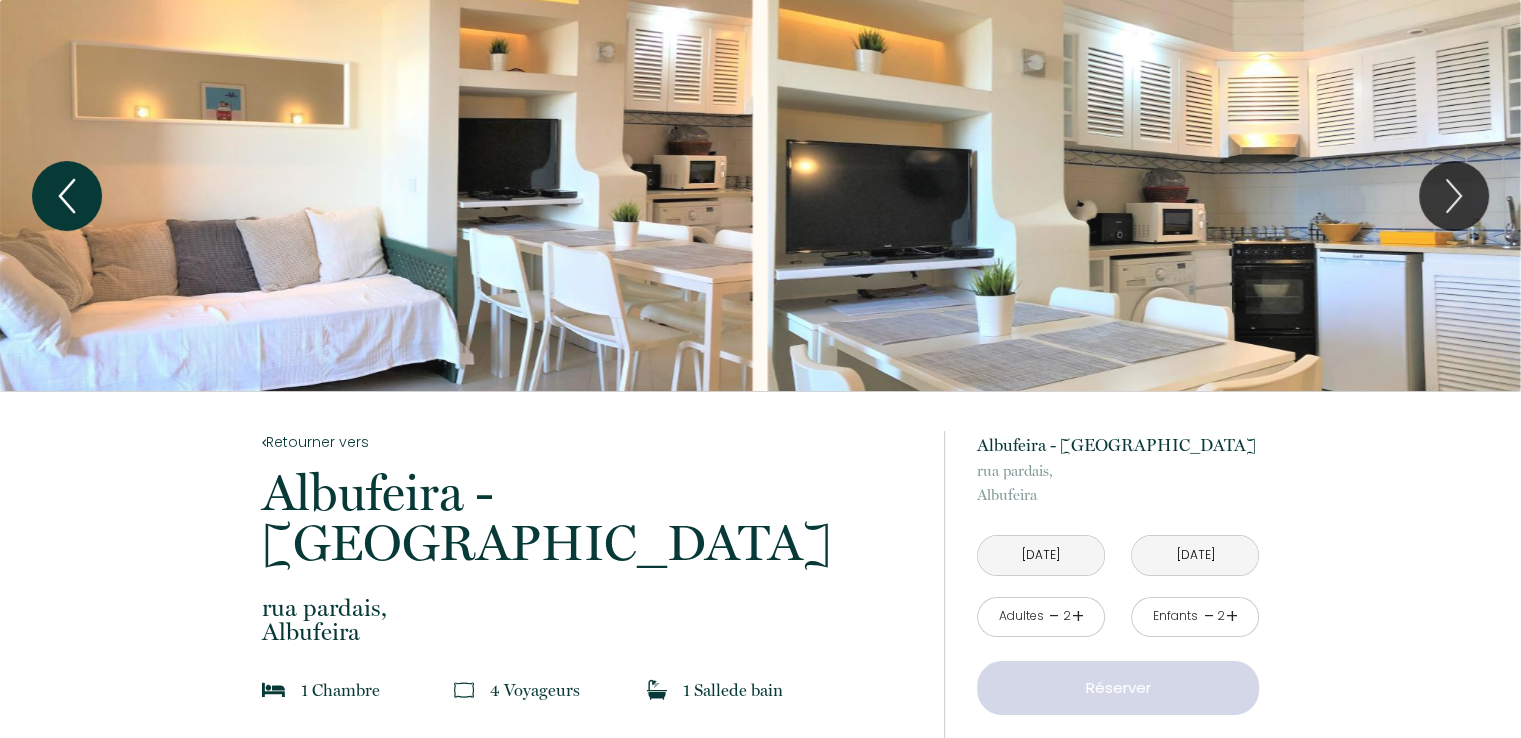 click 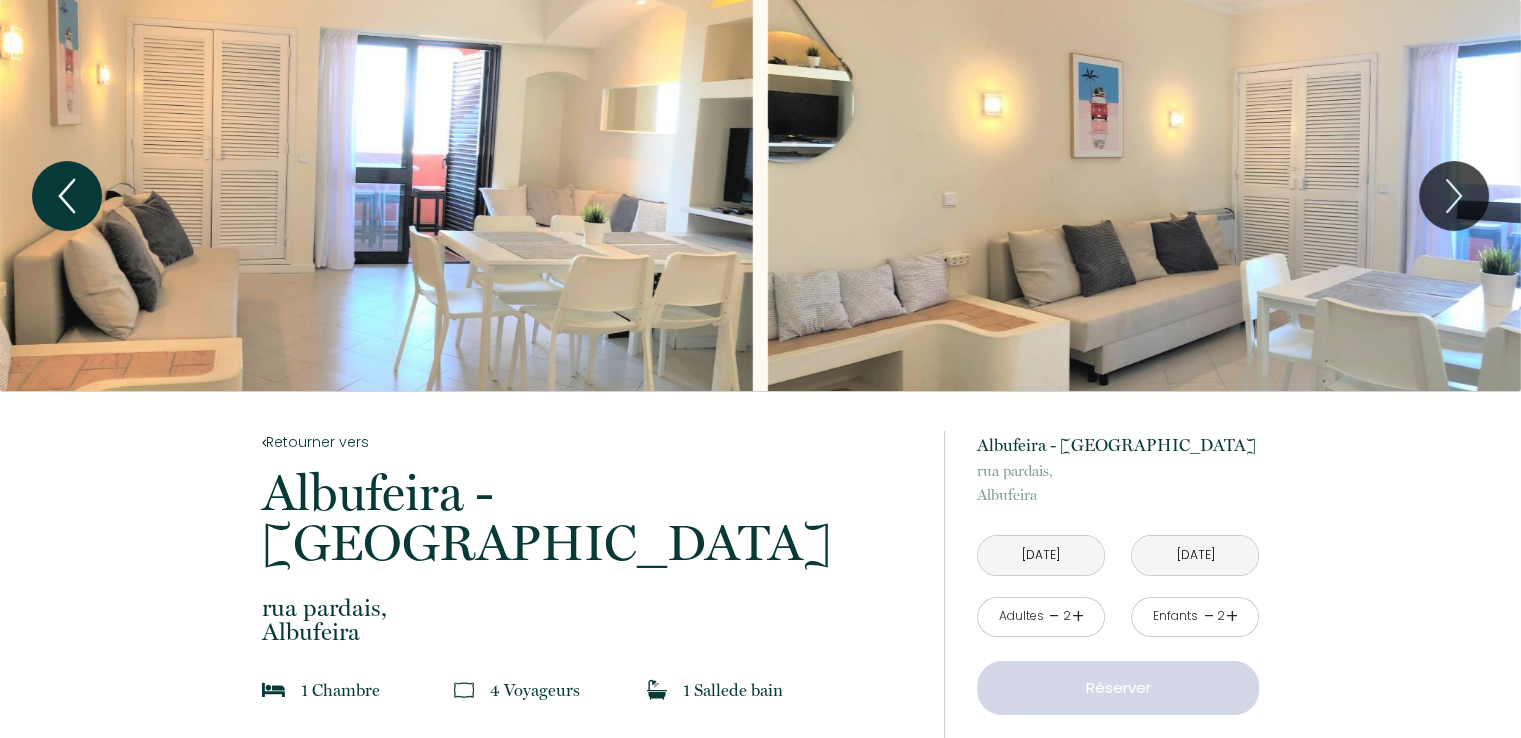 click 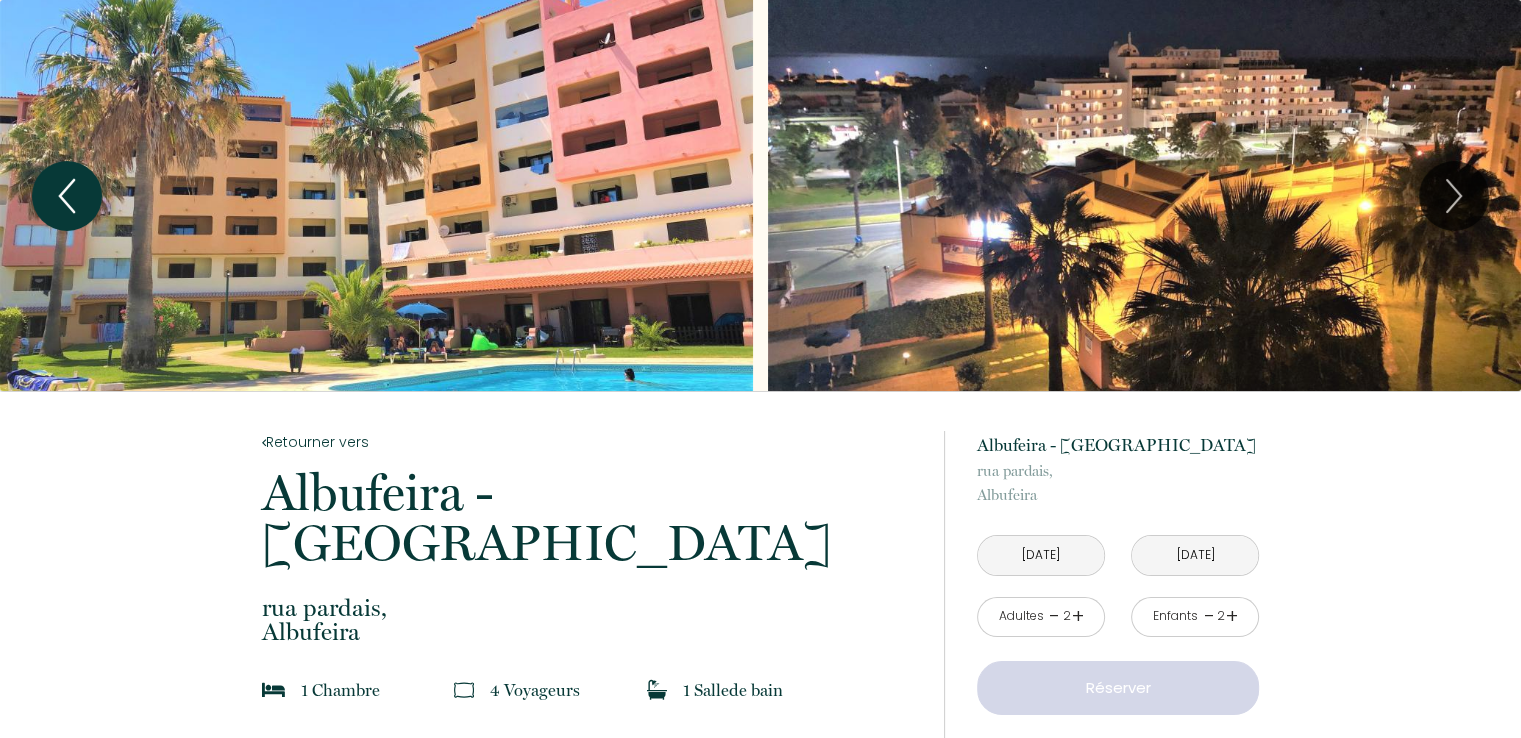 click 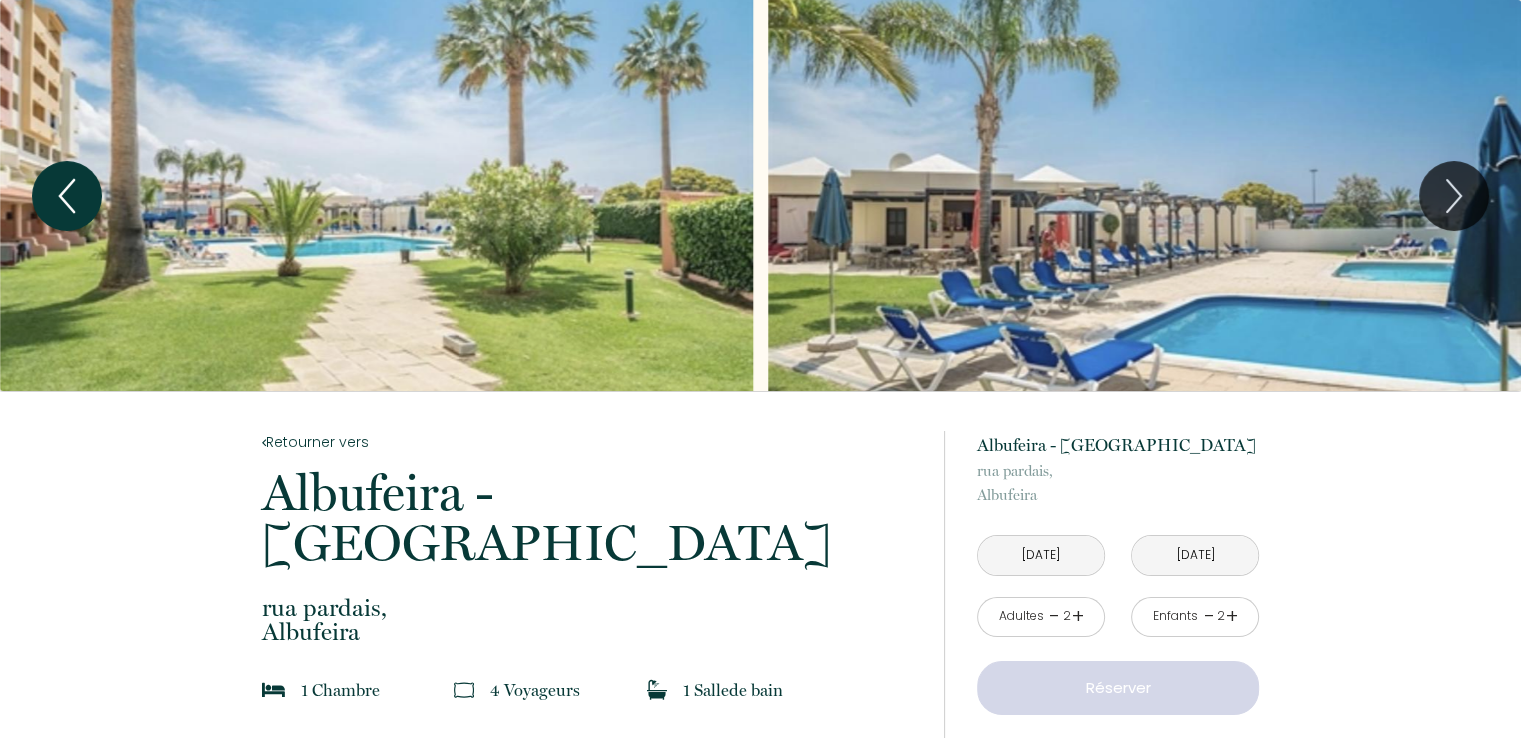 click 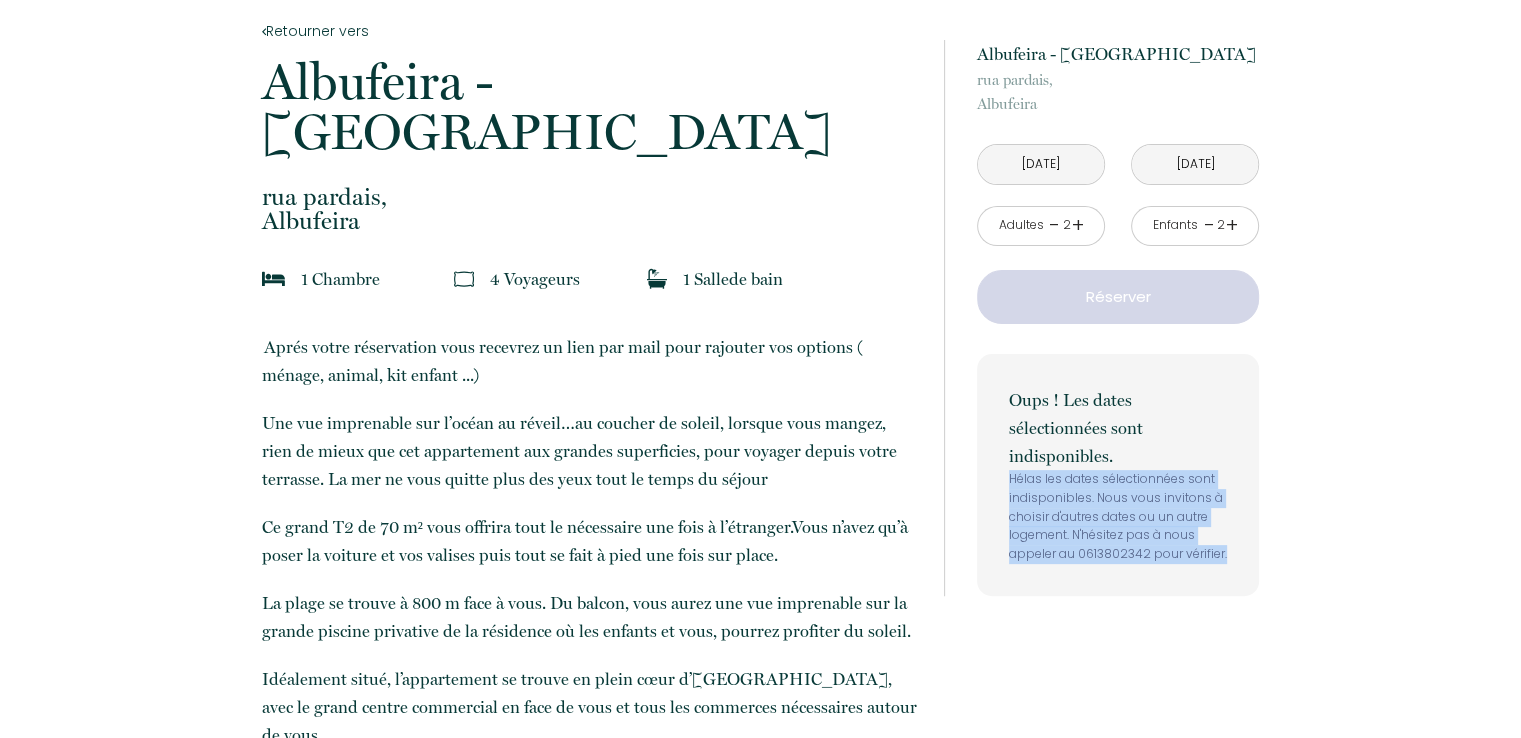 scroll, scrollTop: 392, scrollLeft: 0, axis: vertical 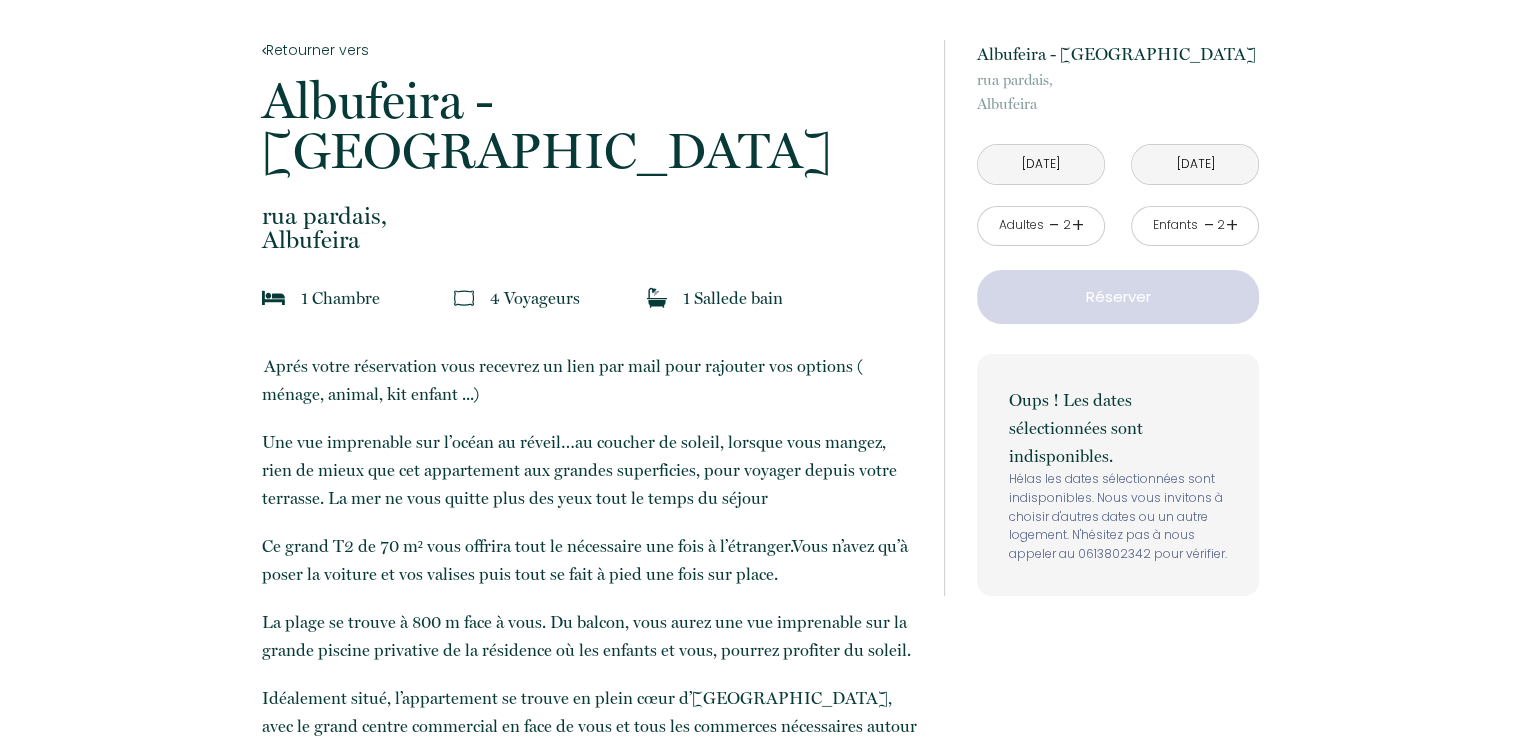click on "-" at bounding box center (1054, 225) 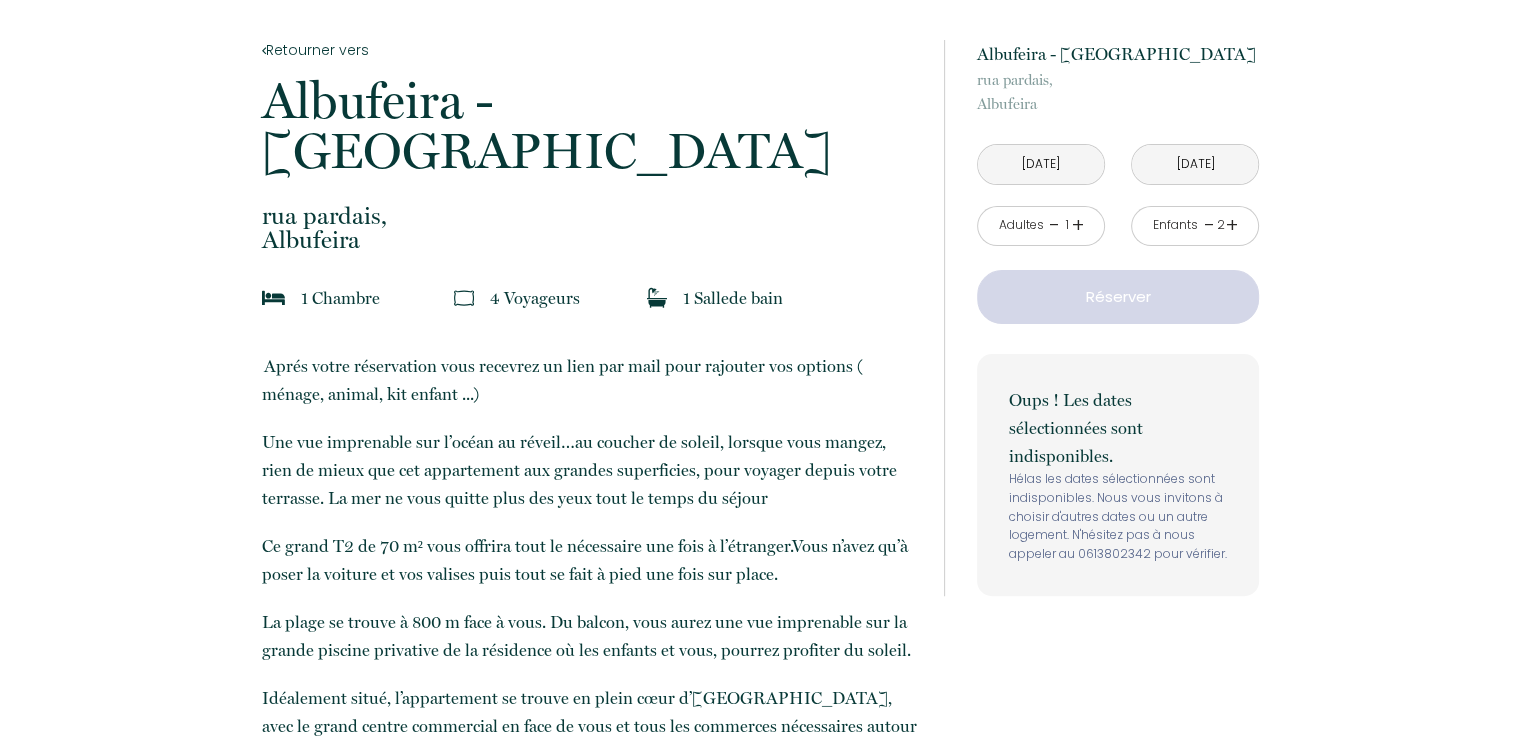 click on "Réserver" at bounding box center [1118, 297] 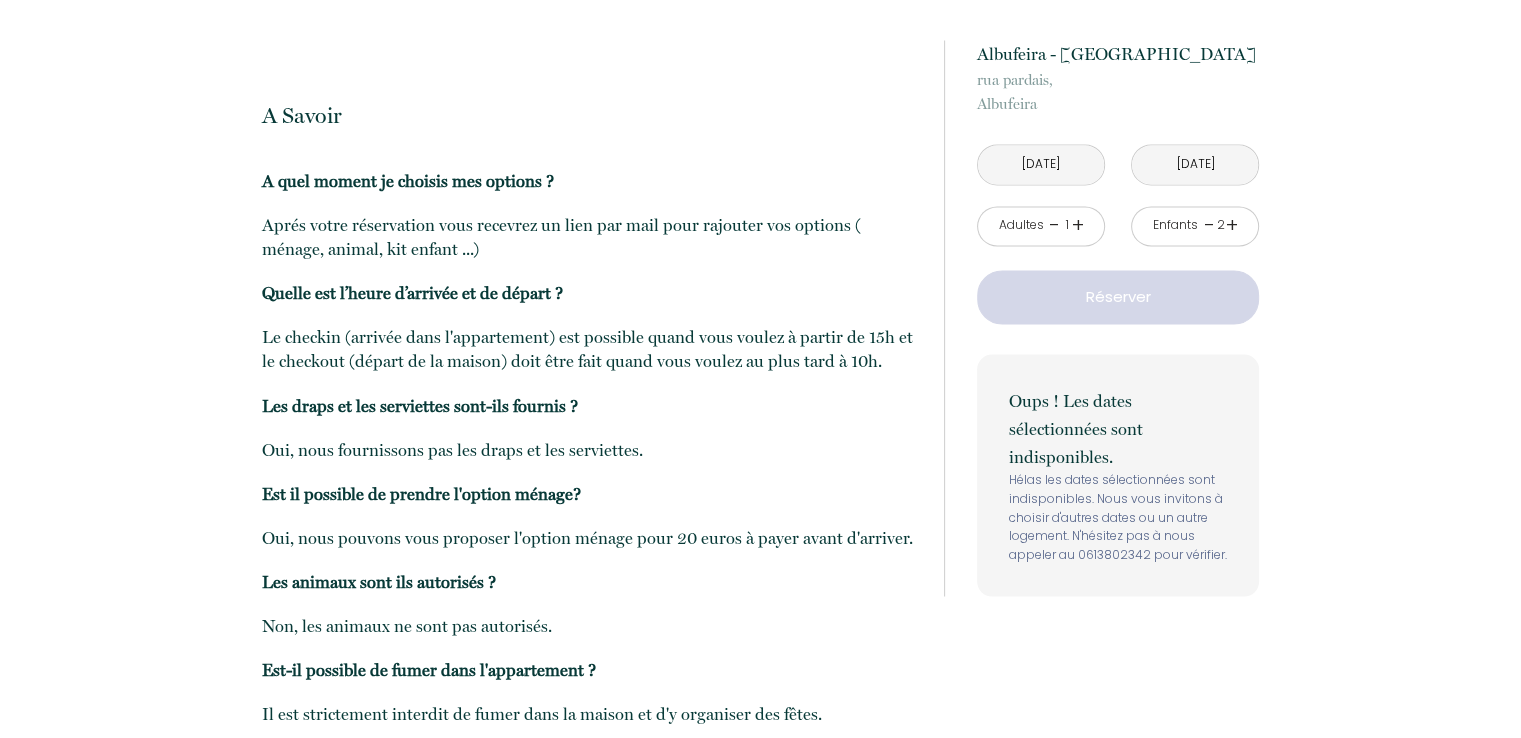 scroll, scrollTop: 0, scrollLeft: 0, axis: both 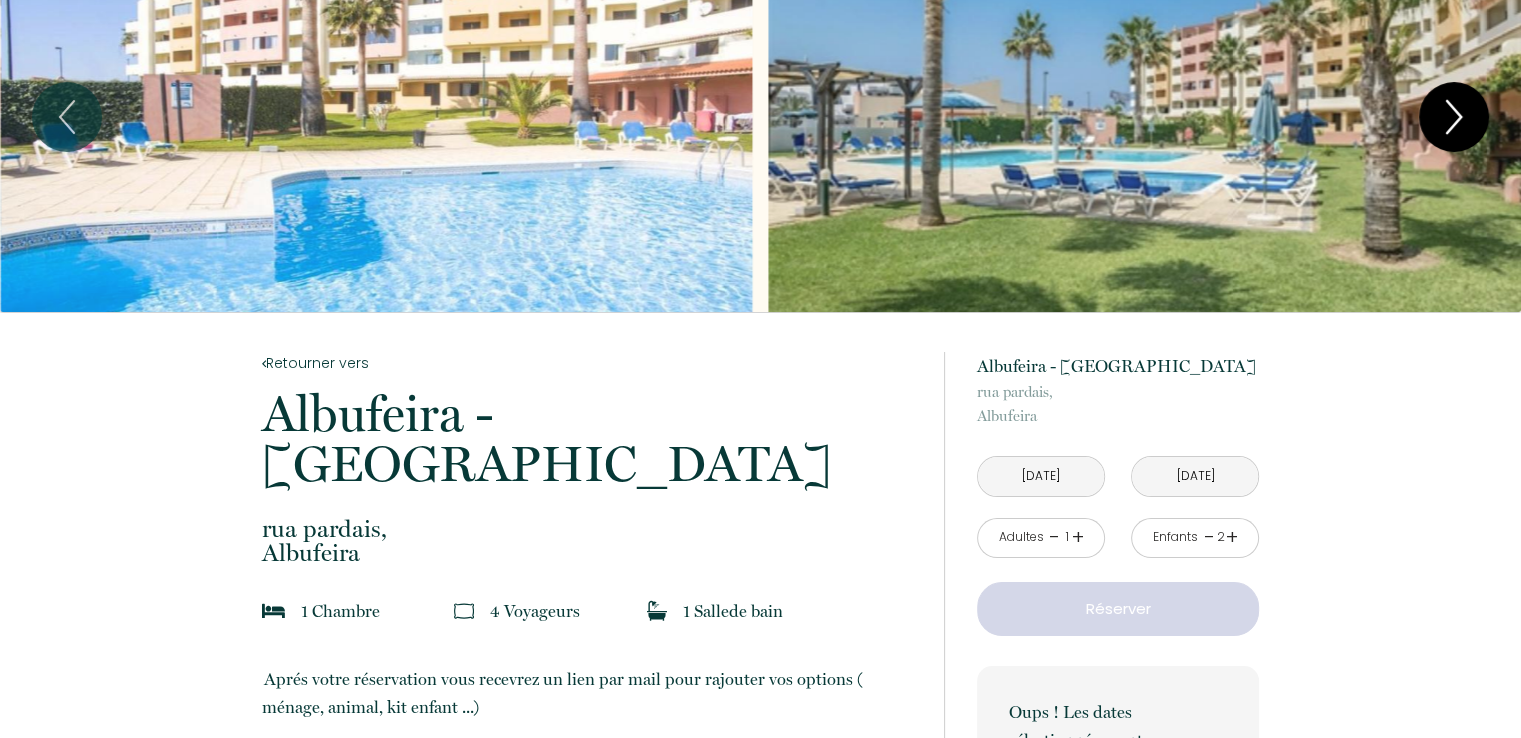 click 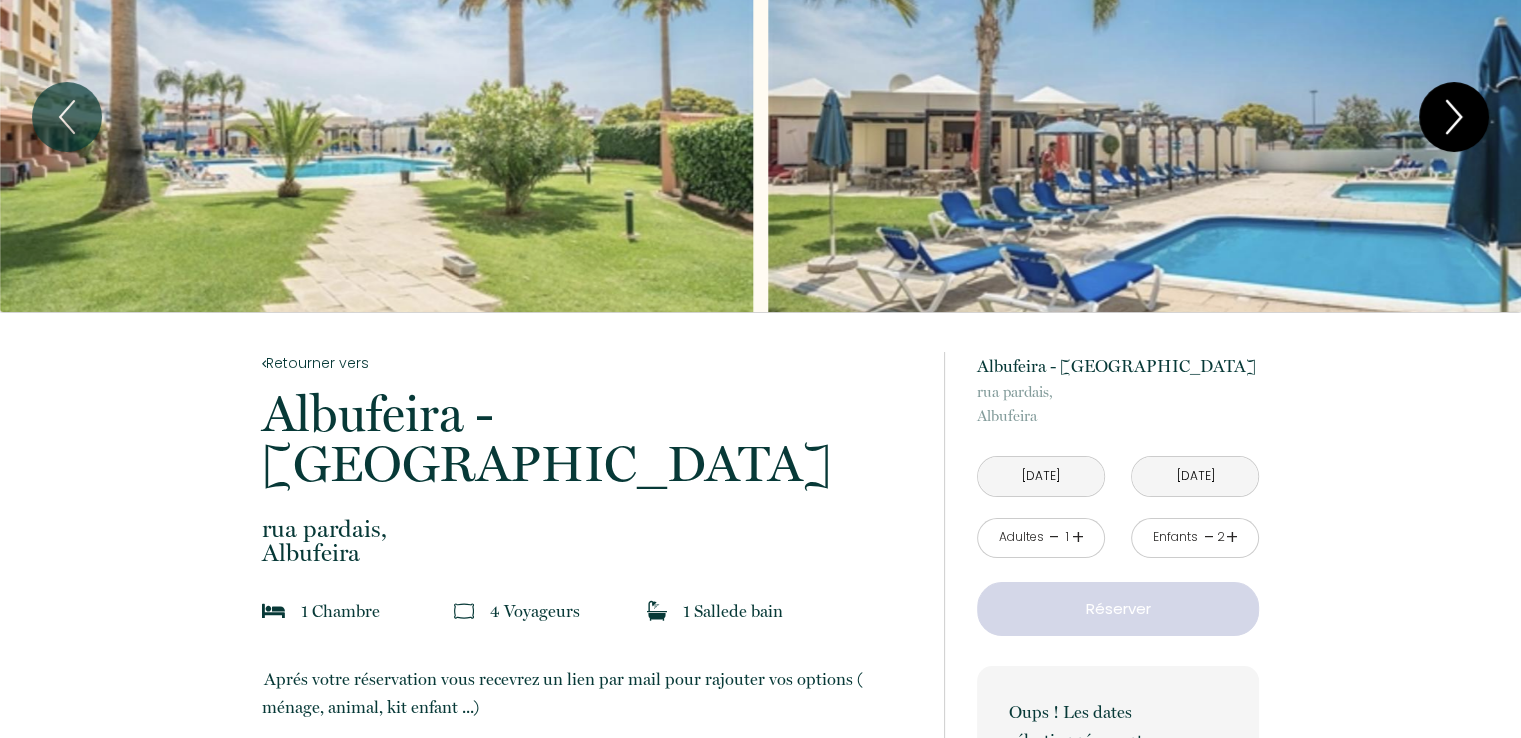 click 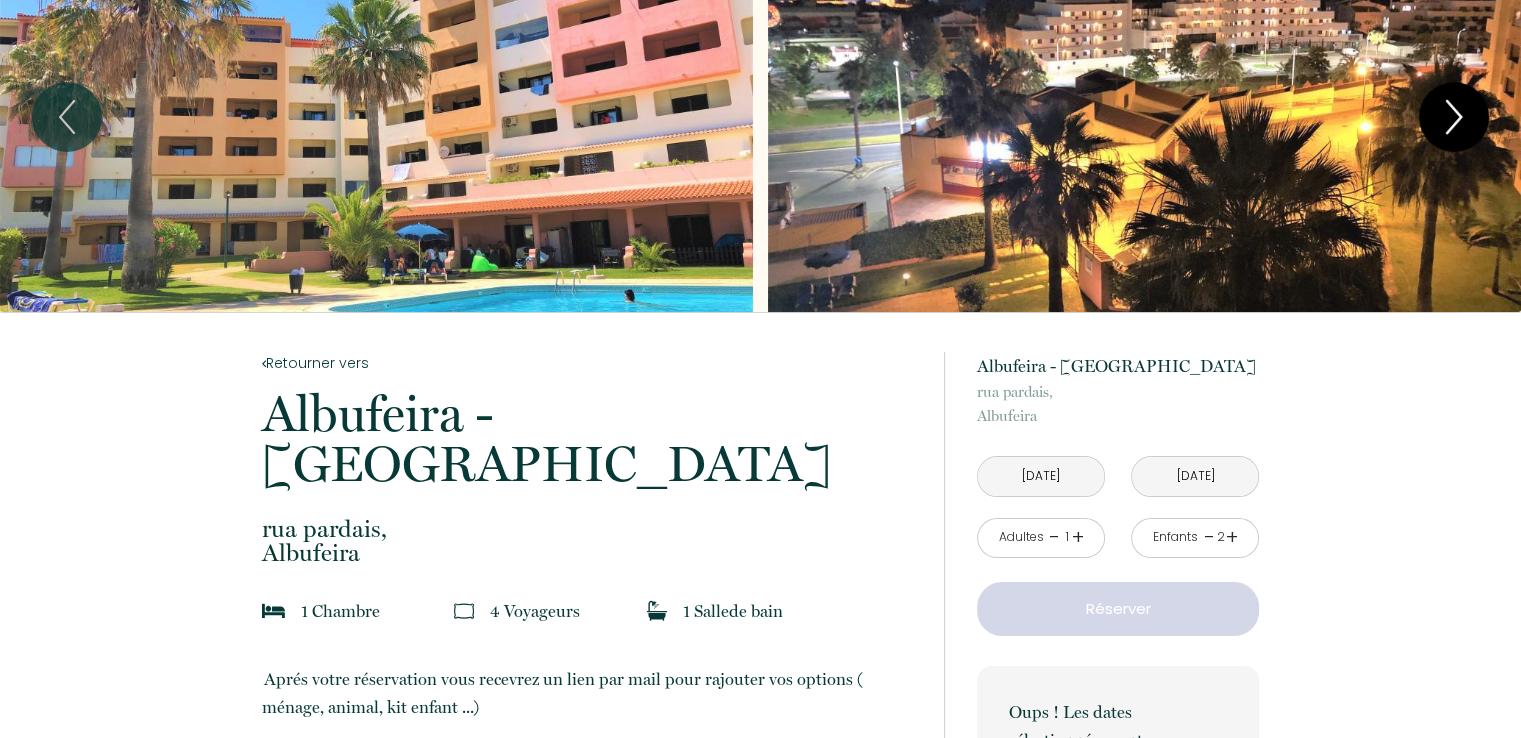 click 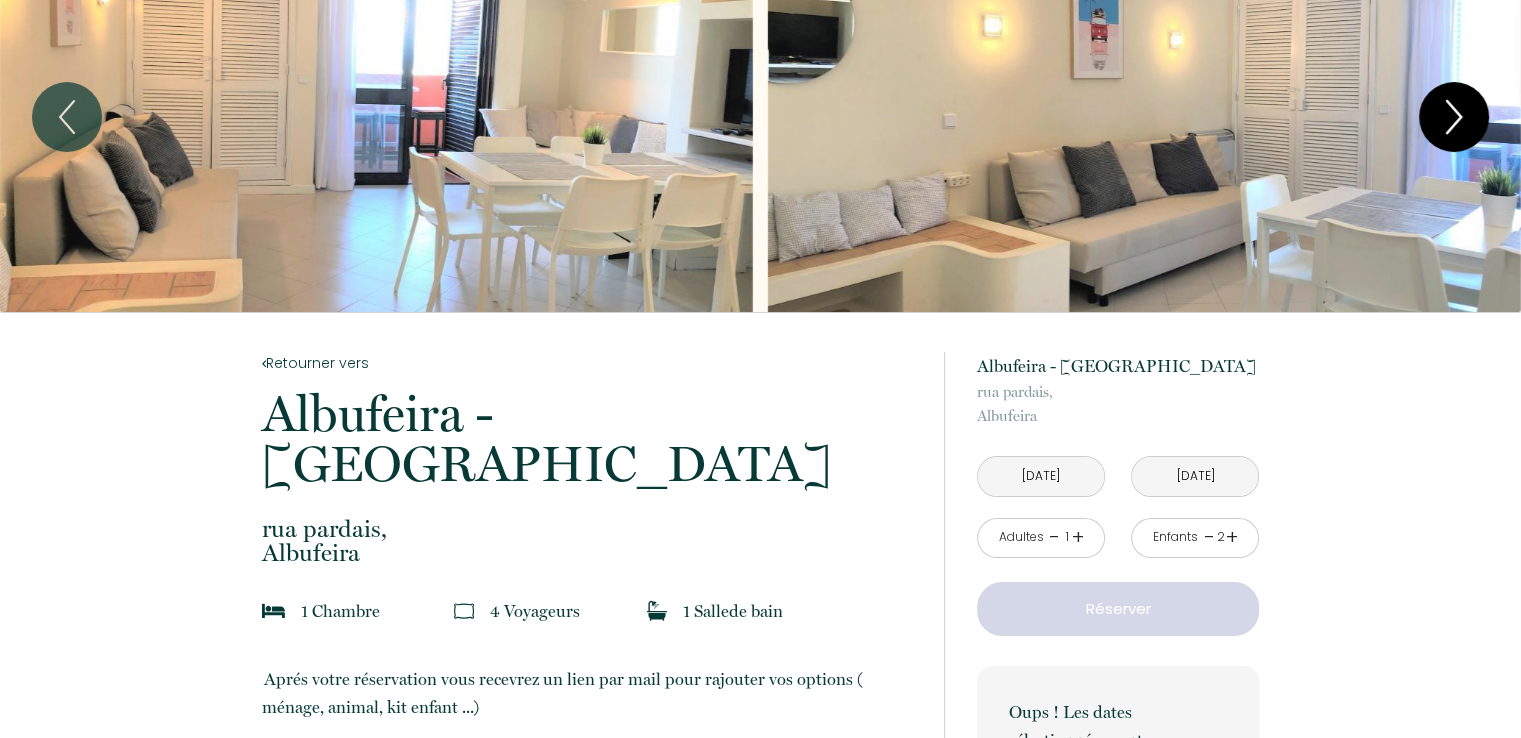 click 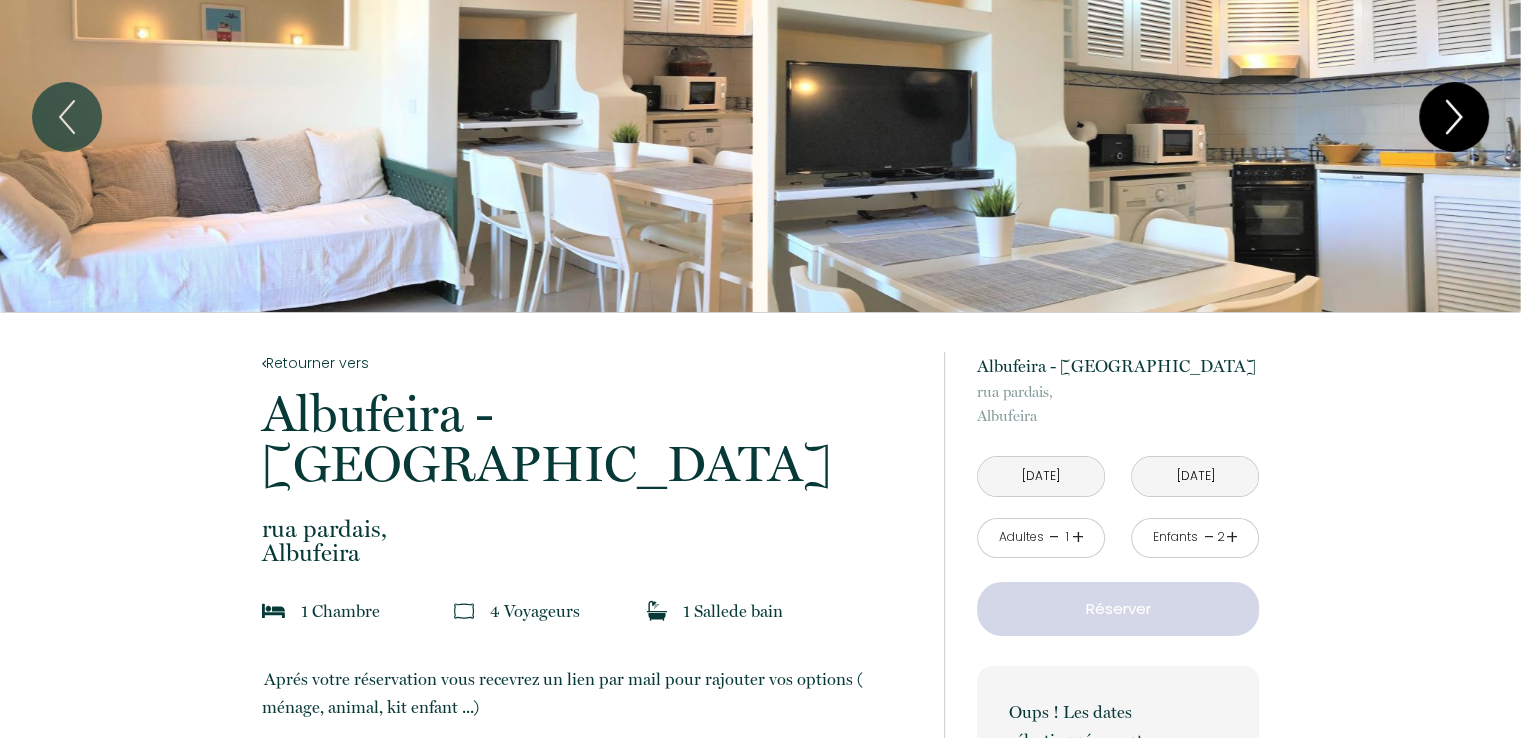 click 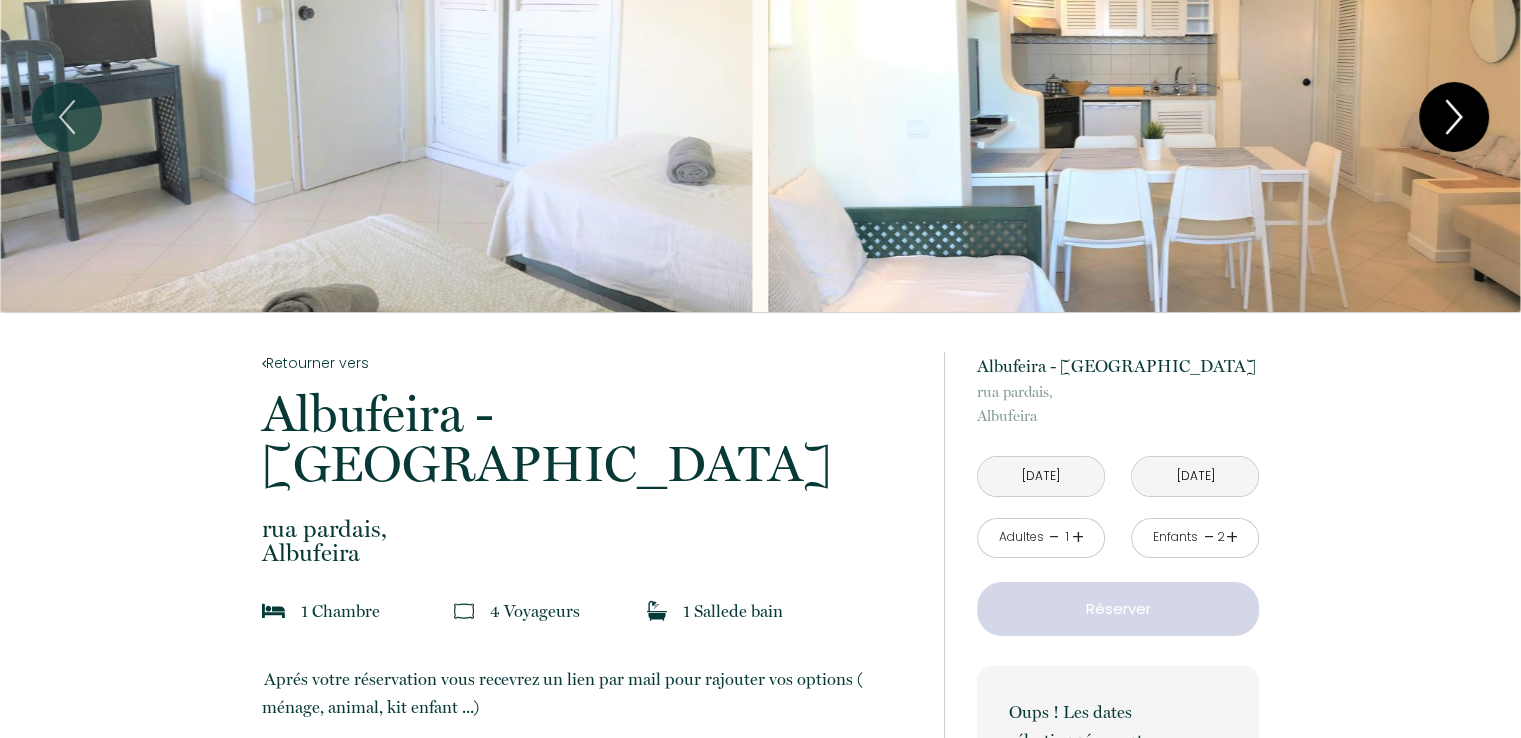 click 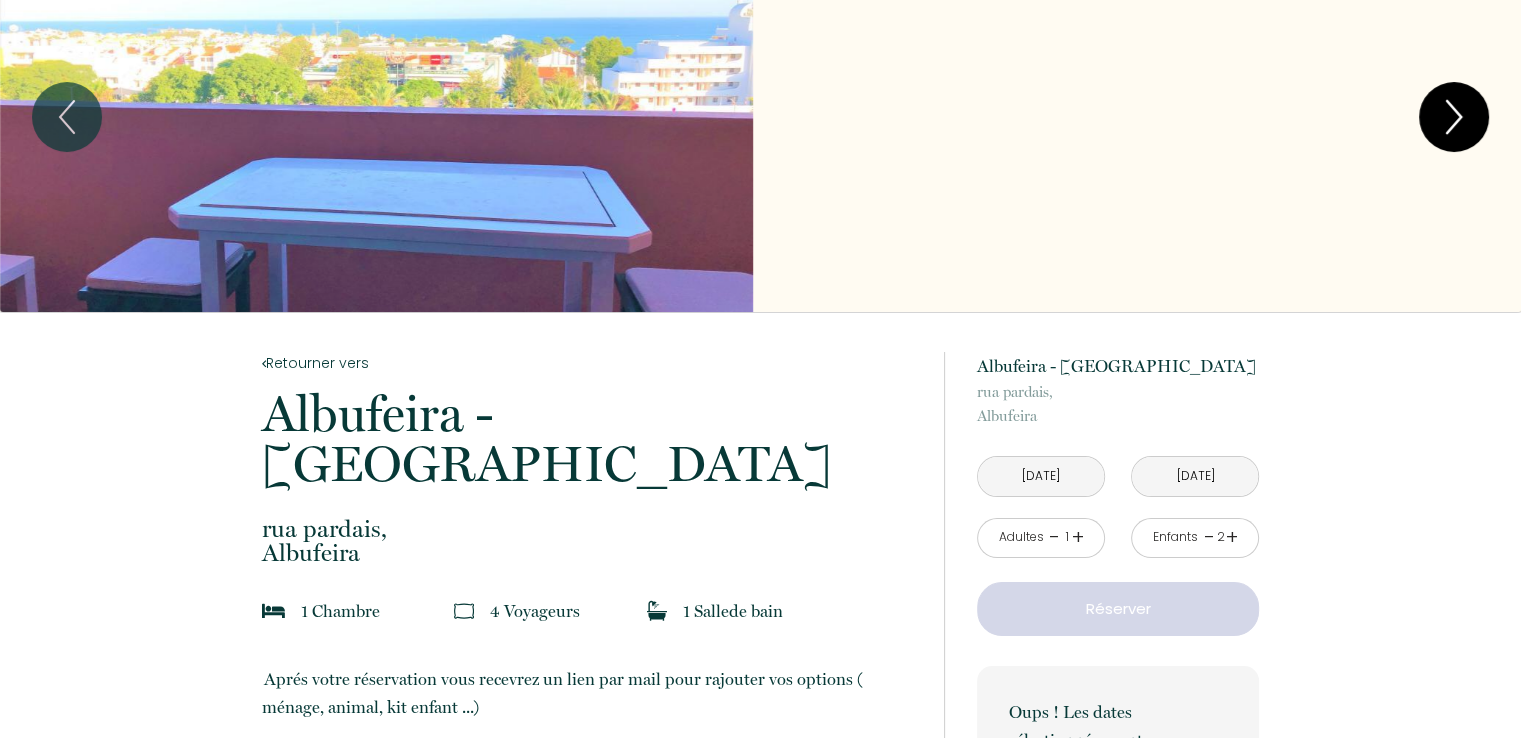 click 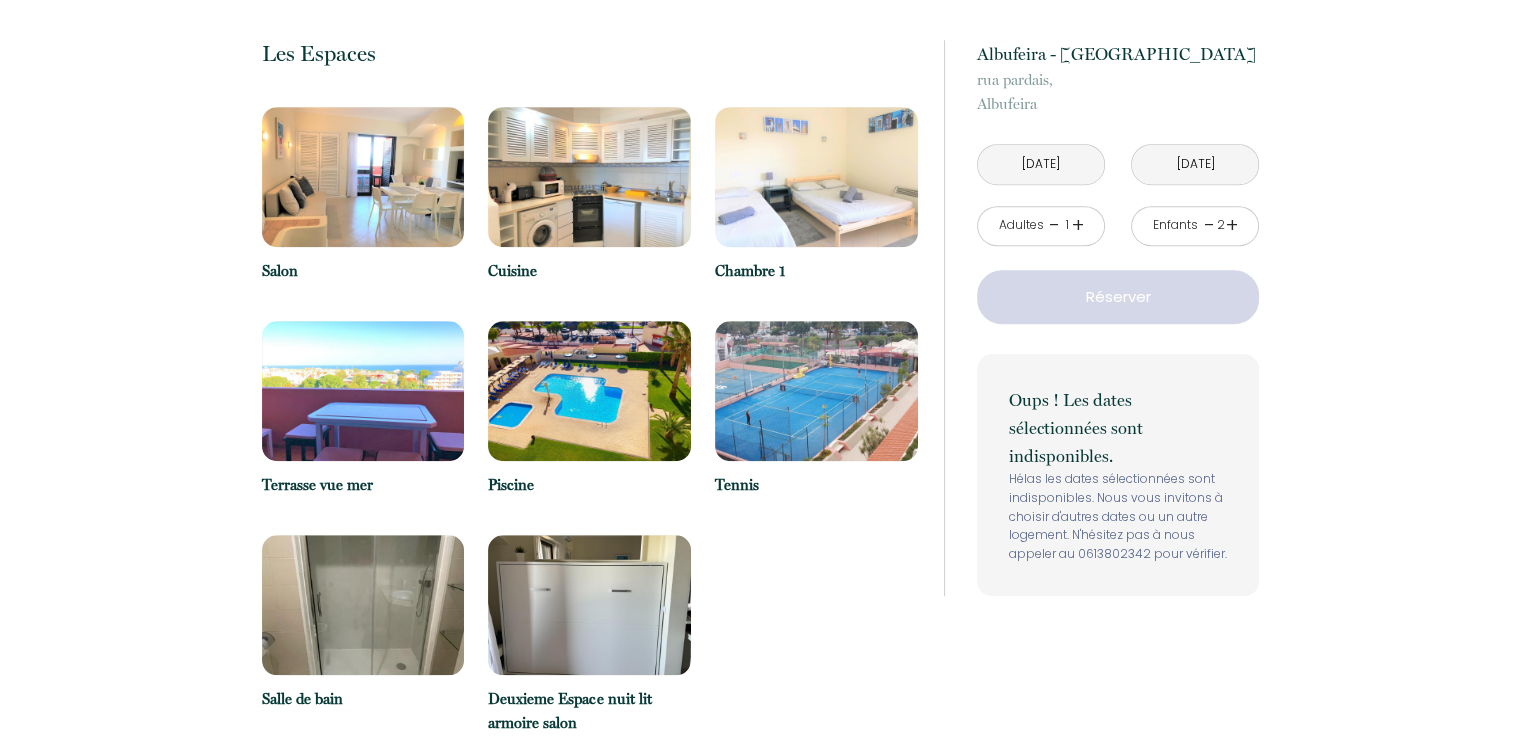 scroll, scrollTop: 1452, scrollLeft: 0, axis: vertical 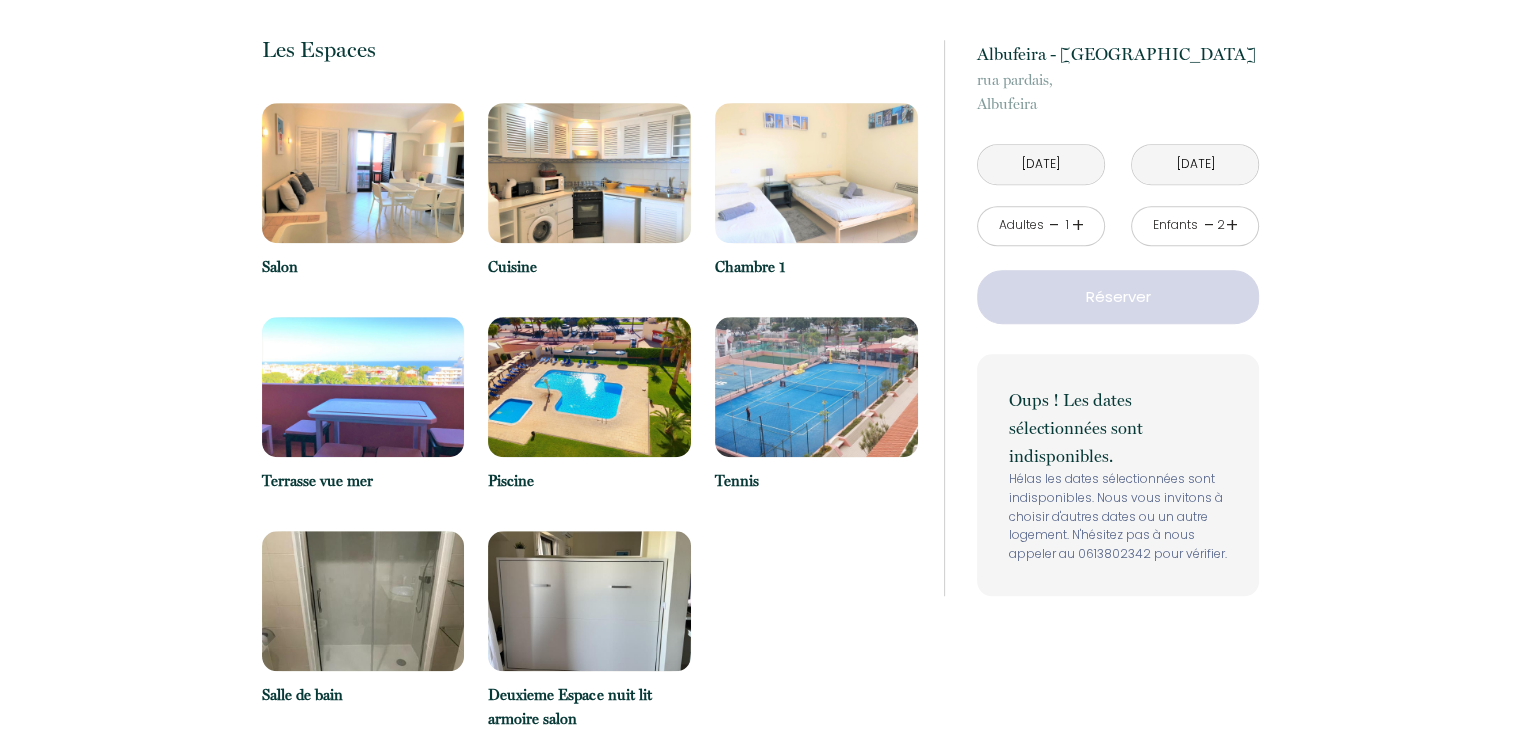 click at bounding box center (816, 173) 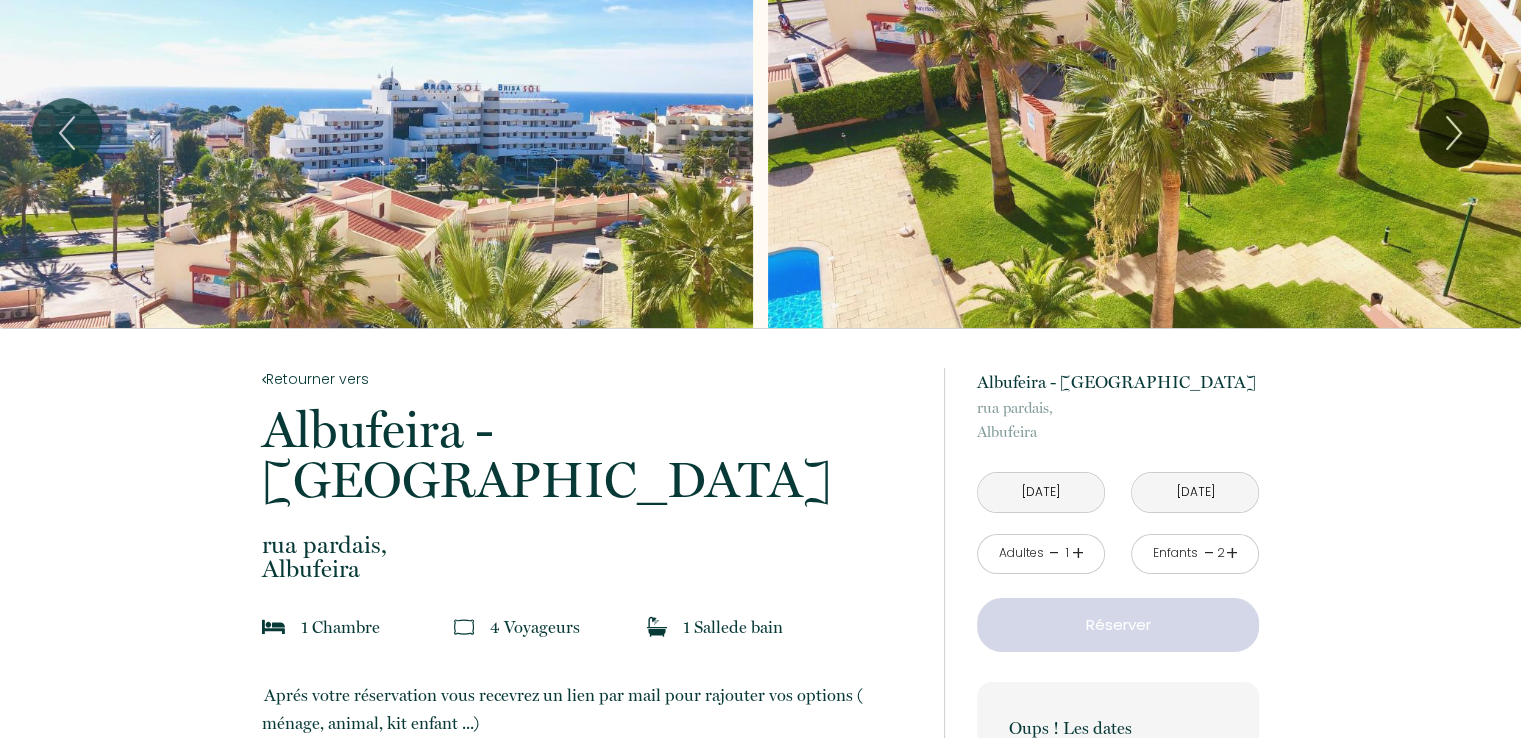 scroll, scrollTop: 0, scrollLeft: 0, axis: both 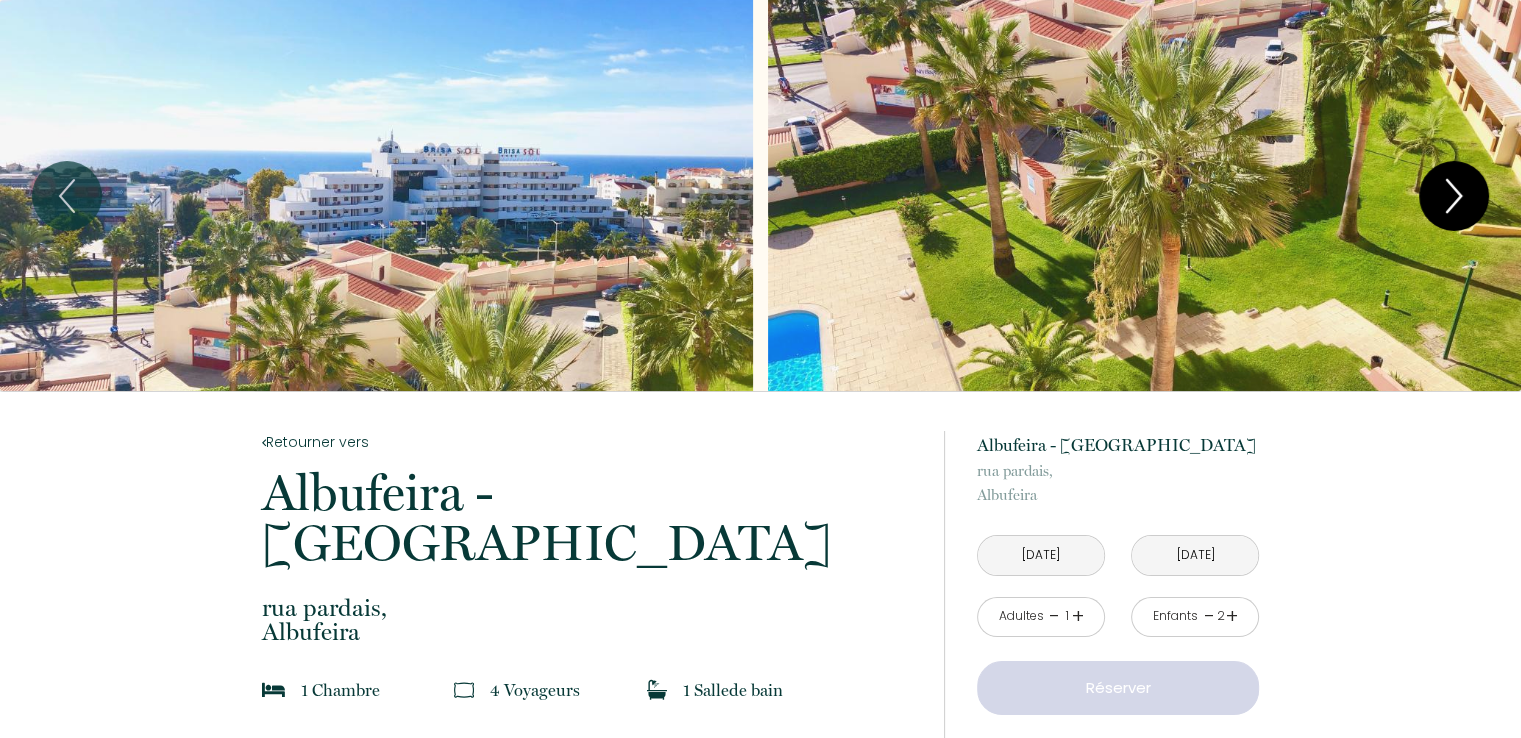 click 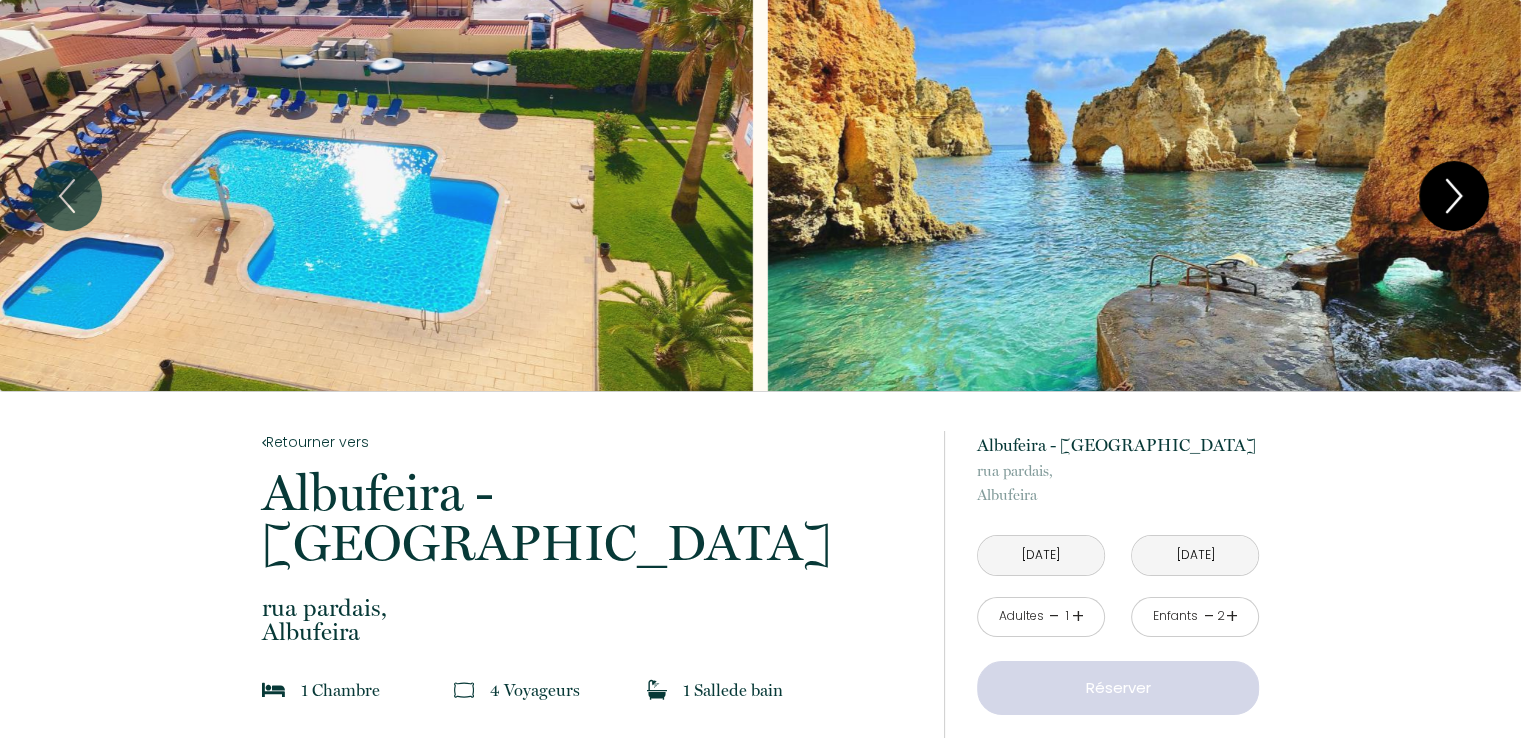 click 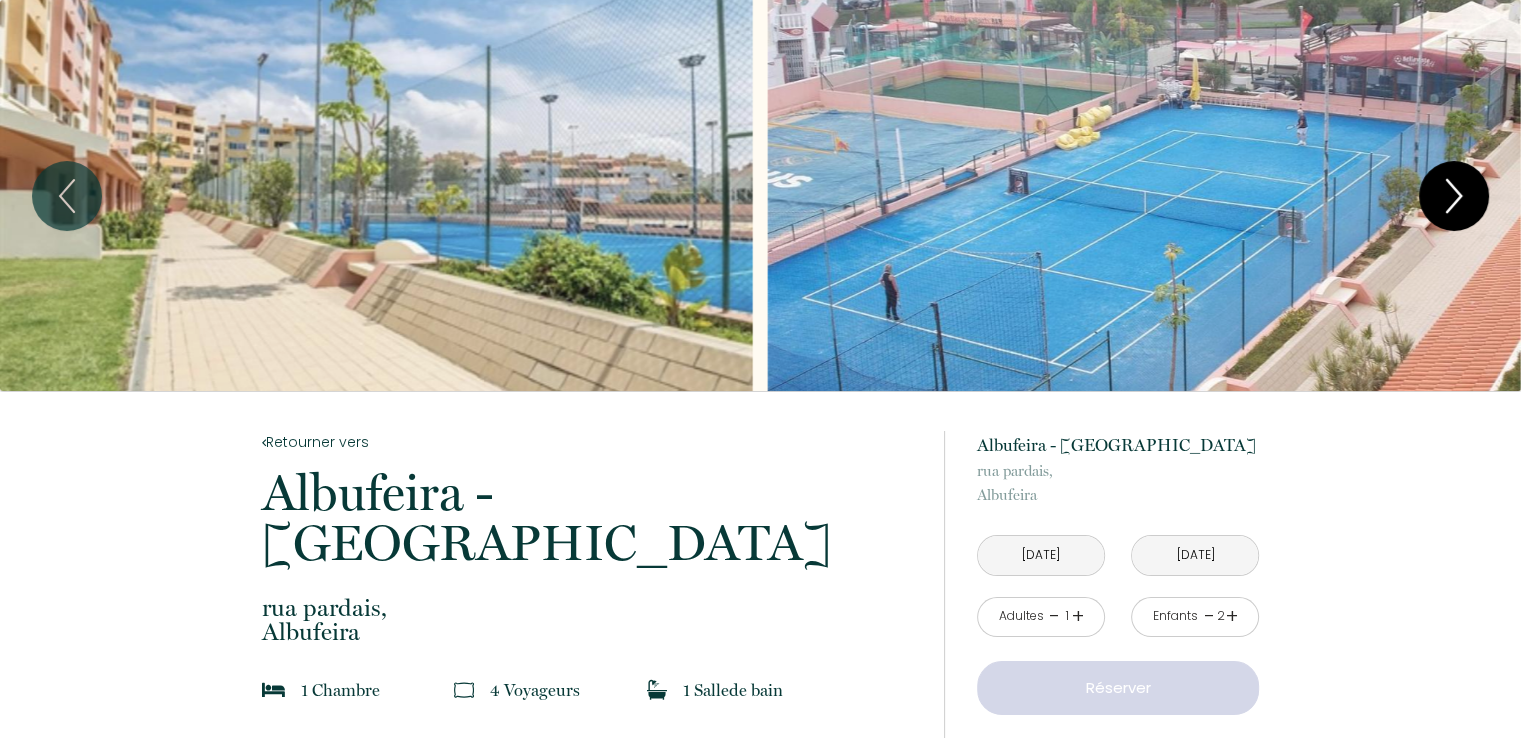 click 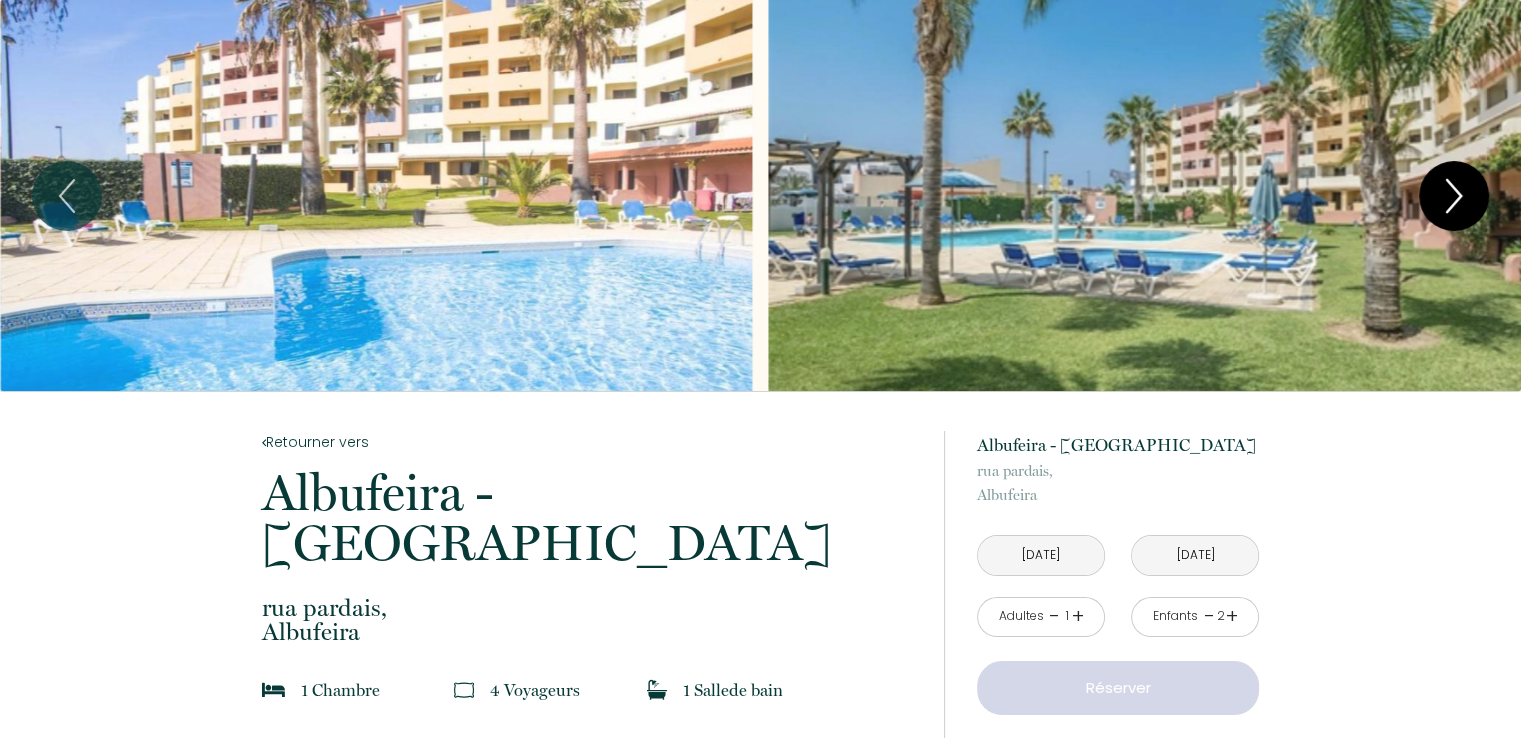 click 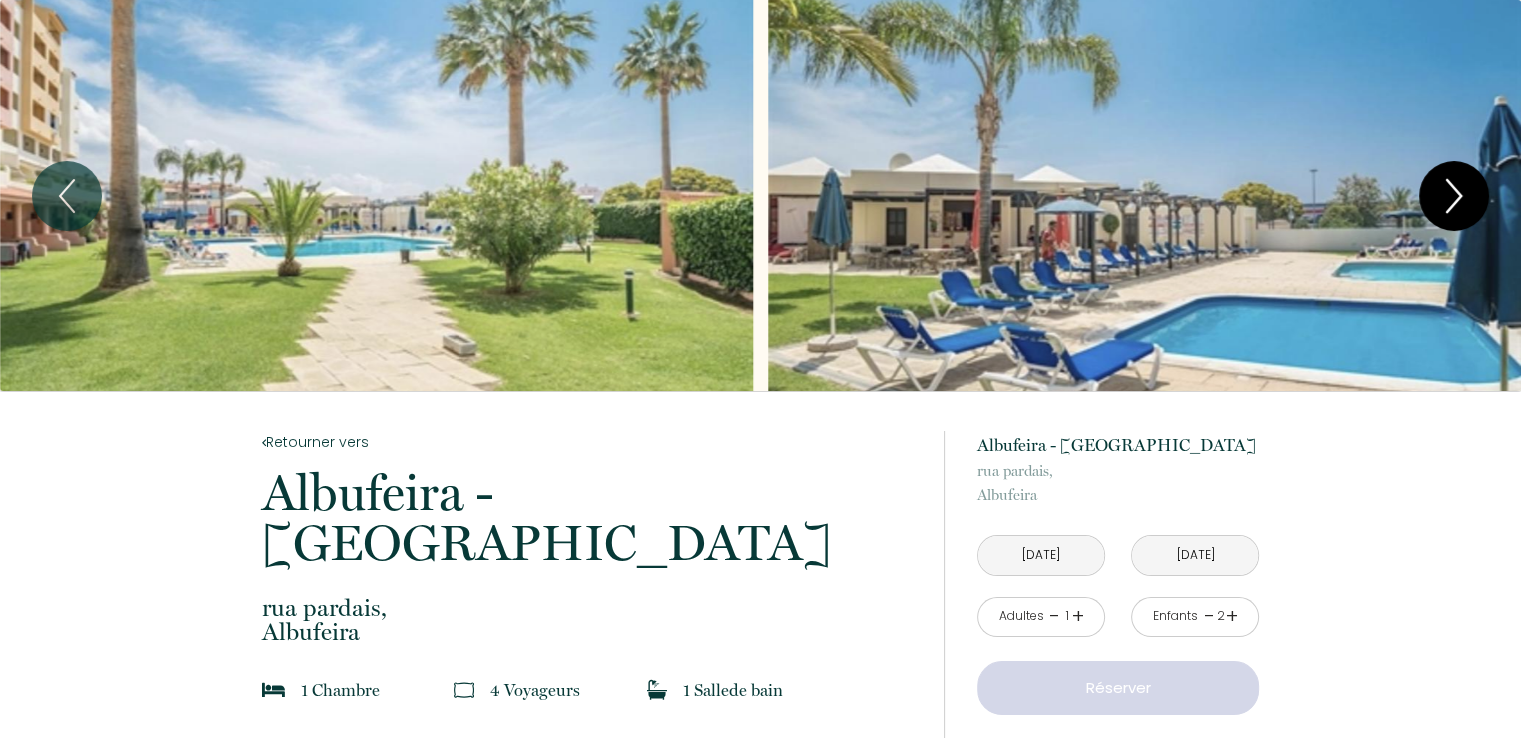 click 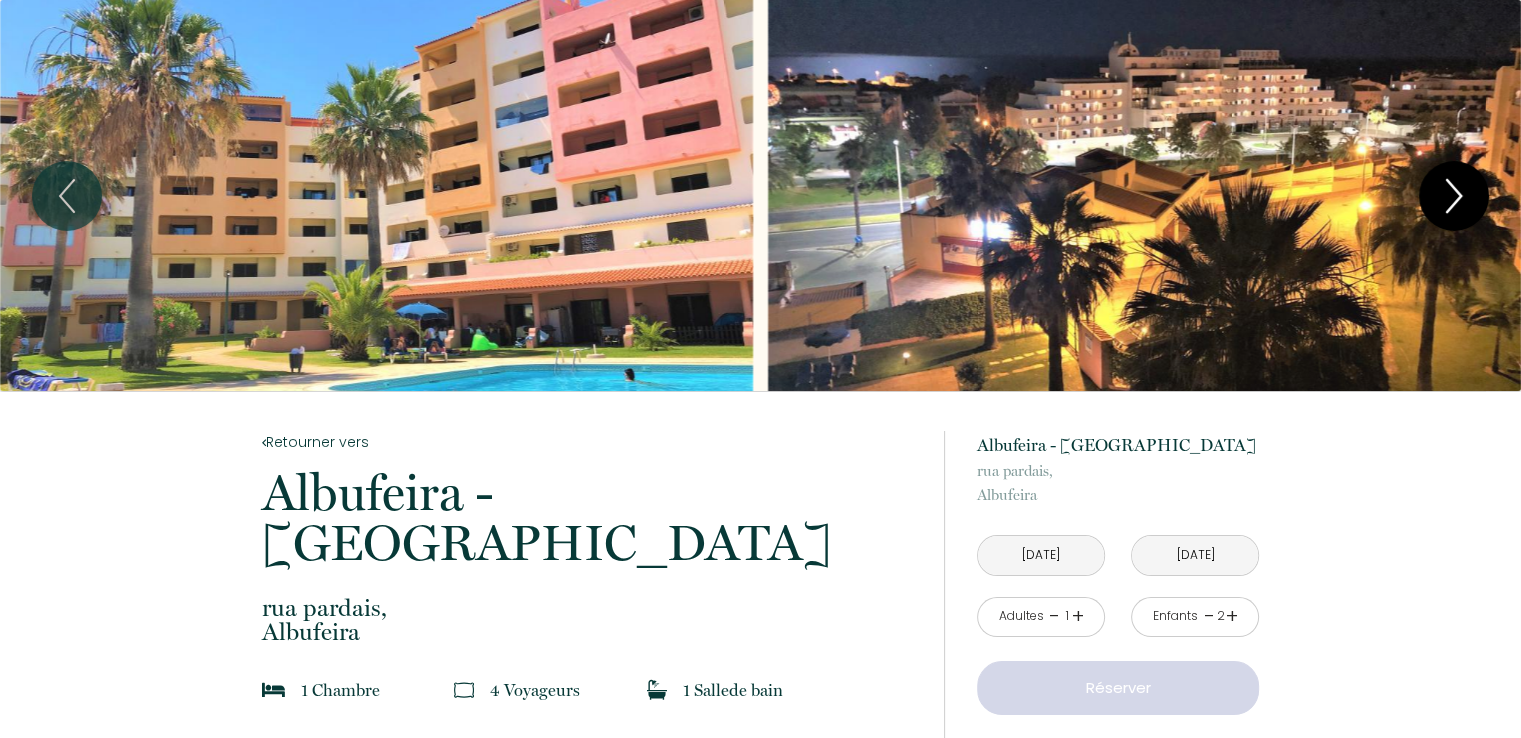 click 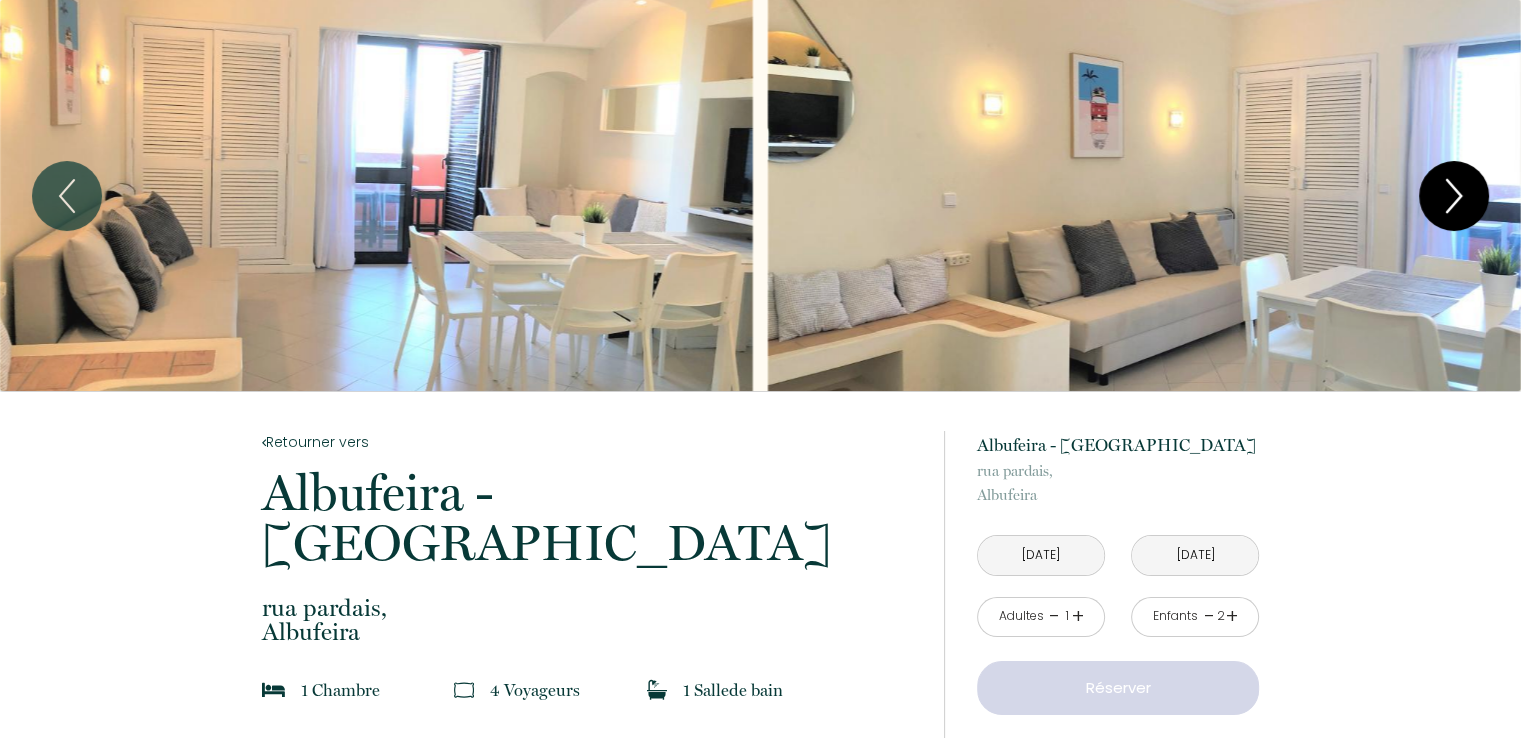click 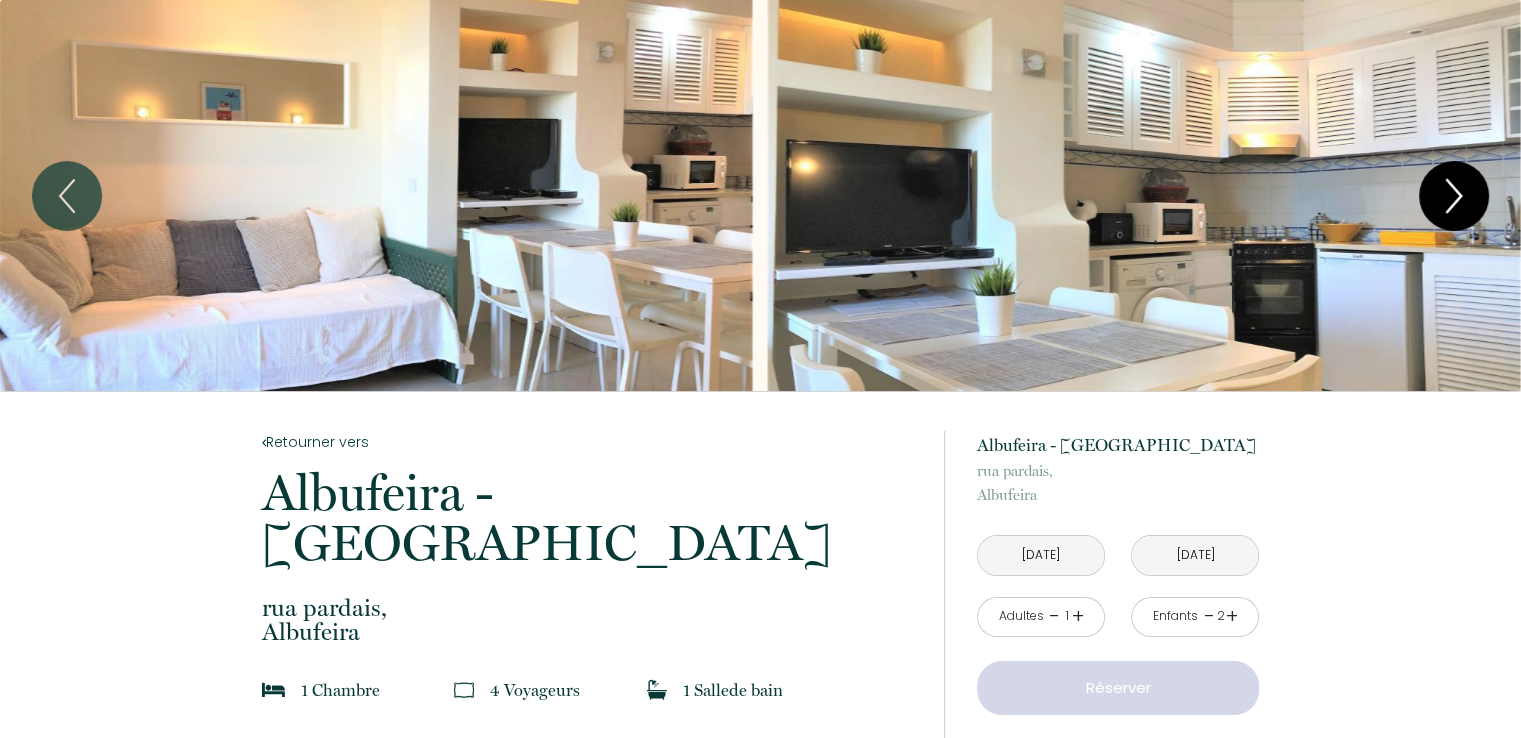 click 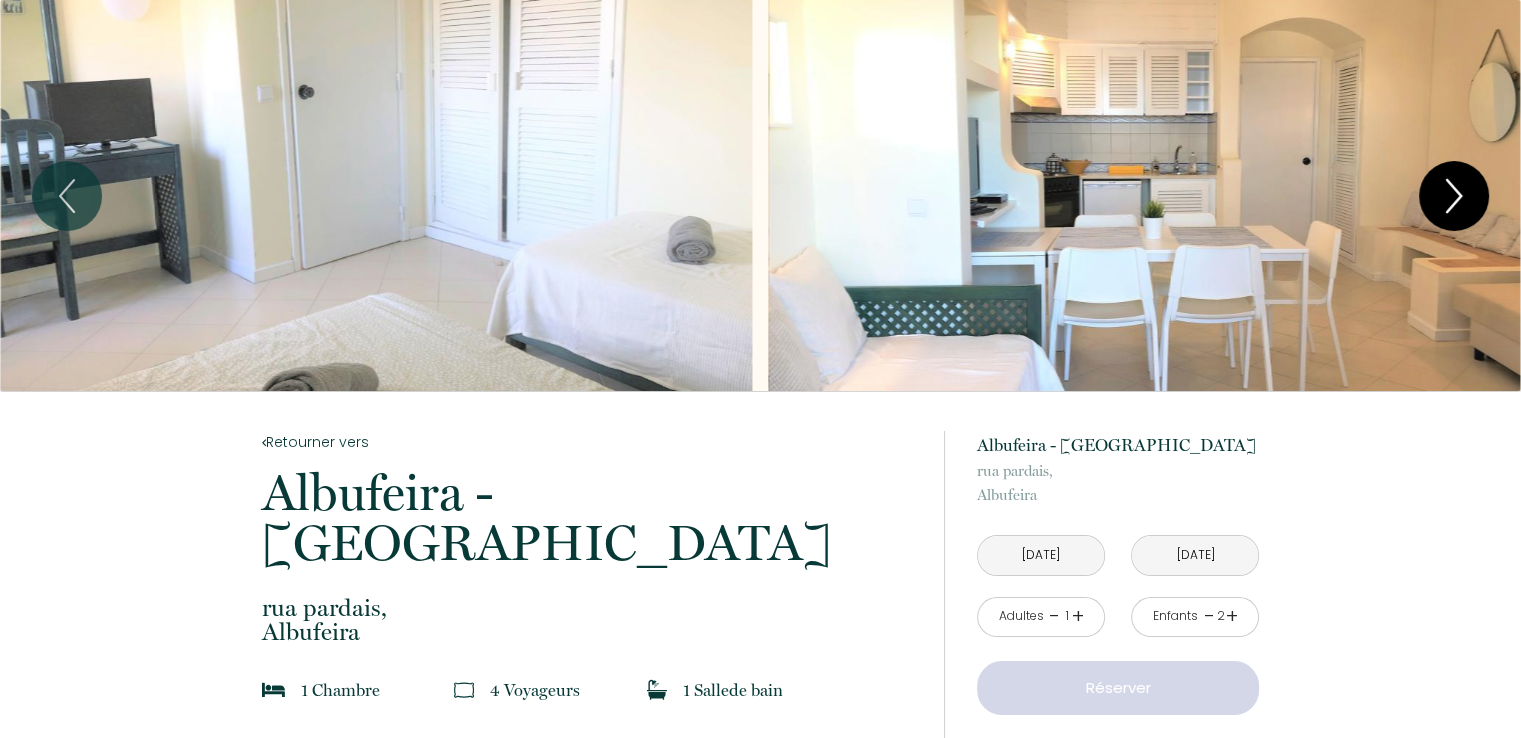 click 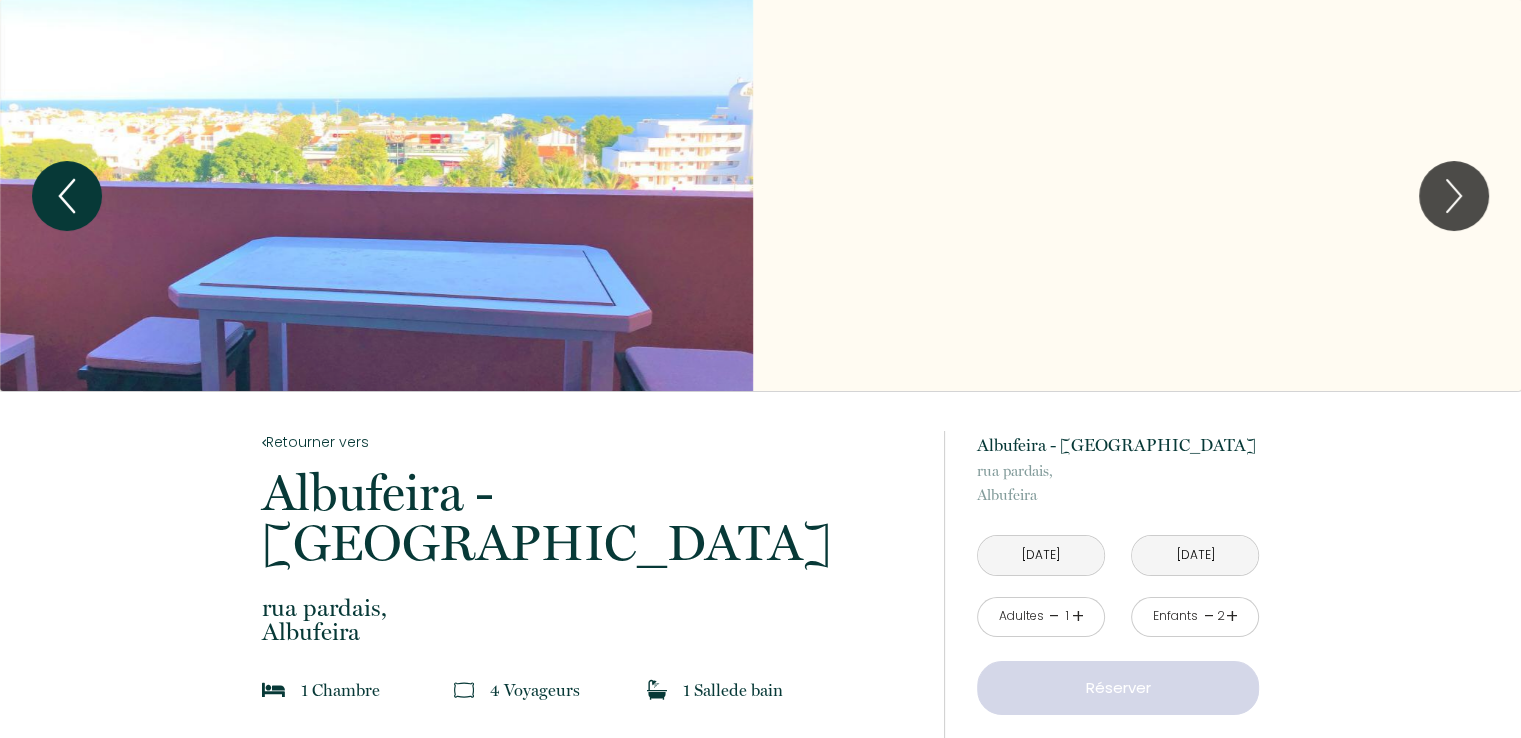 click 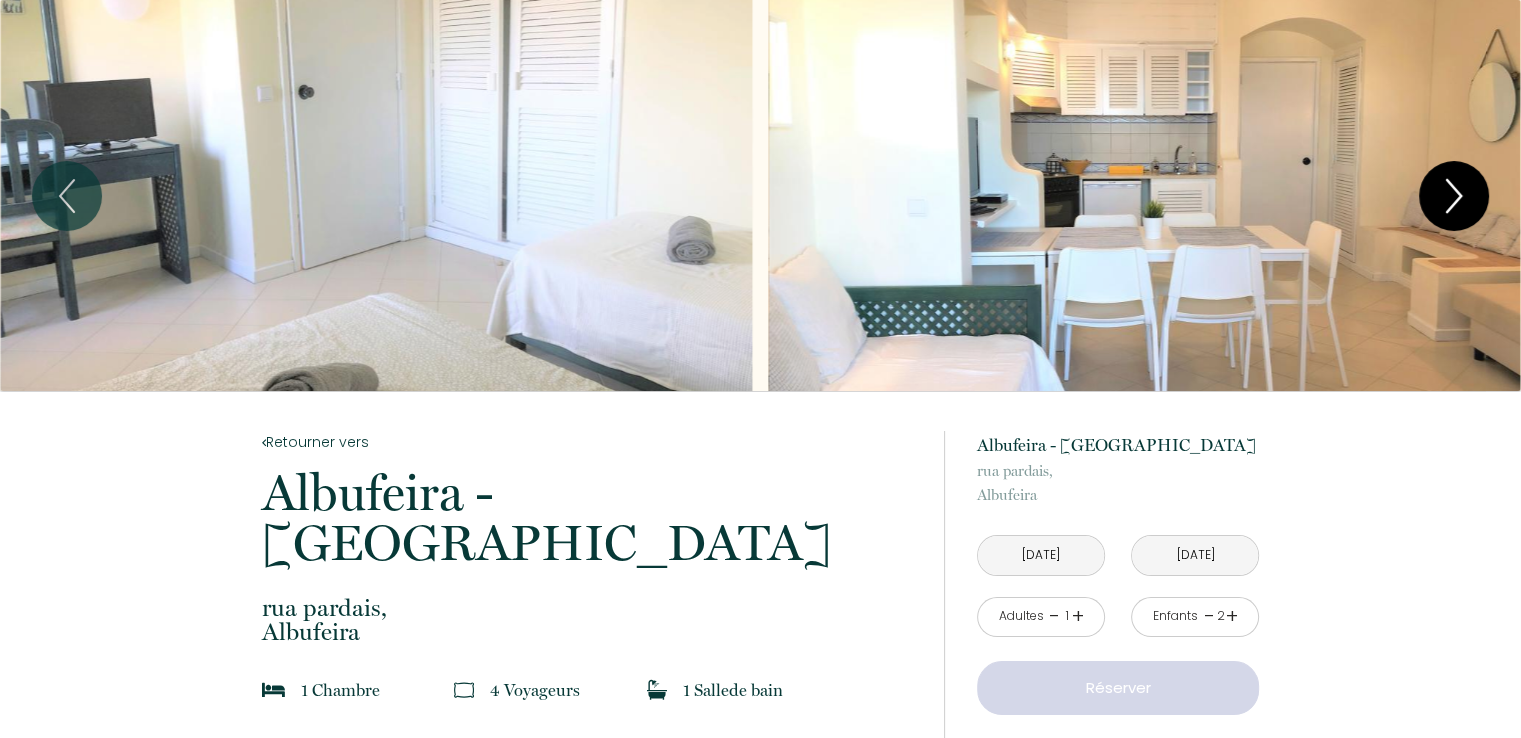 click 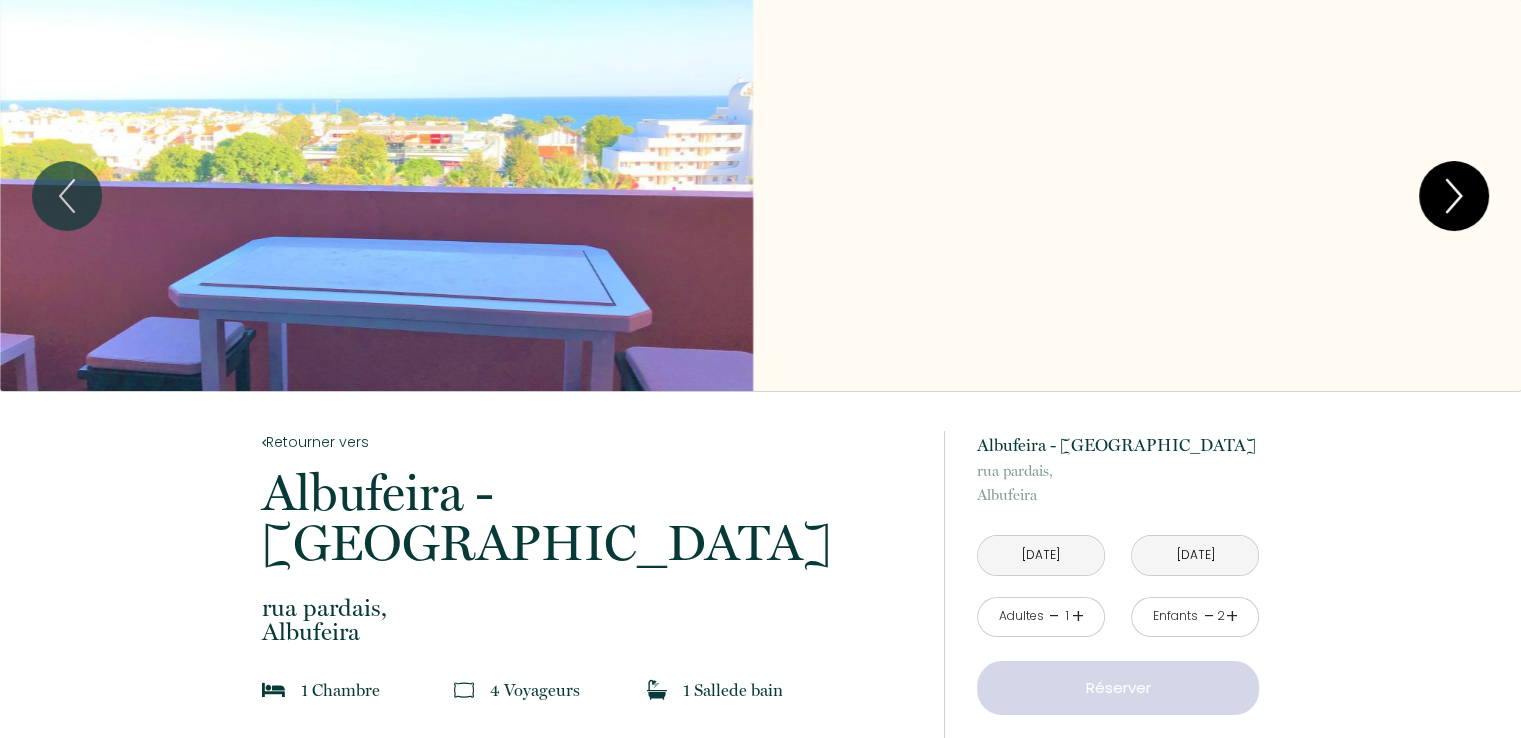 click 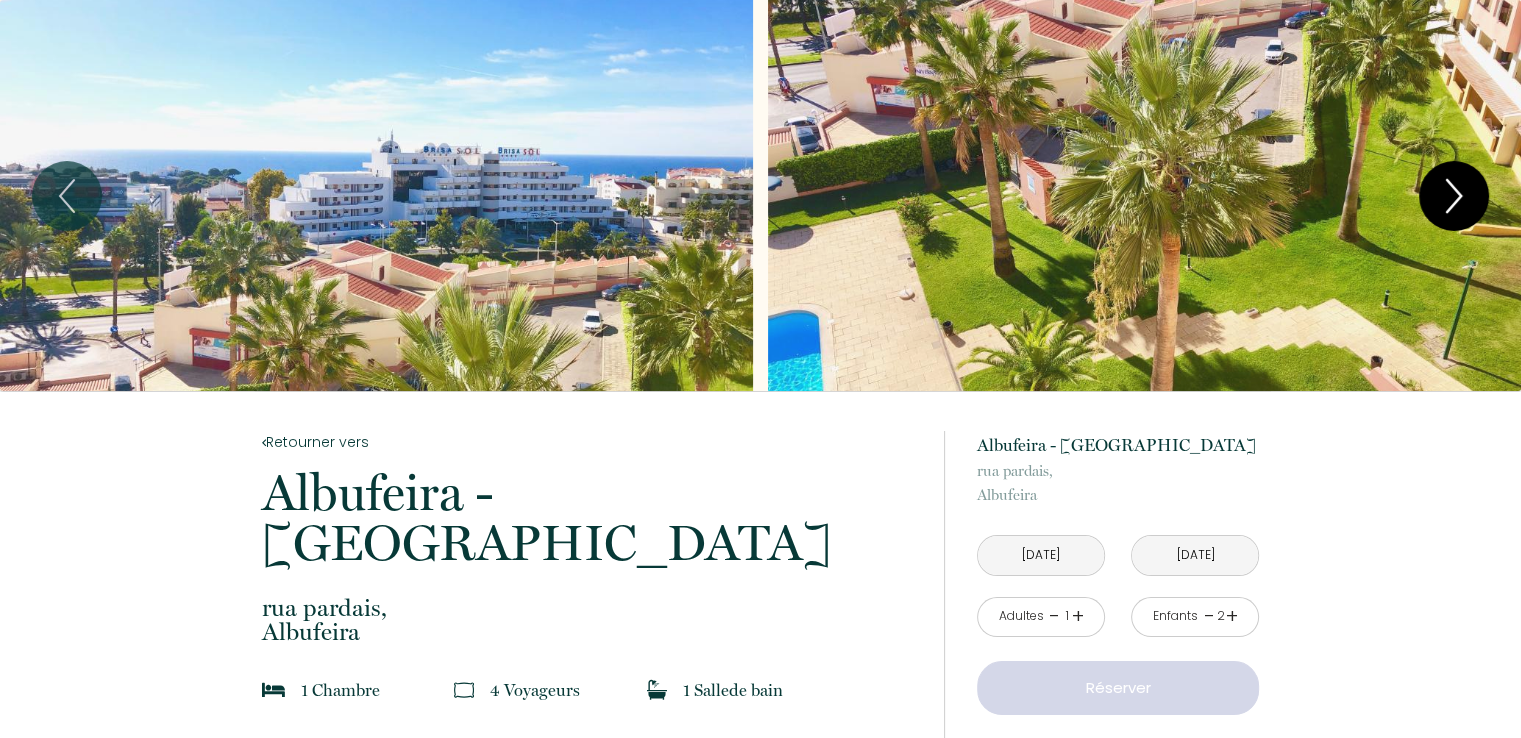 click 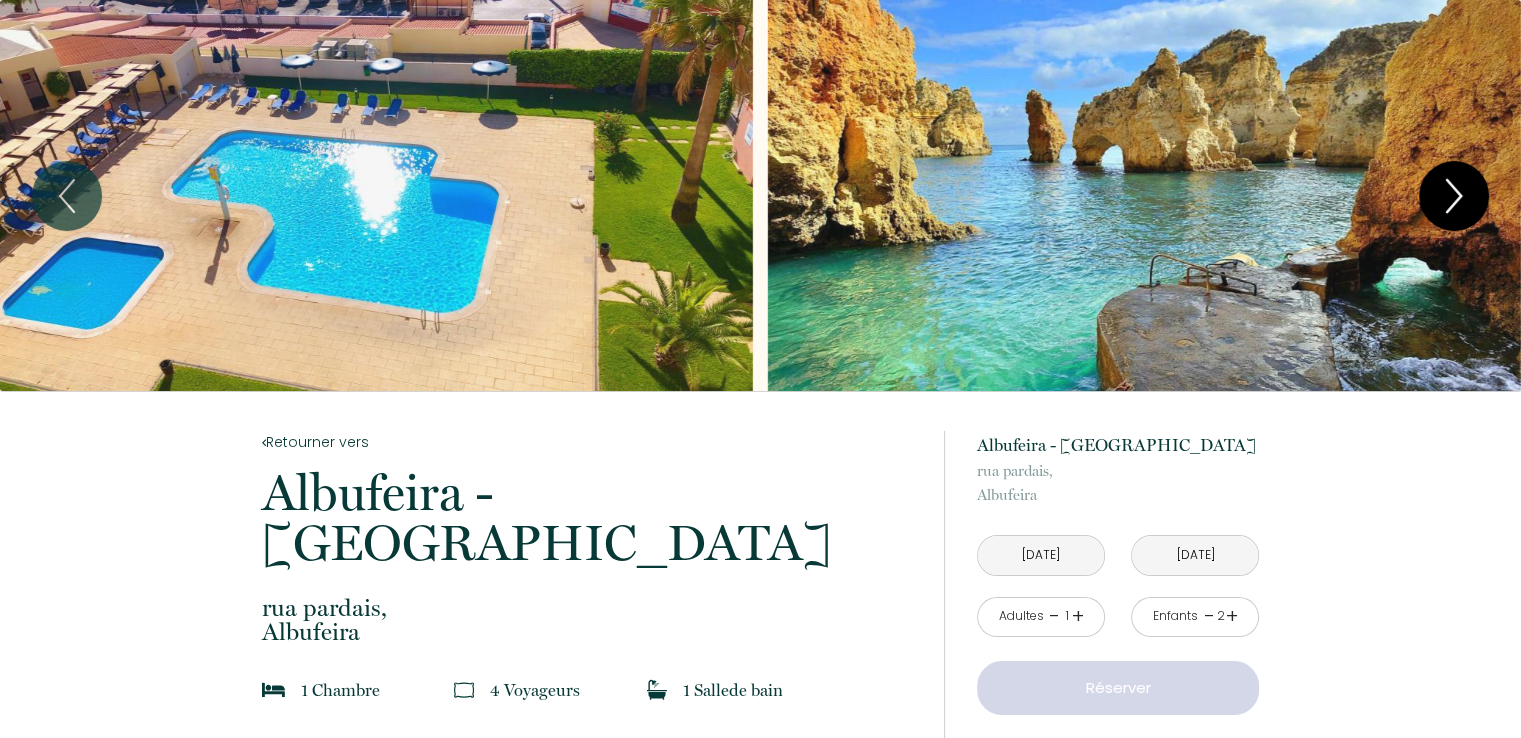 click 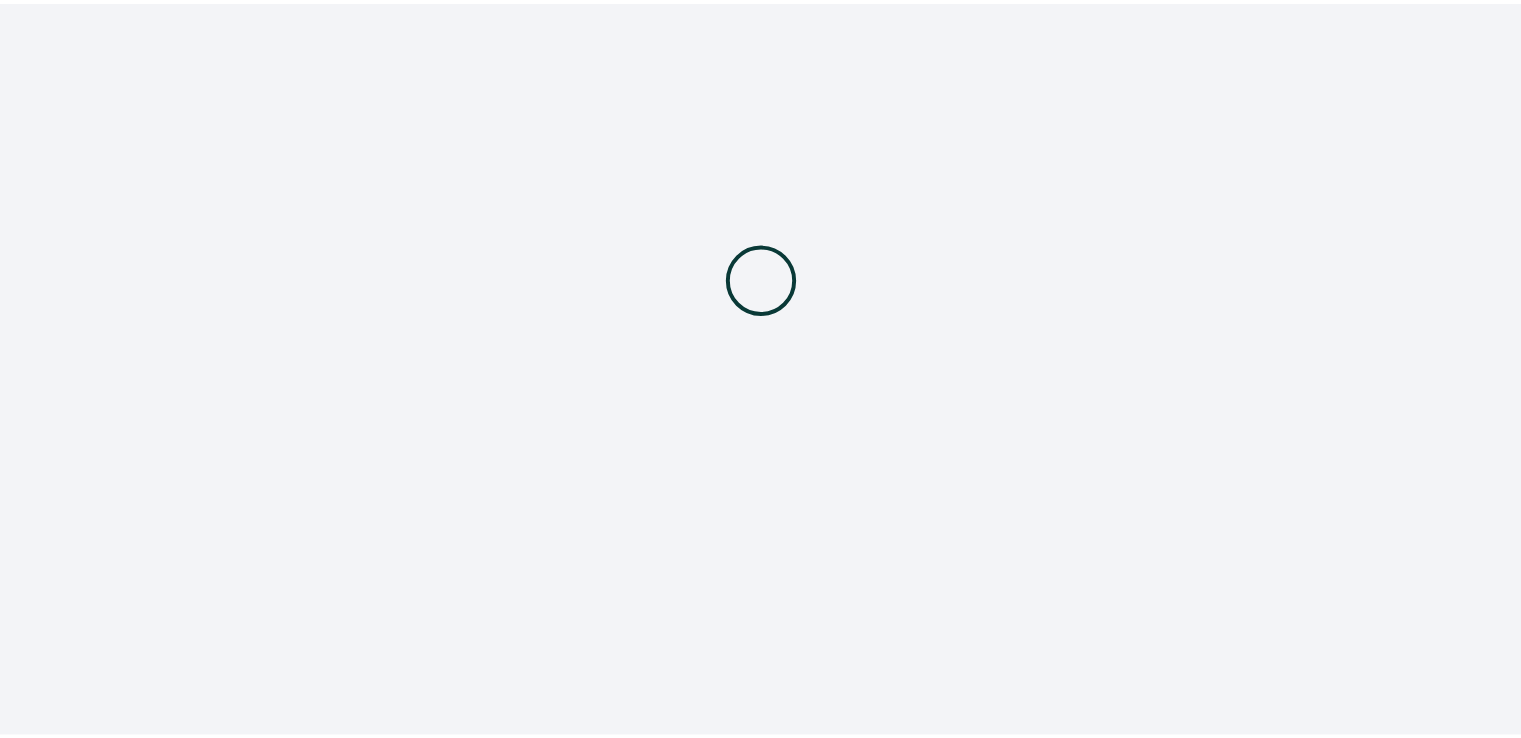 scroll, scrollTop: 0, scrollLeft: 0, axis: both 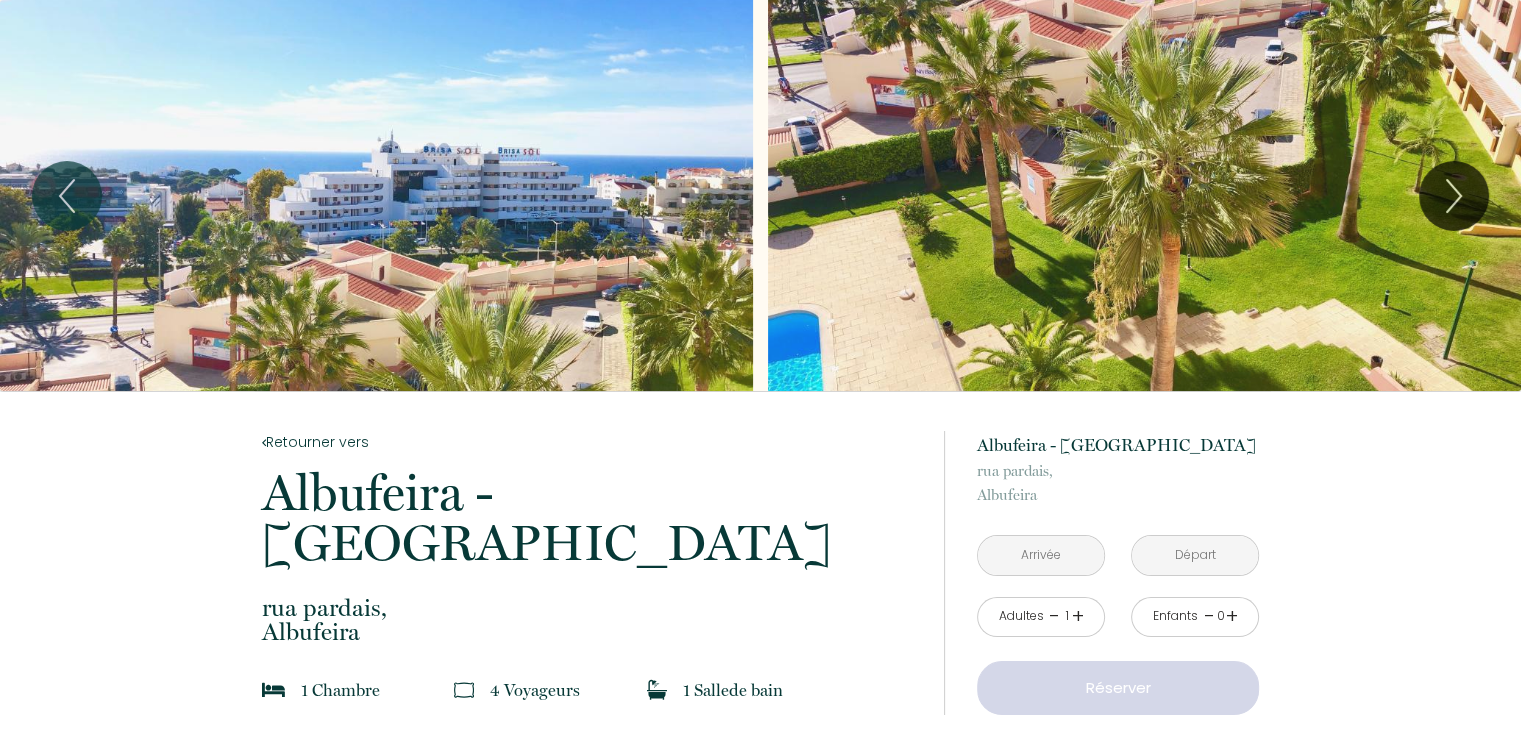 click at bounding box center [1041, 555] 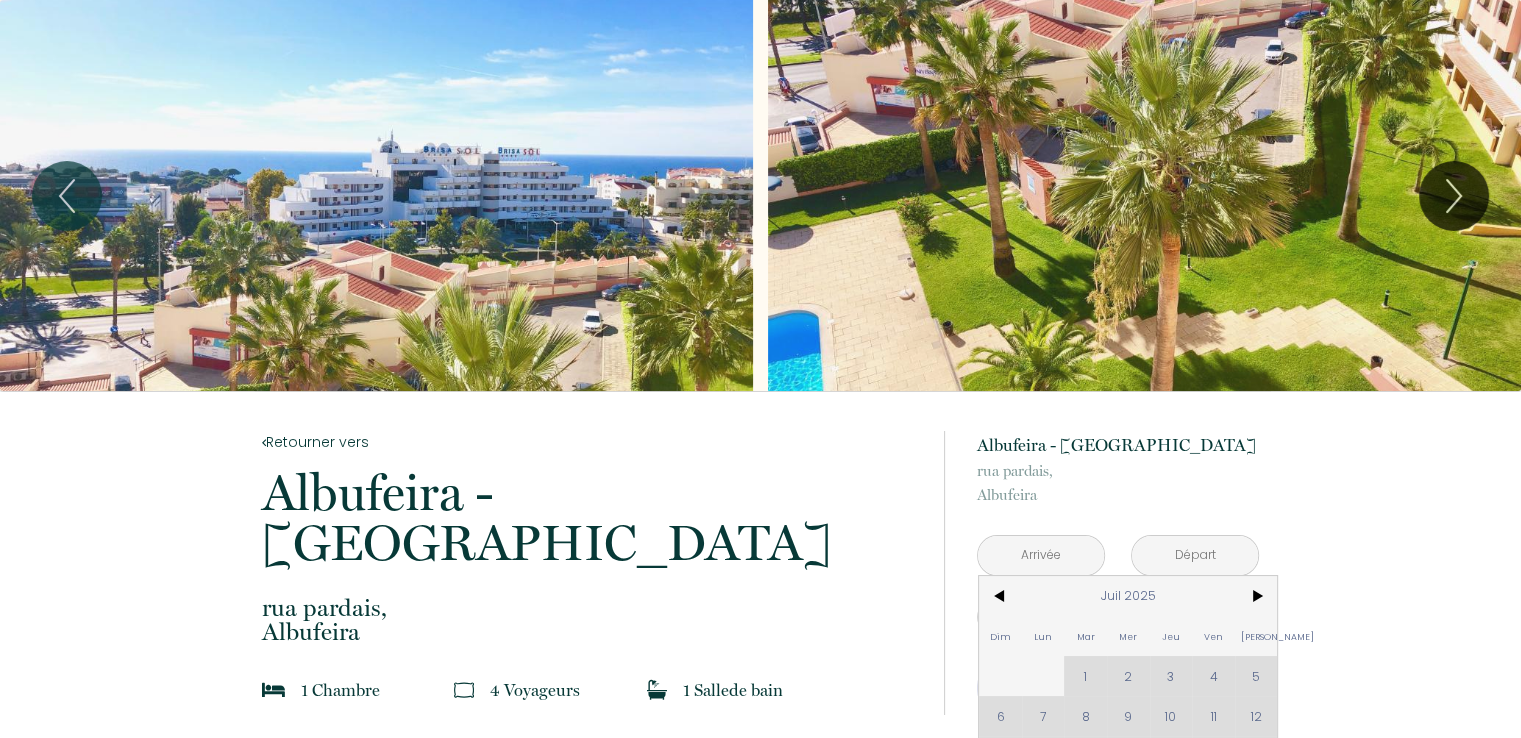 scroll, scrollTop: 264, scrollLeft: 0, axis: vertical 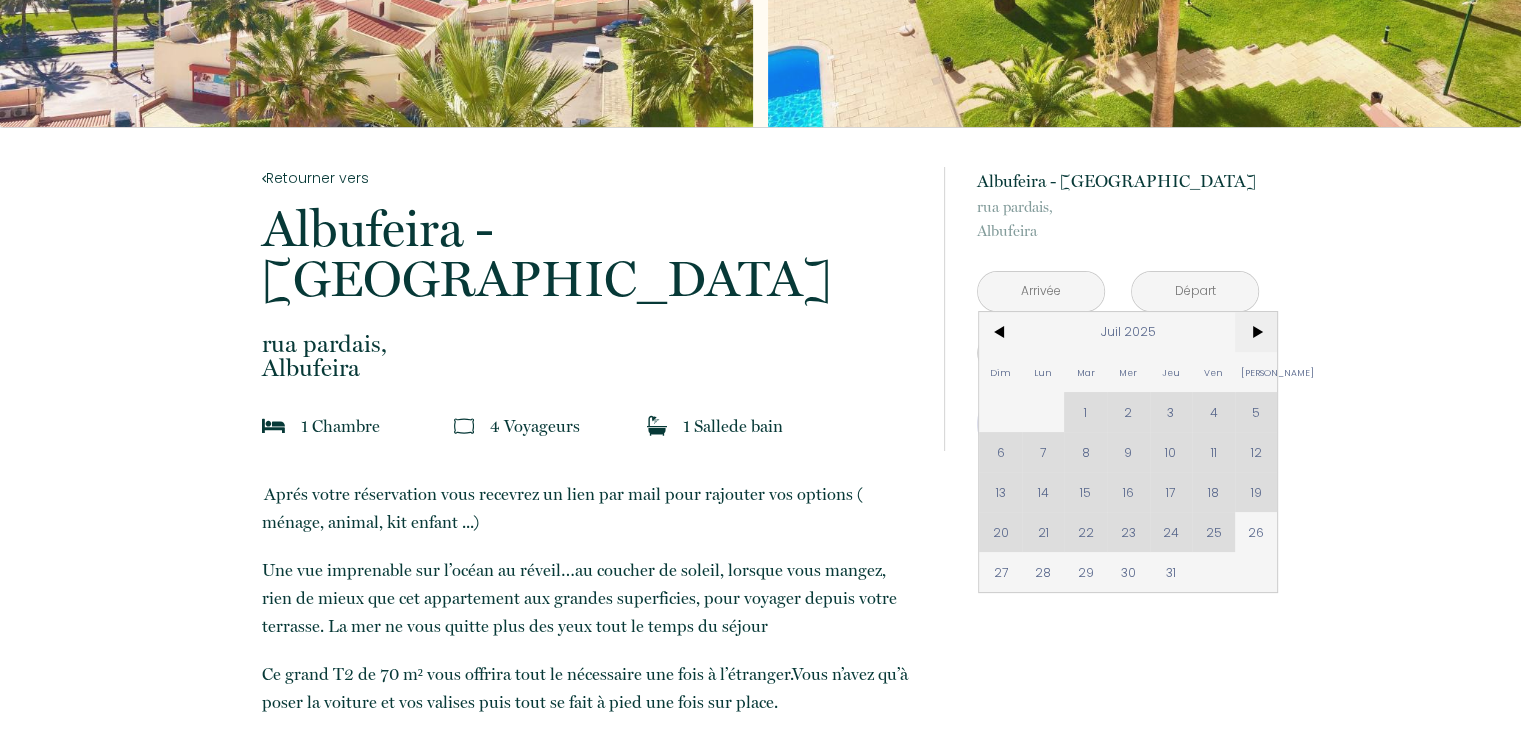 click on ">" at bounding box center (1256, 332) 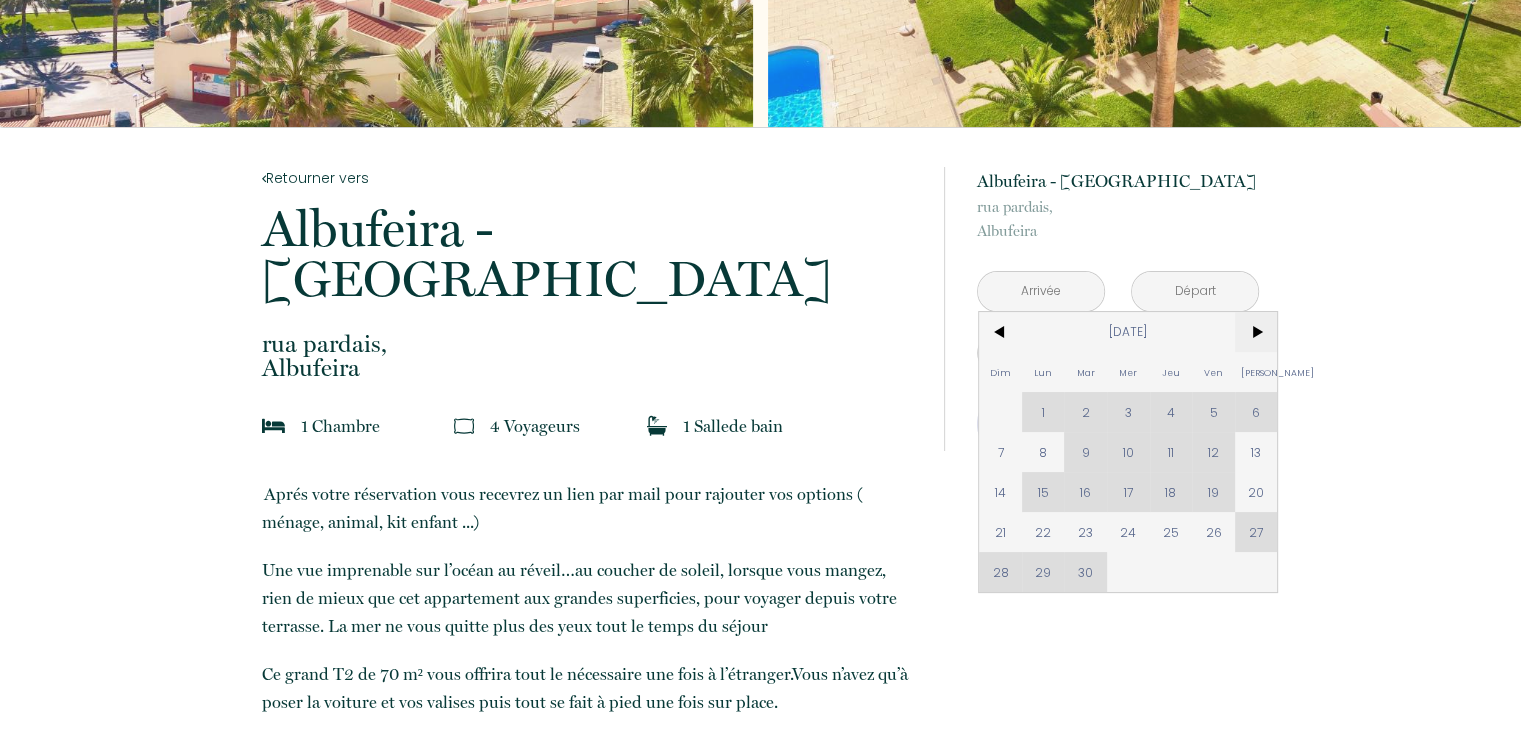click on ">" at bounding box center [1256, 332] 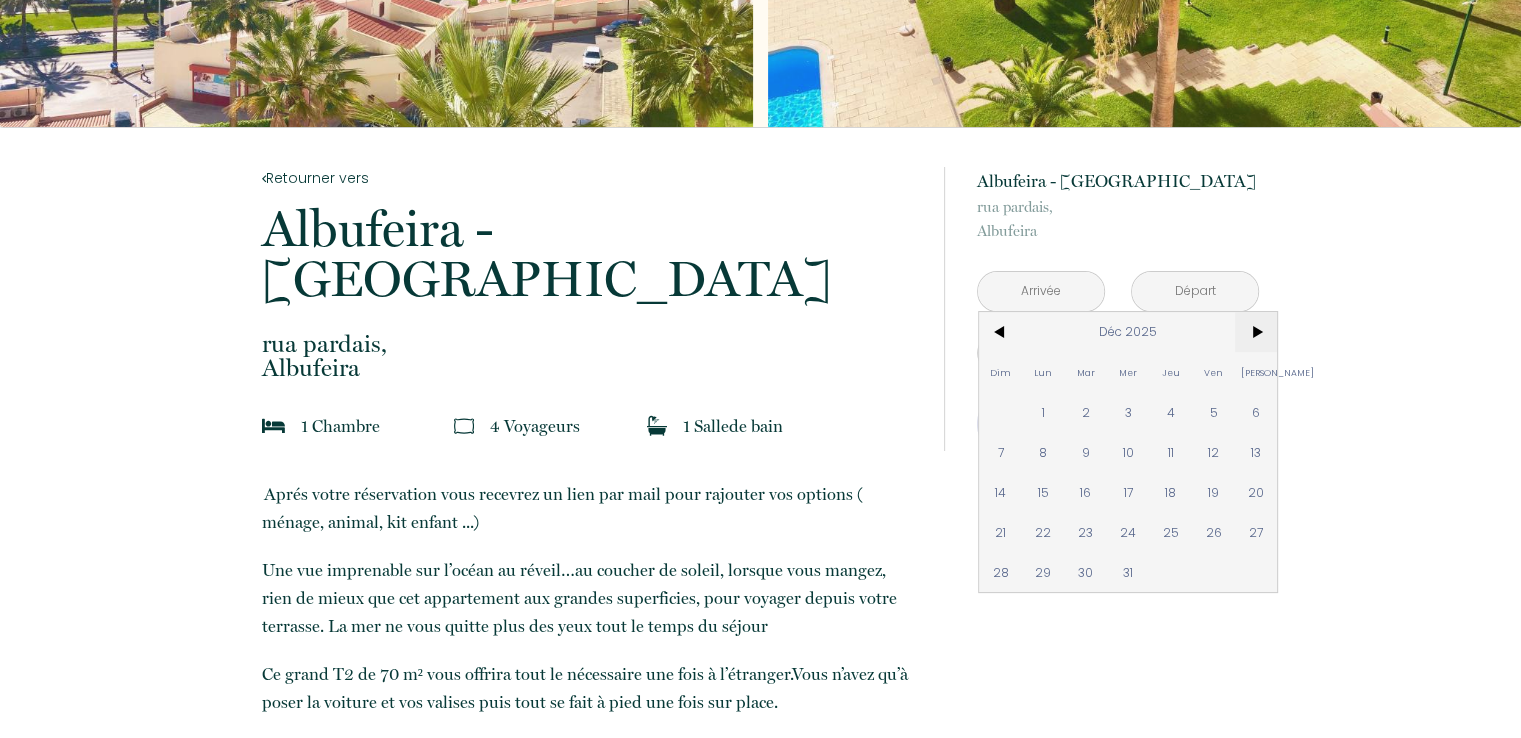 click on ">" at bounding box center [1256, 332] 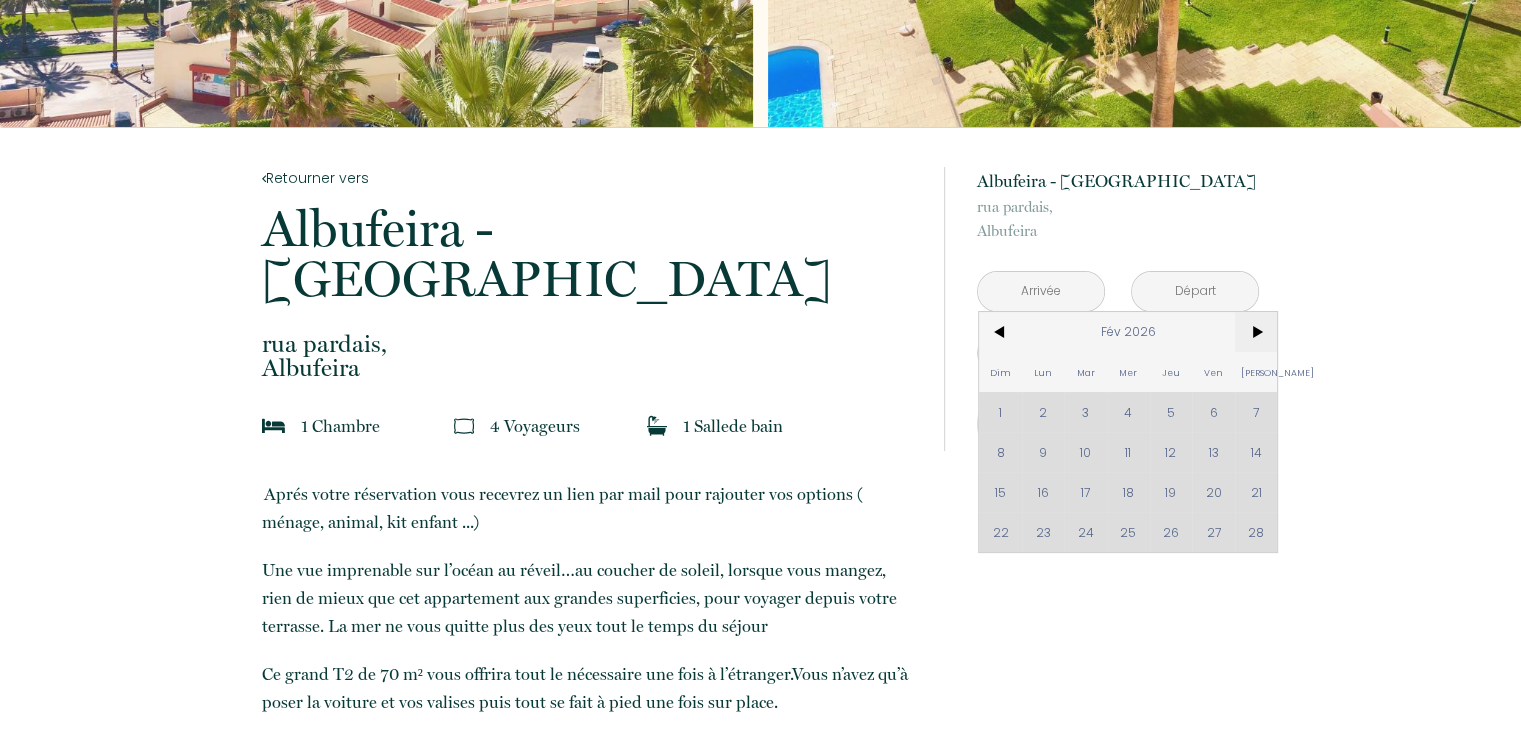 click on ">" at bounding box center (1256, 332) 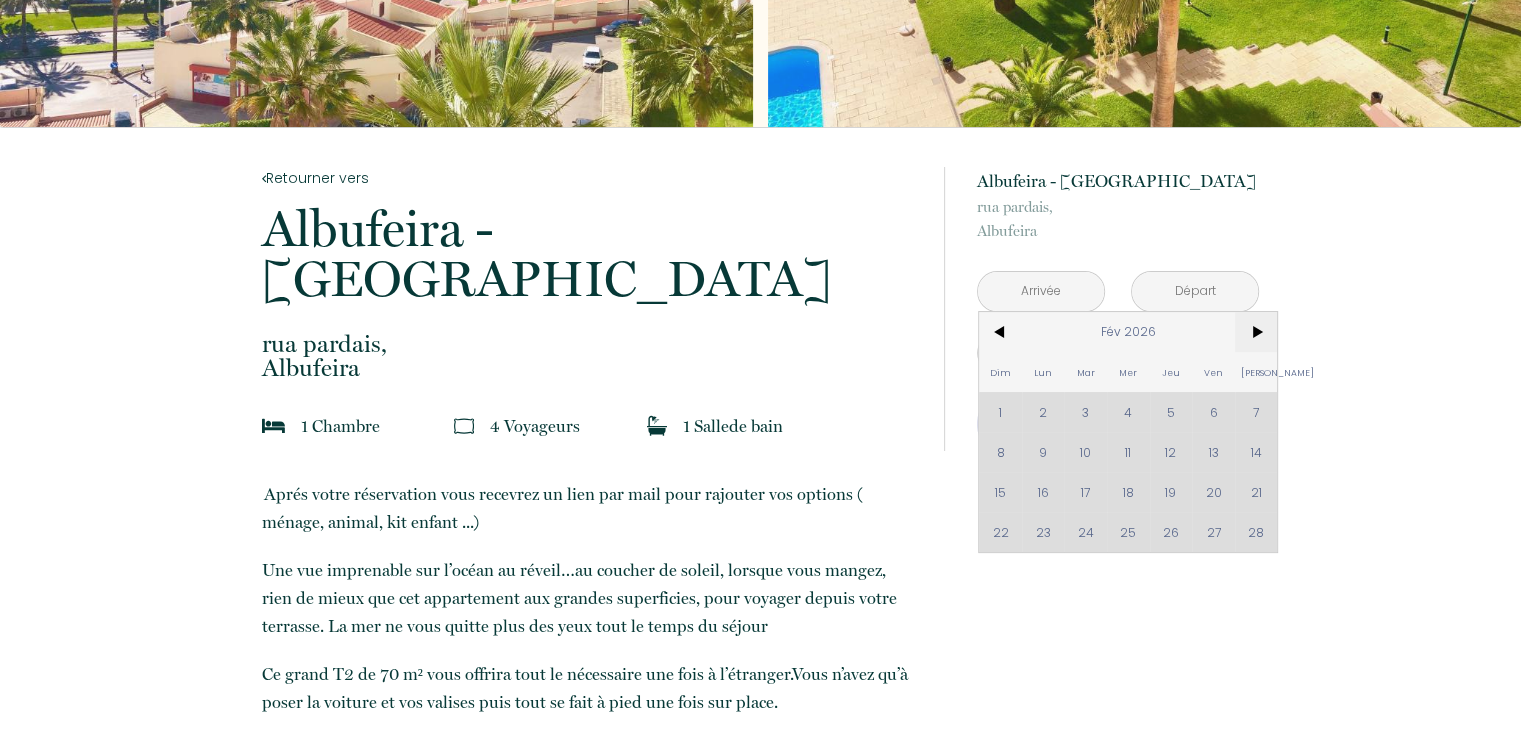 click on ">" at bounding box center [1256, 332] 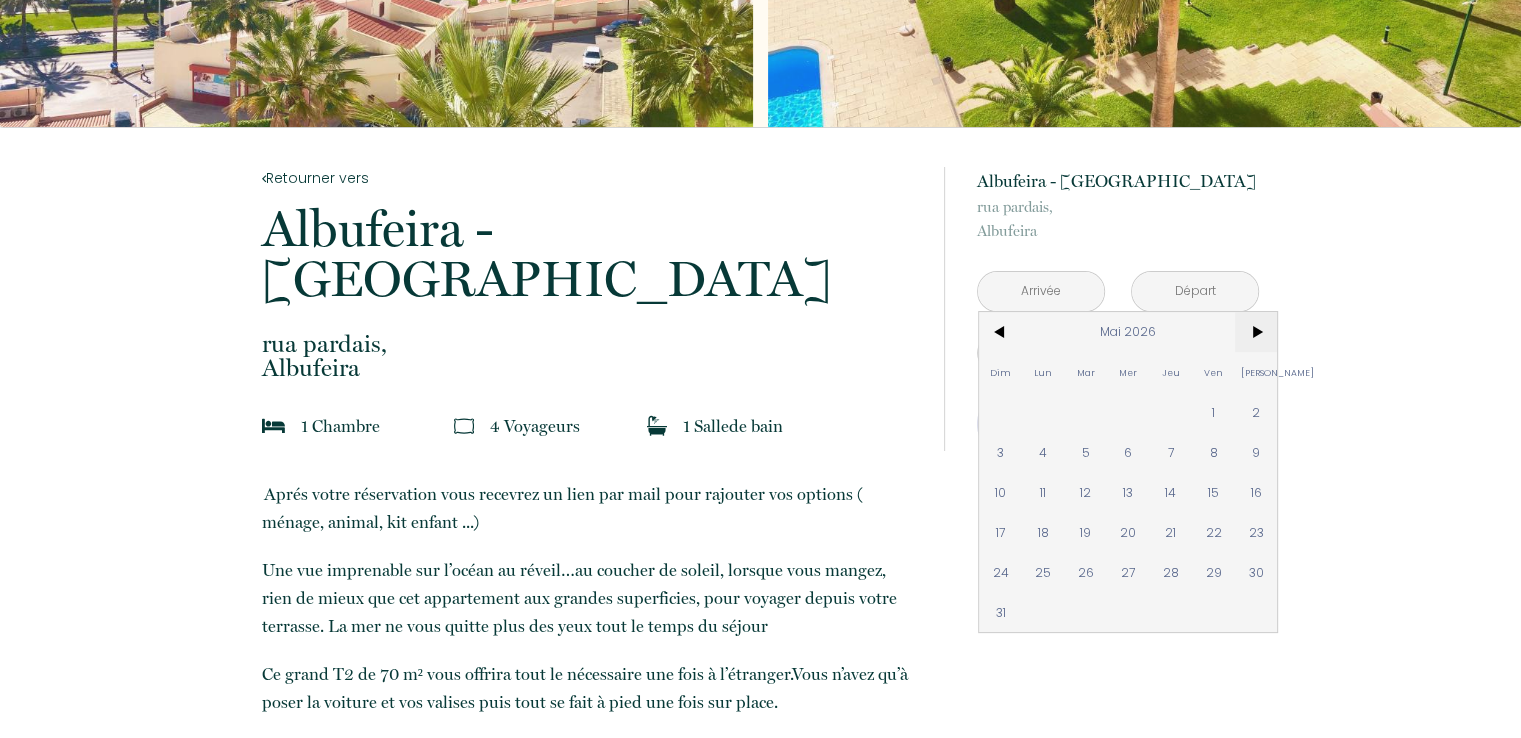 click on ">" at bounding box center [1256, 332] 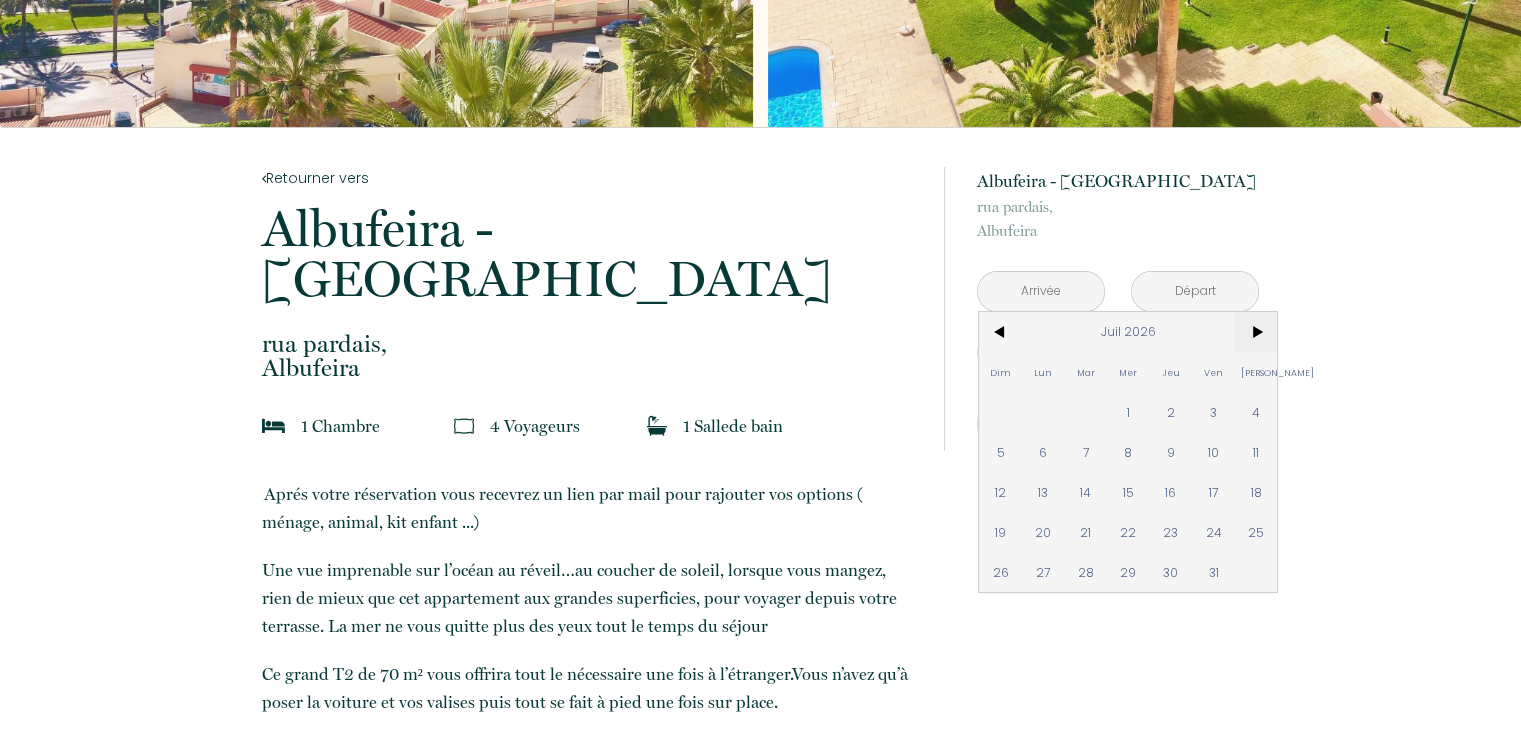 click on ">" at bounding box center (1256, 332) 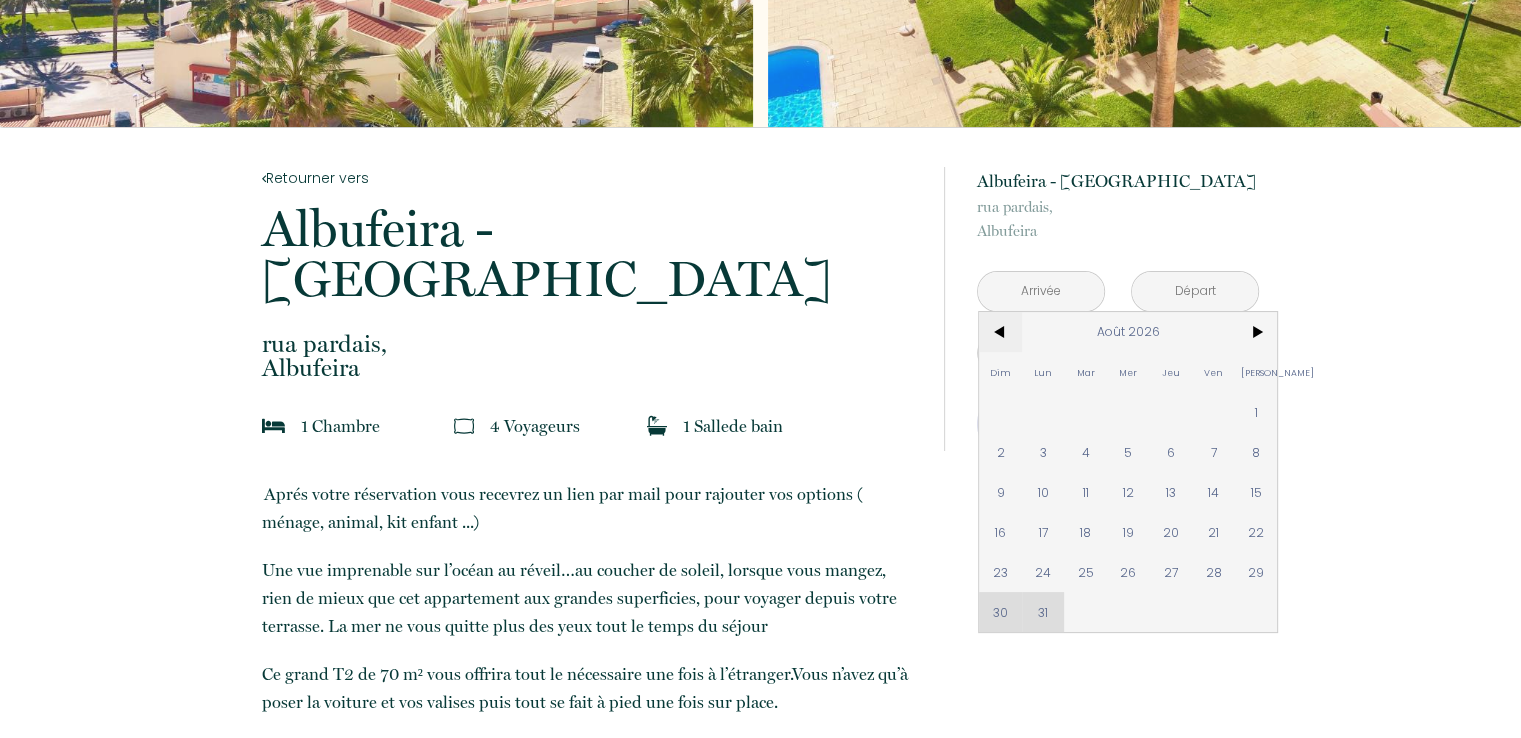 click on "<" at bounding box center [1000, 332] 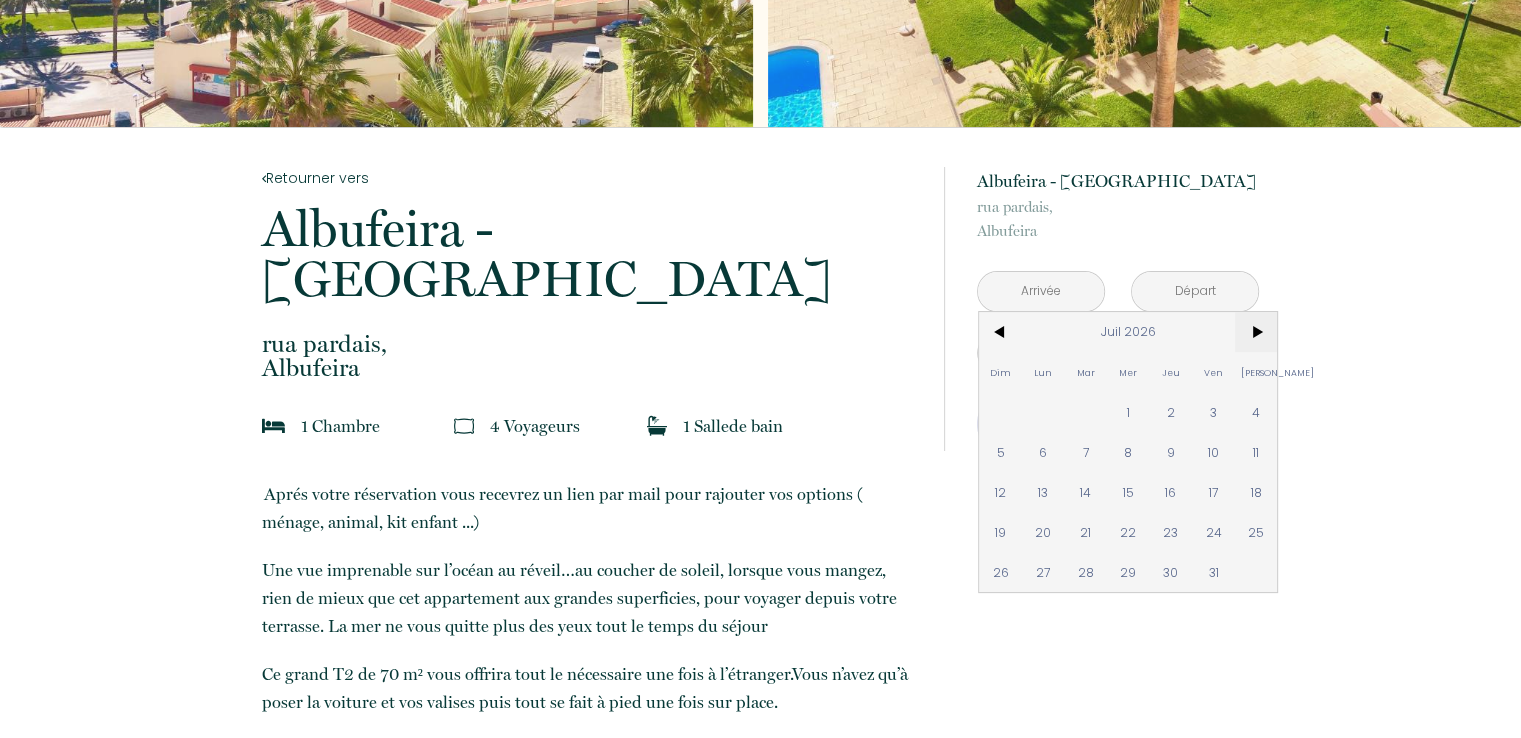 click on ">" at bounding box center [1256, 332] 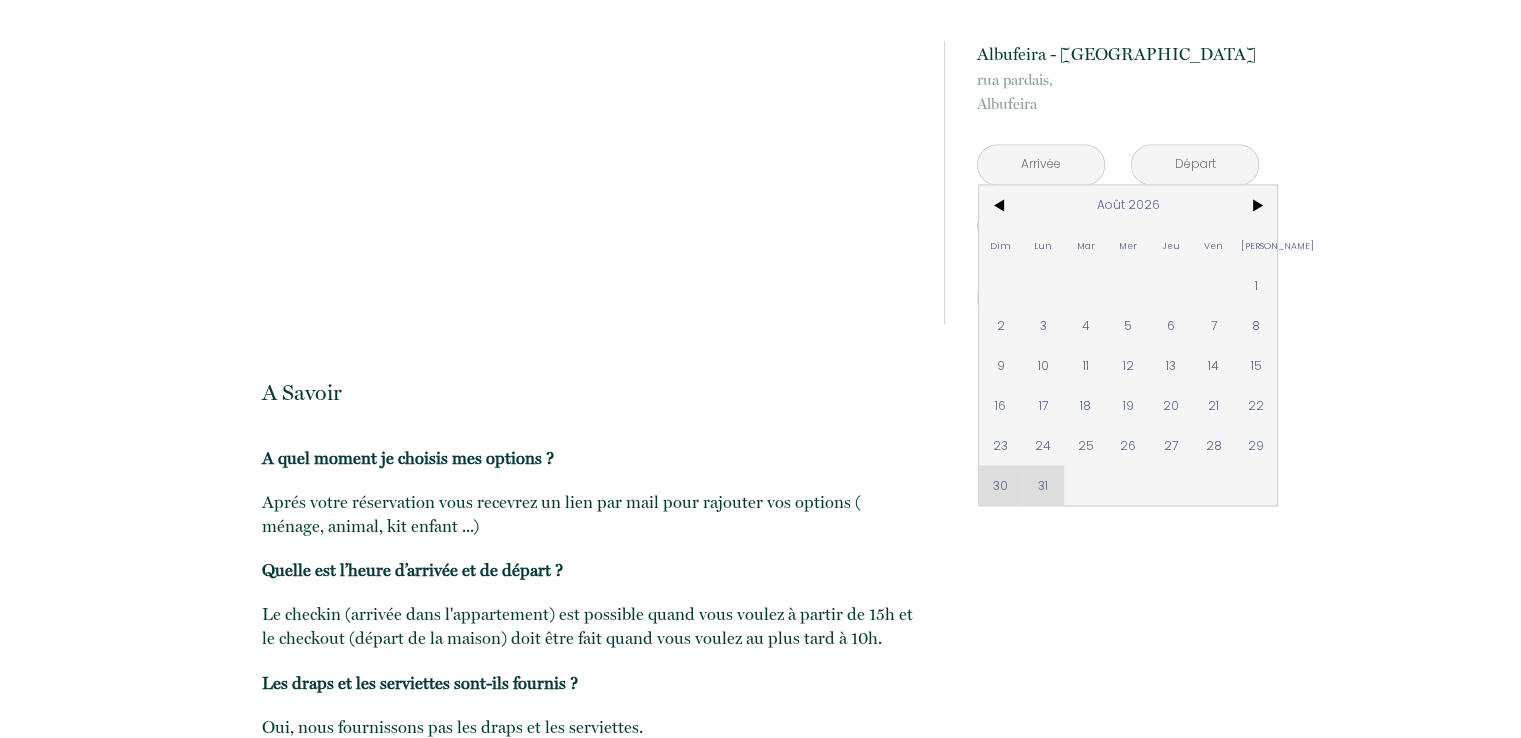 scroll, scrollTop: 3413, scrollLeft: 0, axis: vertical 